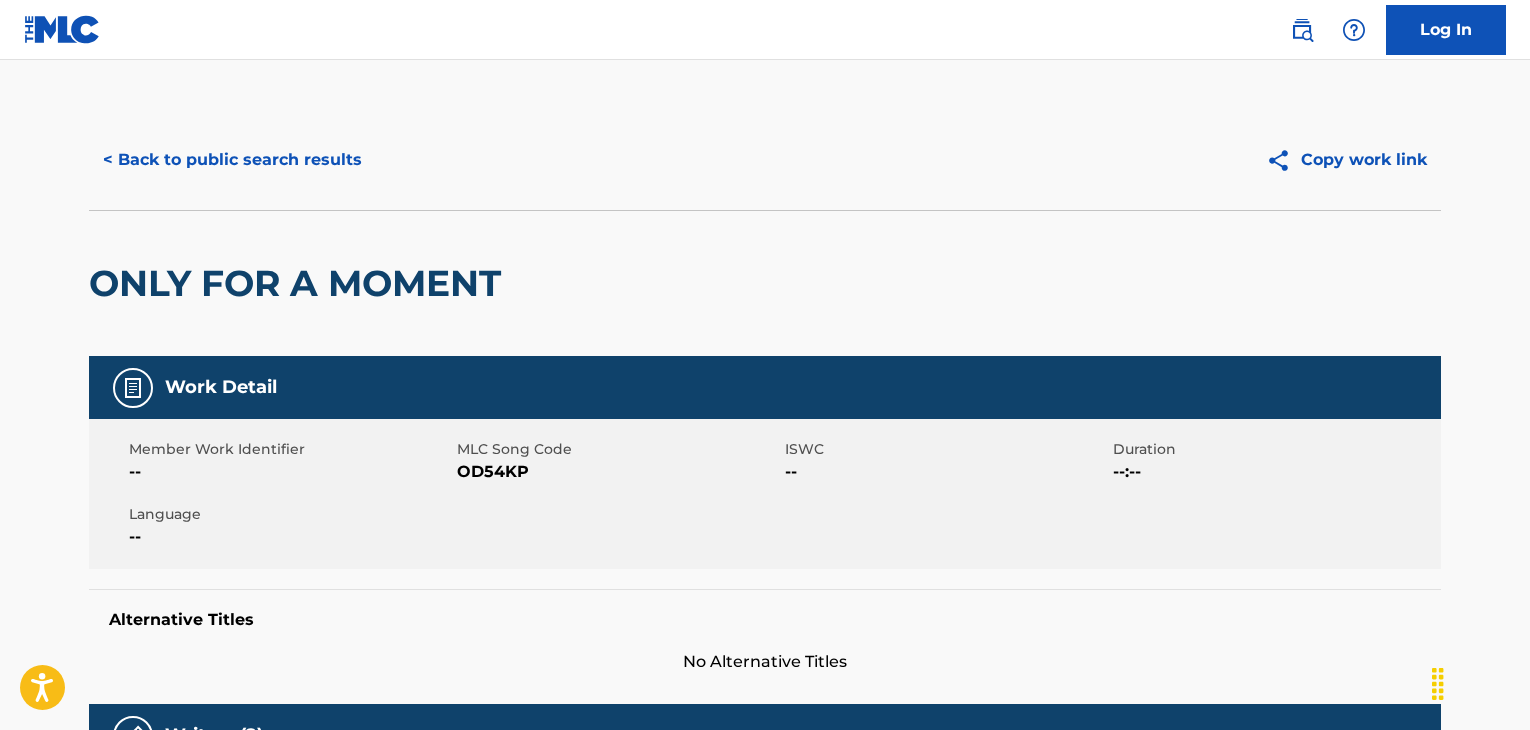 click on "< Back to public search results" at bounding box center (232, 160) 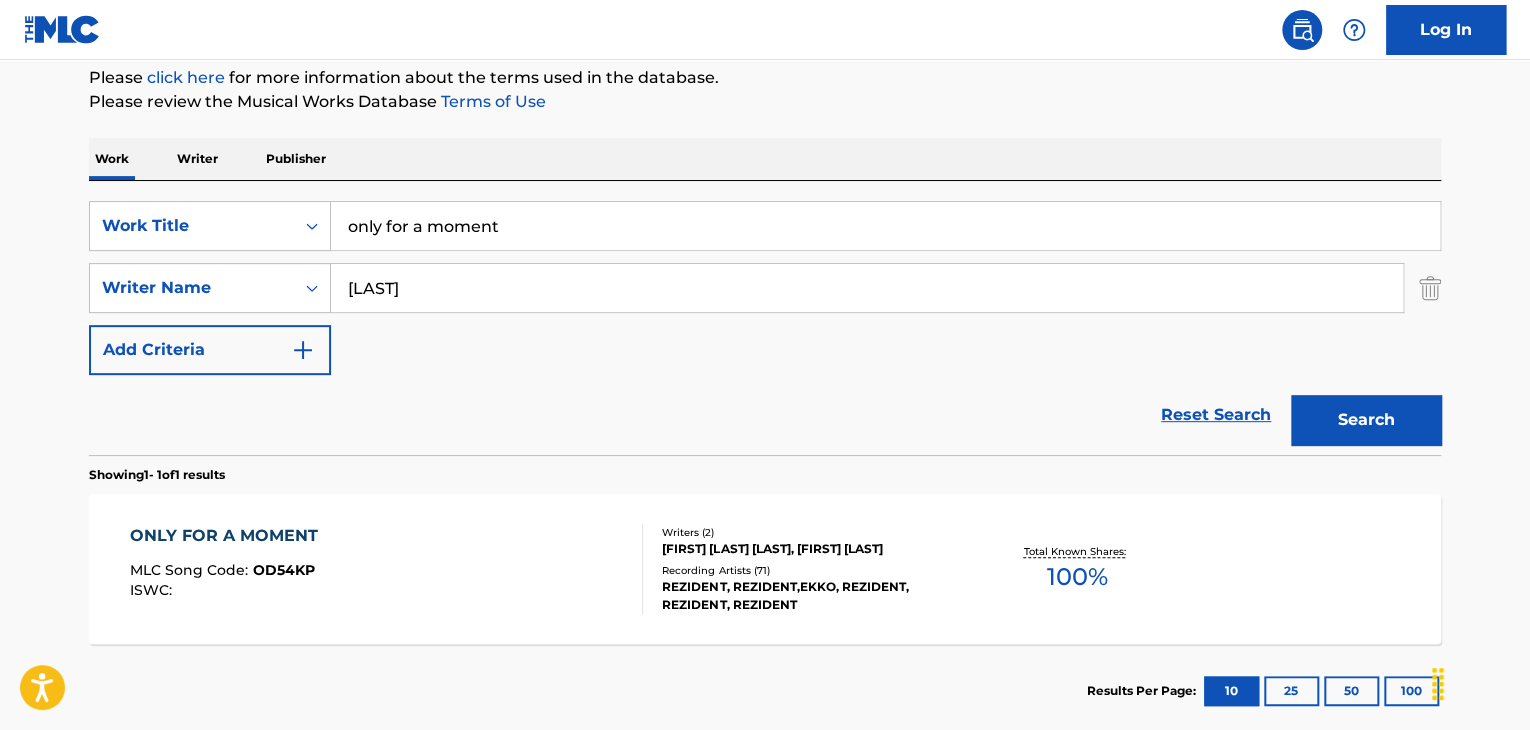 click on "only for a moment" at bounding box center [885, 226] 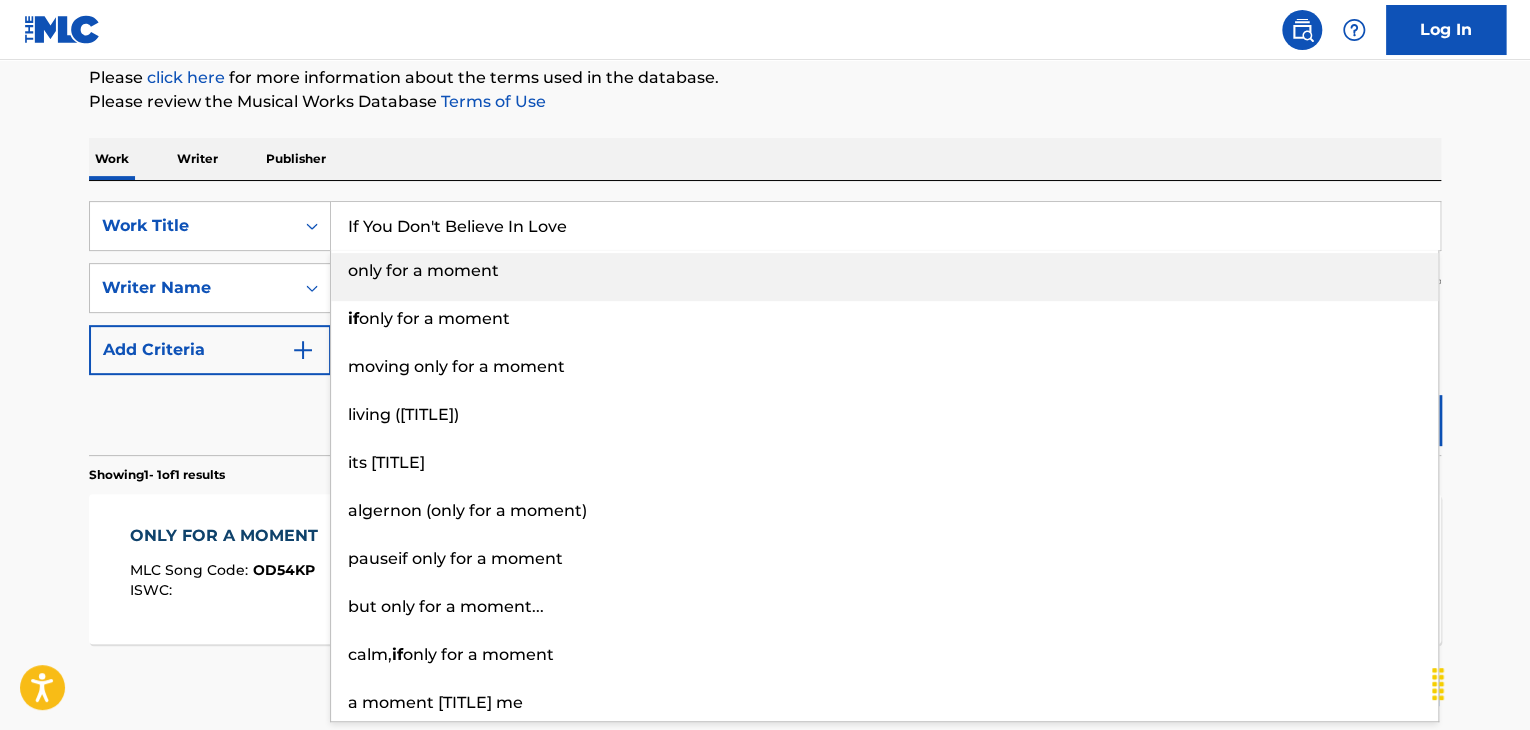 type on "If You Don't Believe In Love" 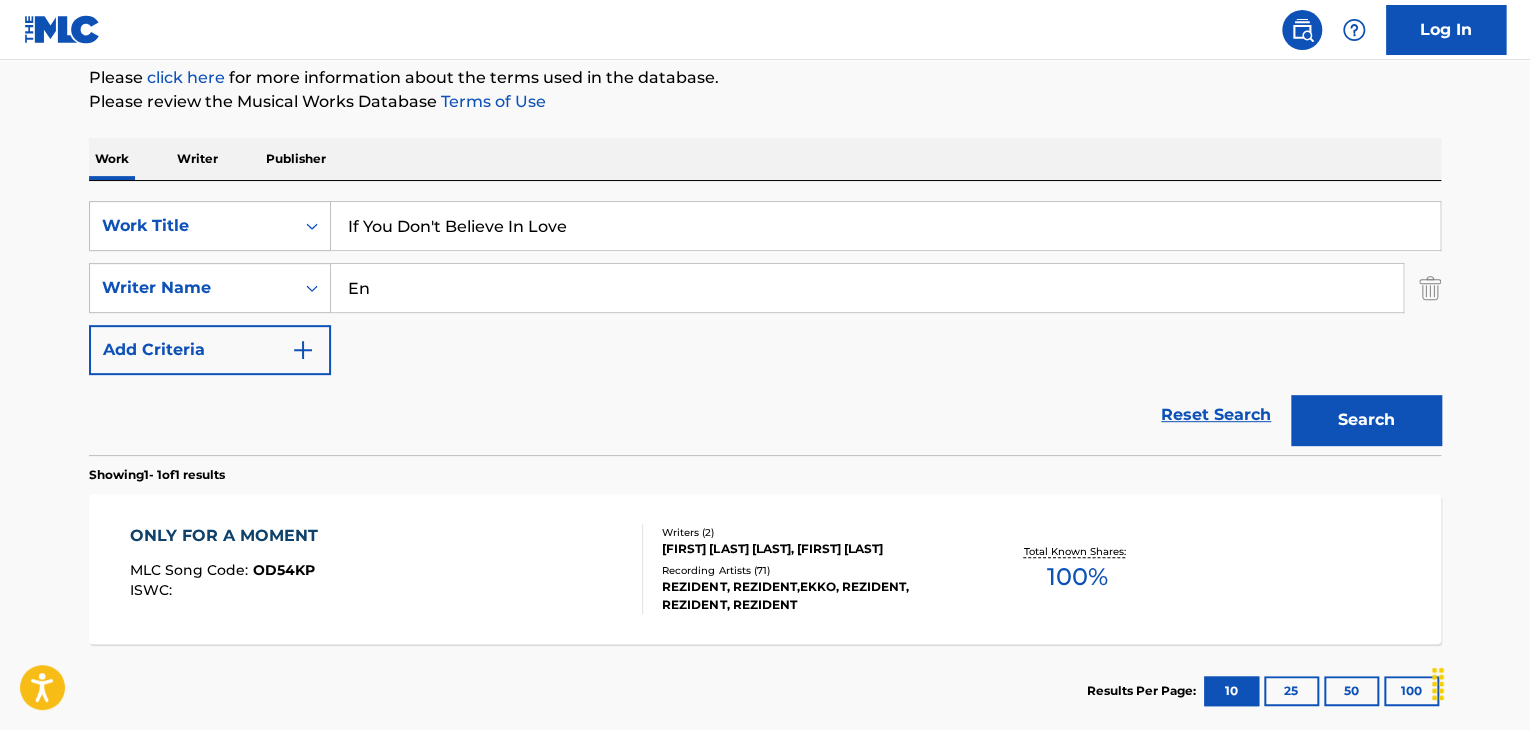type on "E" 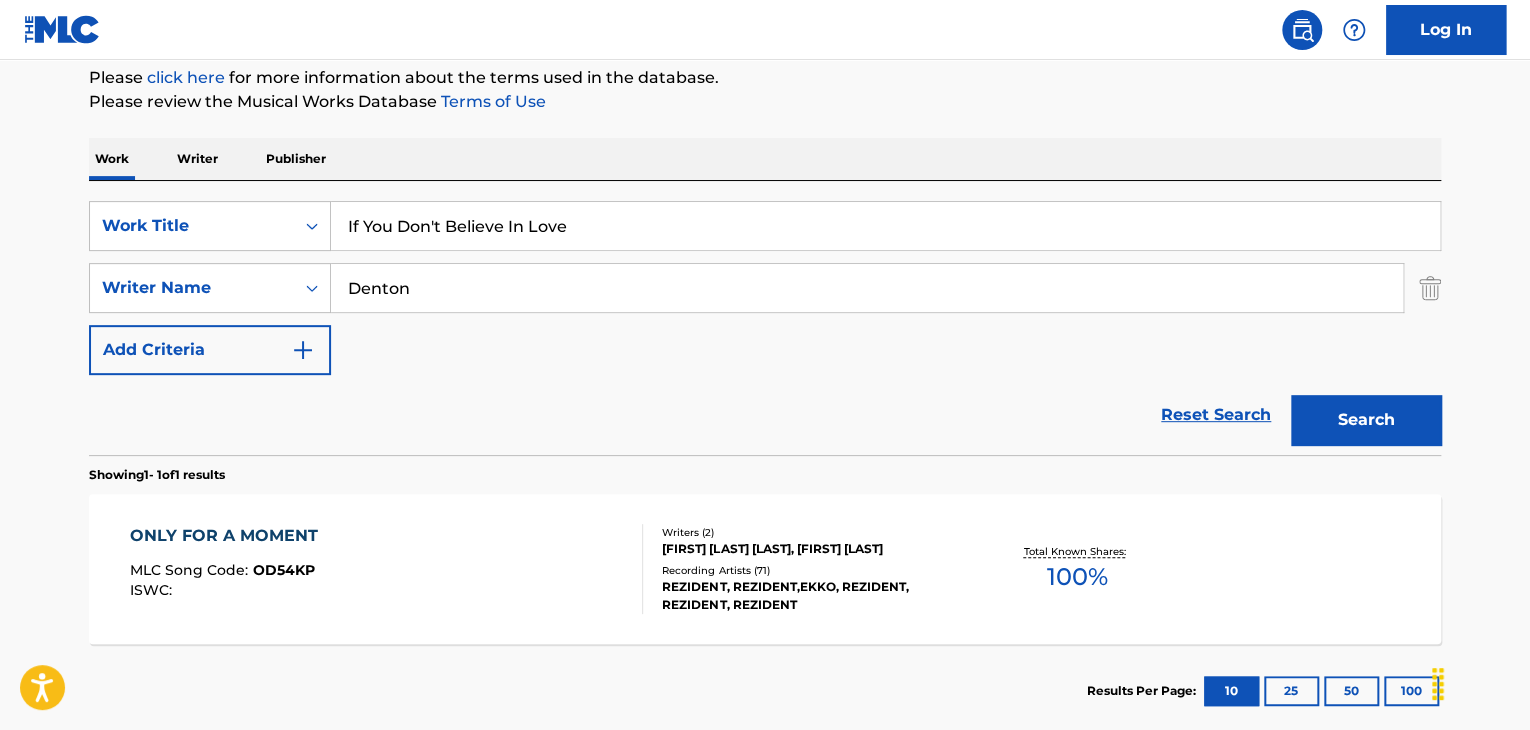 type on "Denton" 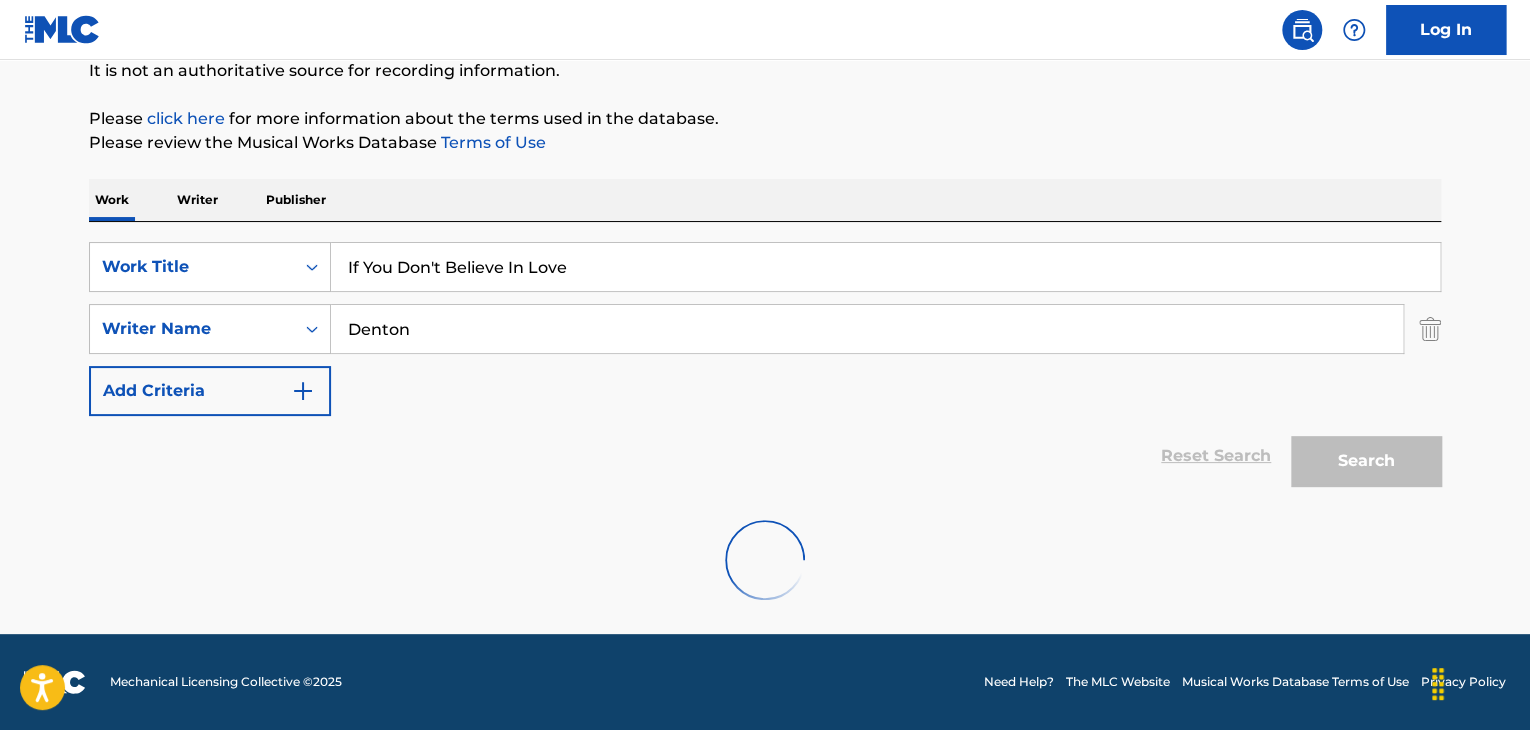 scroll, scrollTop: 244, scrollLeft: 0, axis: vertical 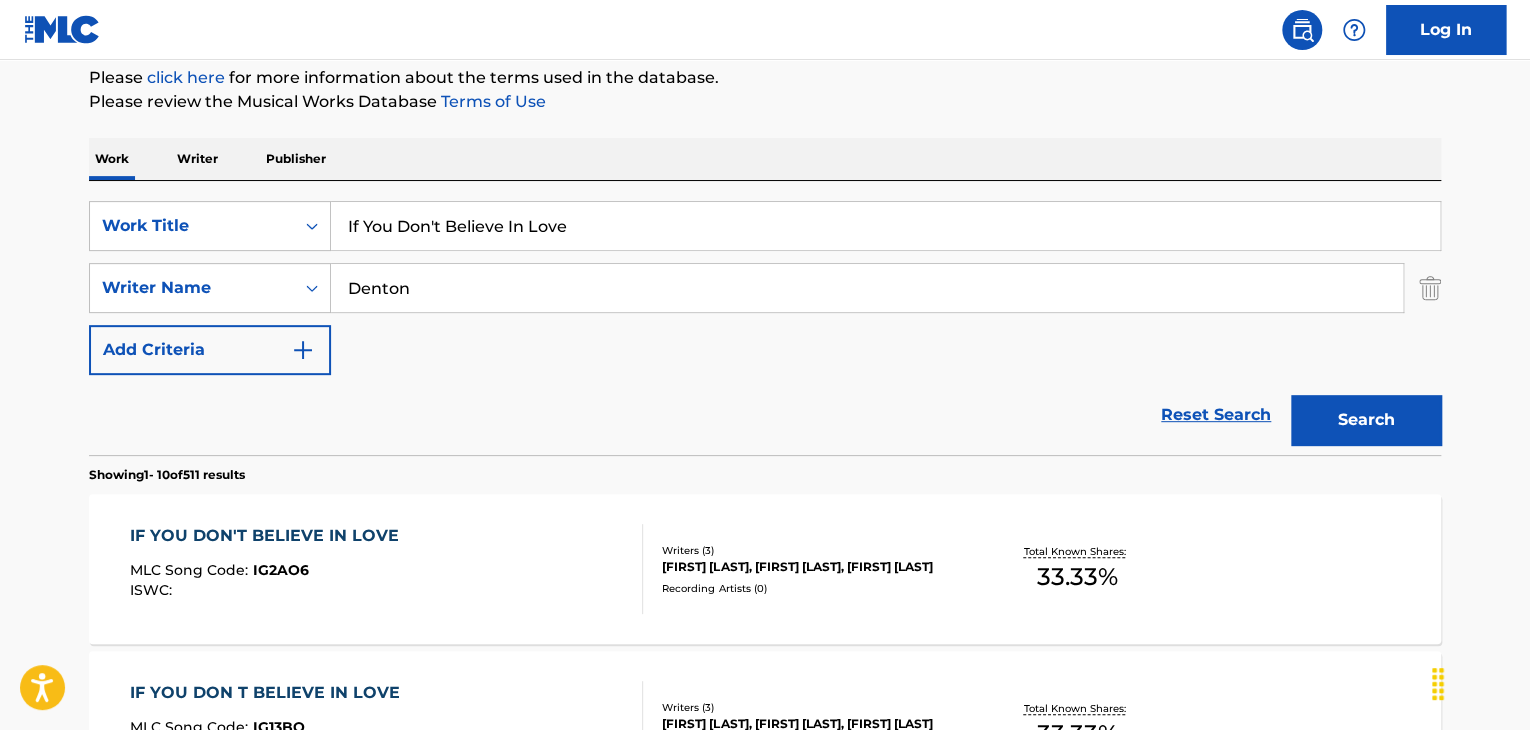 click on "IF YOU DON'T BELIEVE IN LOVE" at bounding box center [269, 536] 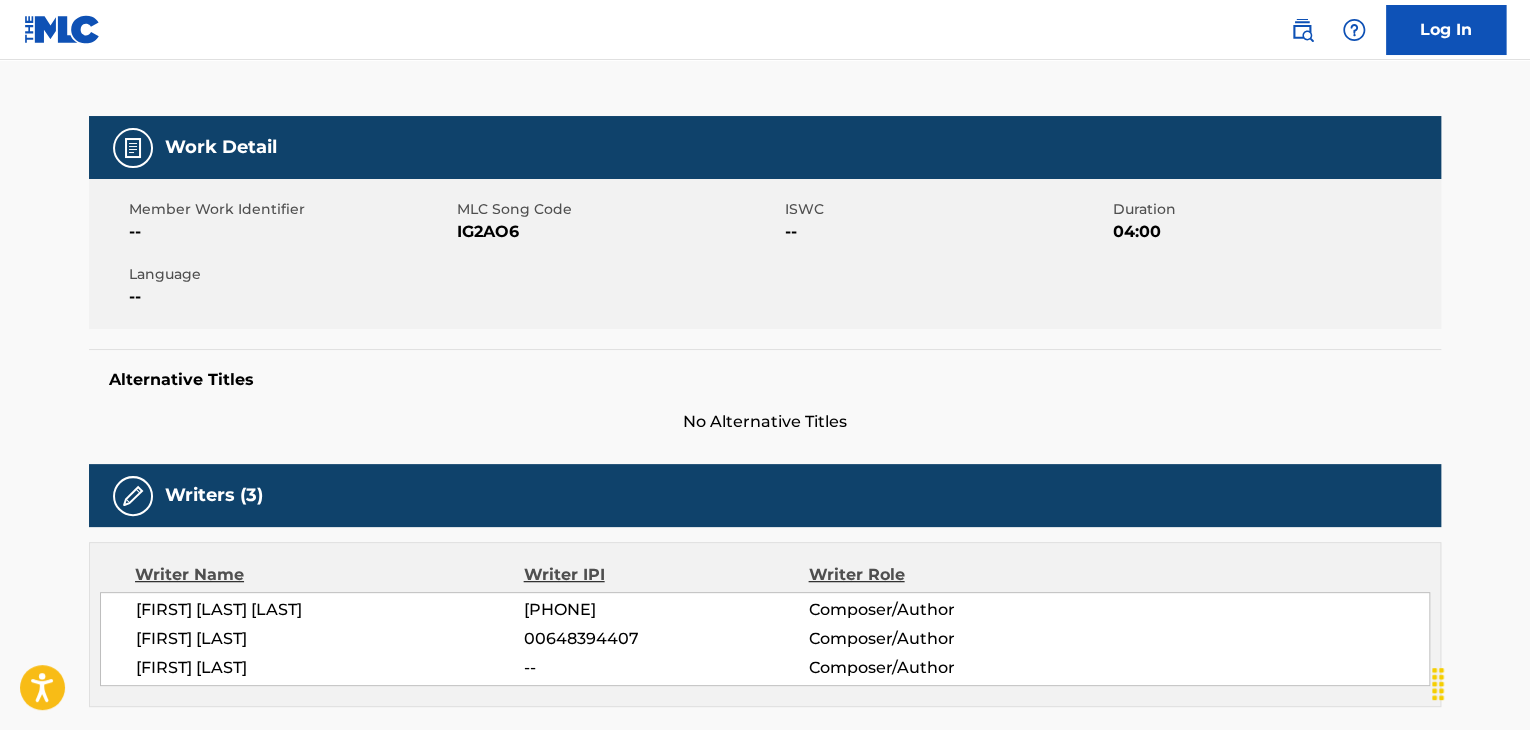 scroll, scrollTop: 266, scrollLeft: 0, axis: vertical 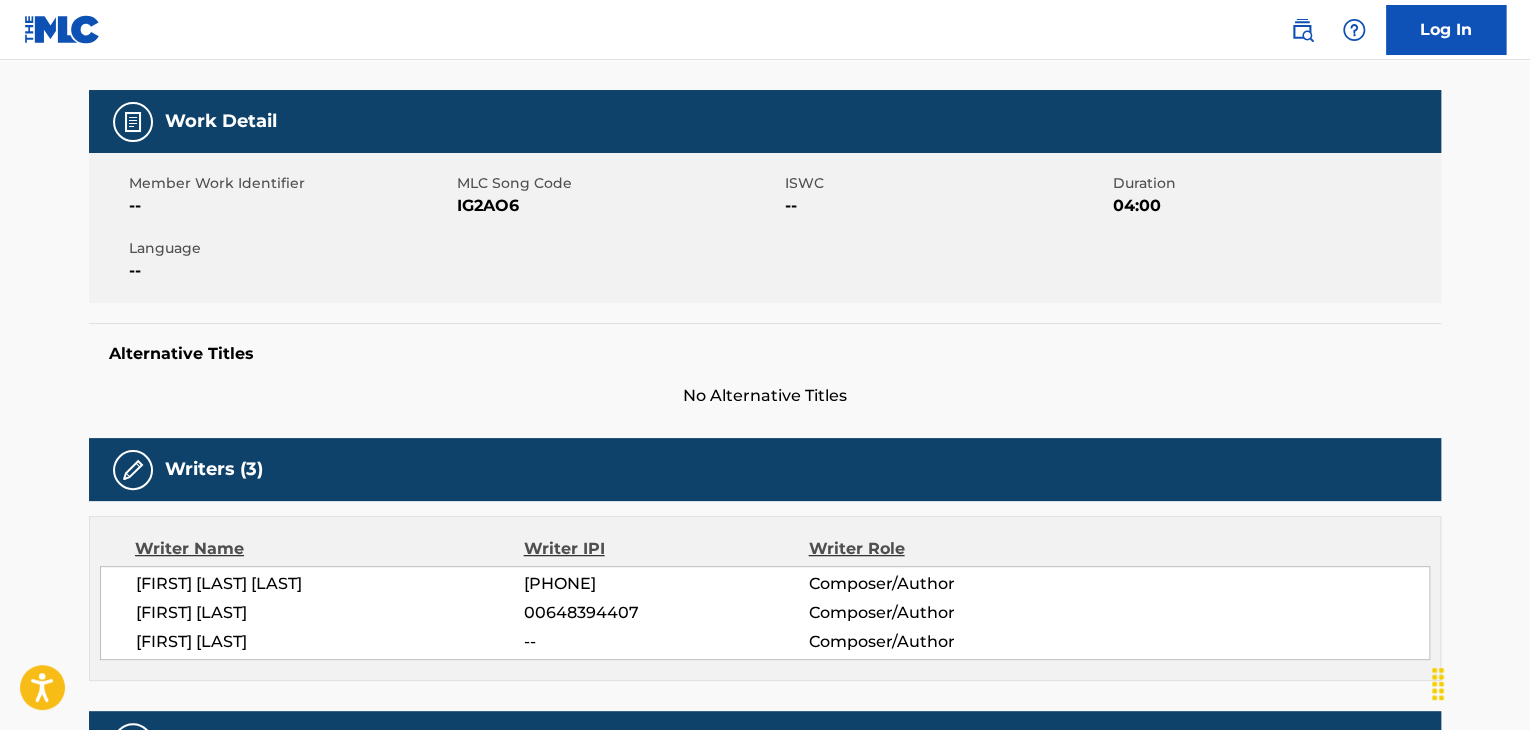 click on "IG2AO6" at bounding box center [618, 206] 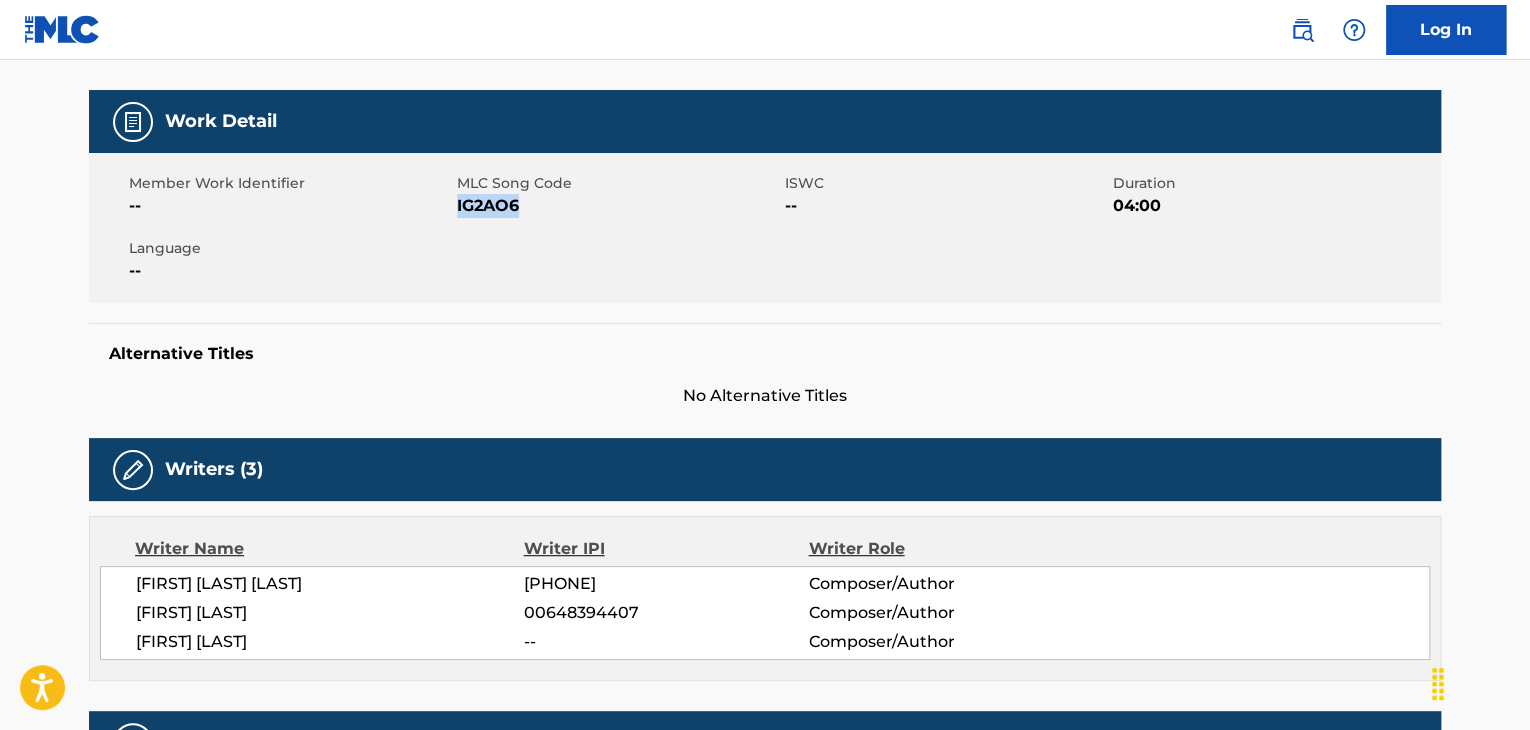 click on "IG2AO6" at bounding box center (618, 206) 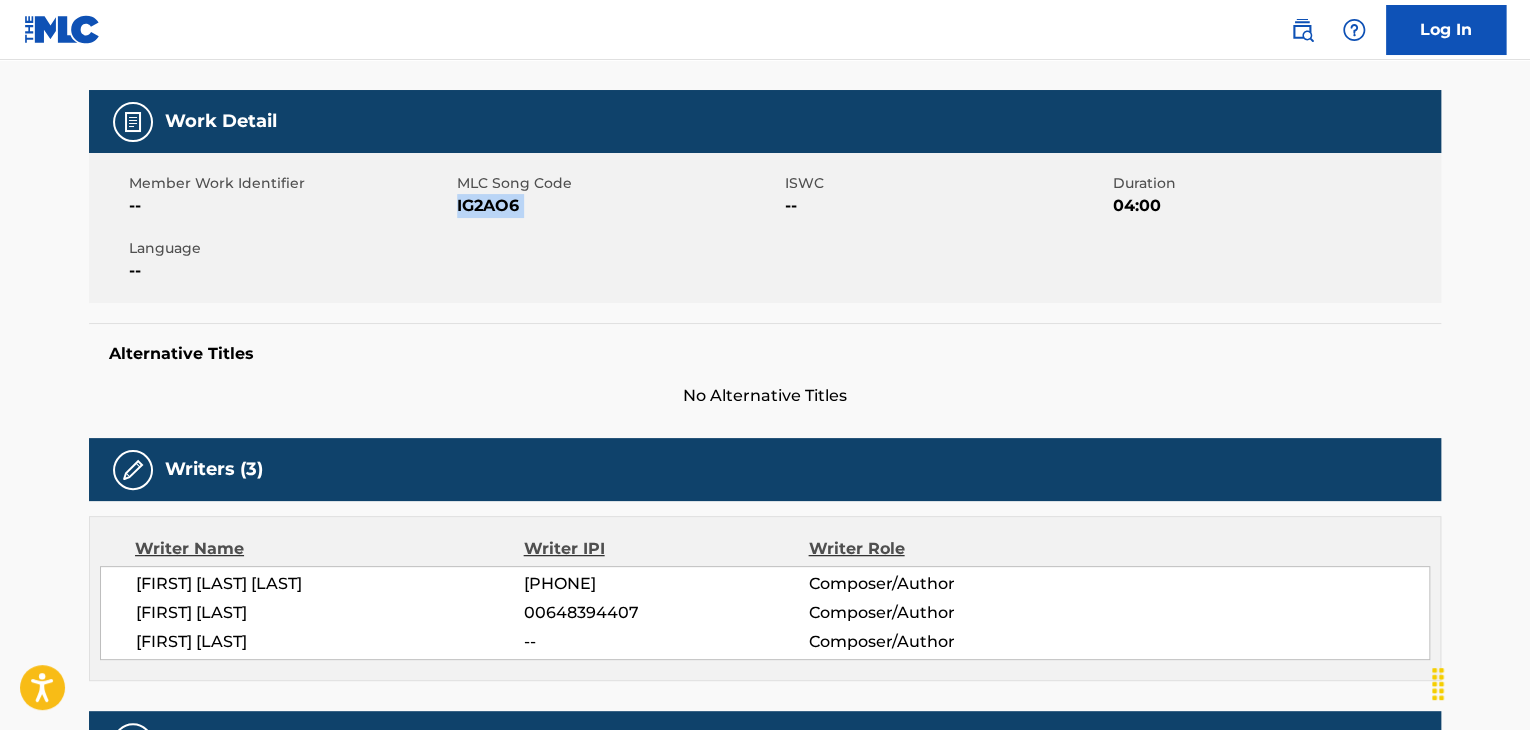 click on "IG2AO6" at bounding box center (618, 206) 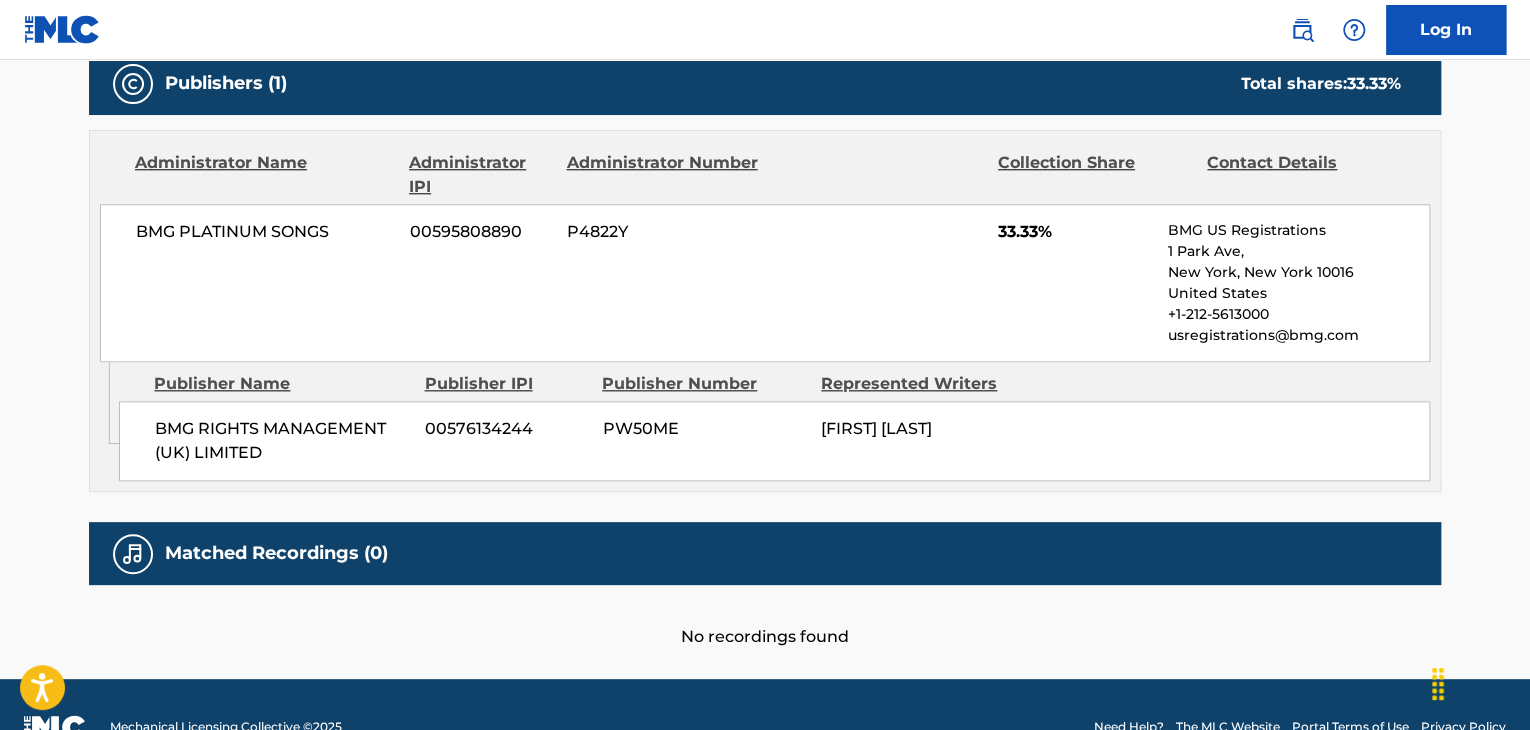 scroll, scrollTop: 933, scrollLeft: 0, axis: vertical 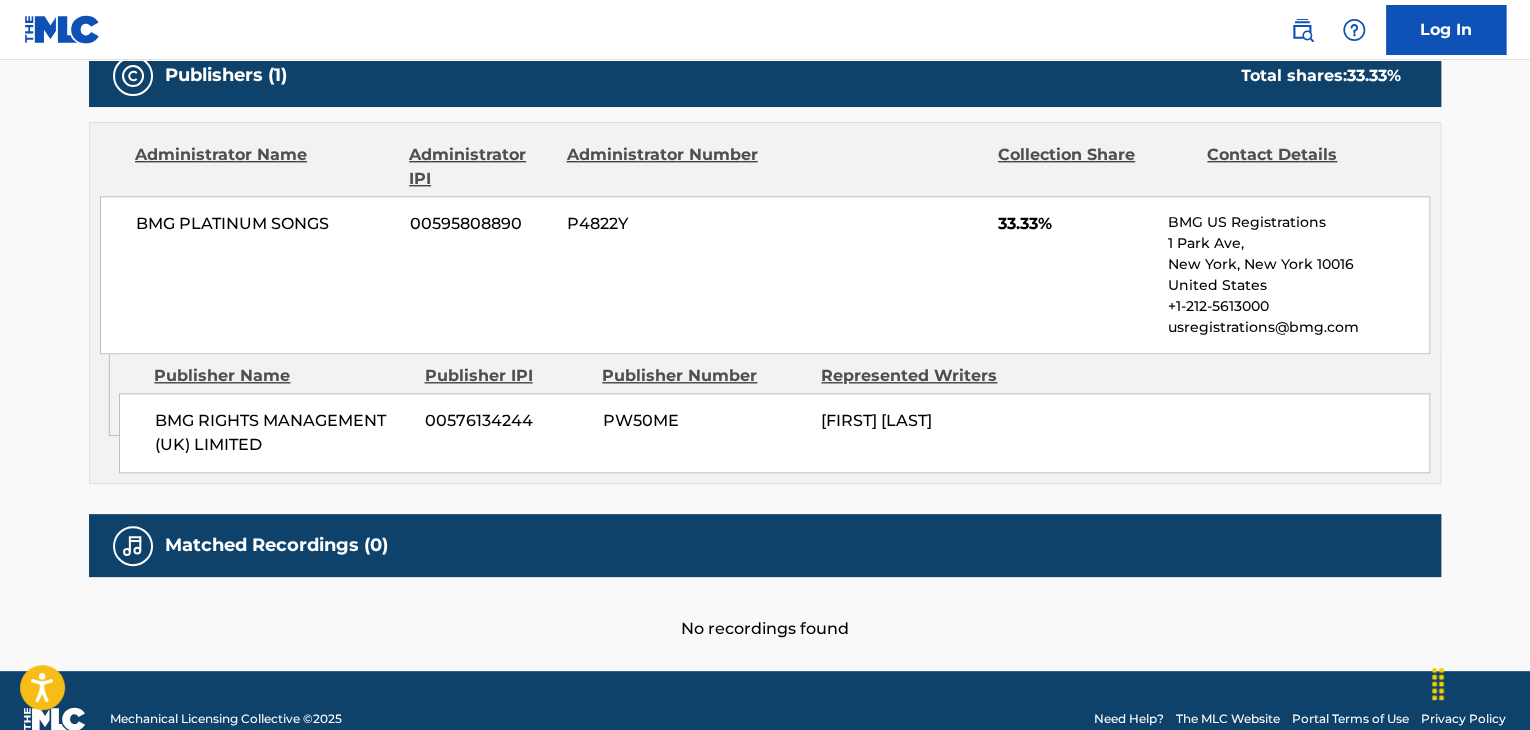 click on "BMG RIGHTS MANAGEMENT (UK) LIMITED" at bounding box center [282, 433] 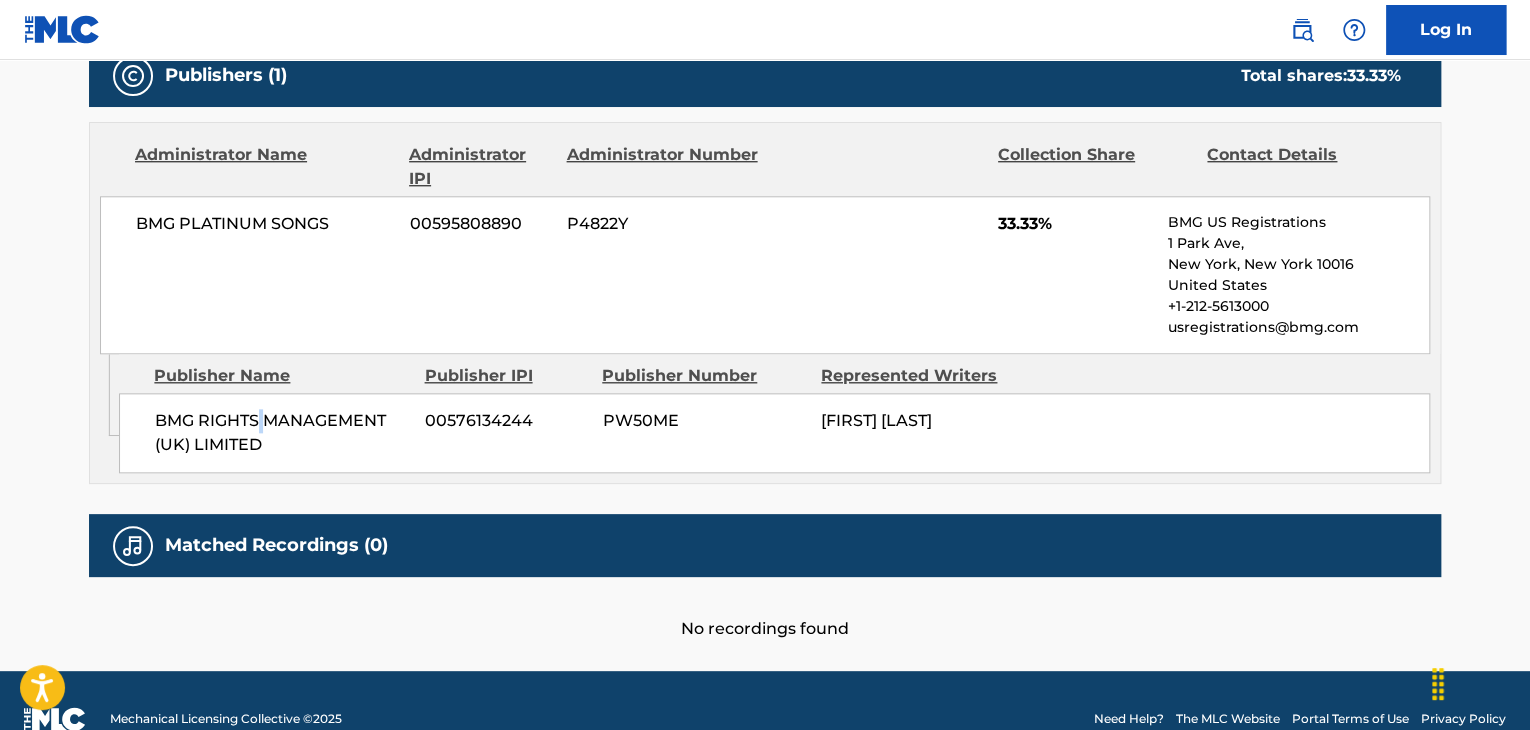 click on "BMG RIGHTS MANAGEMENT (UK) LIMITED" at bounding box center [282, 433] 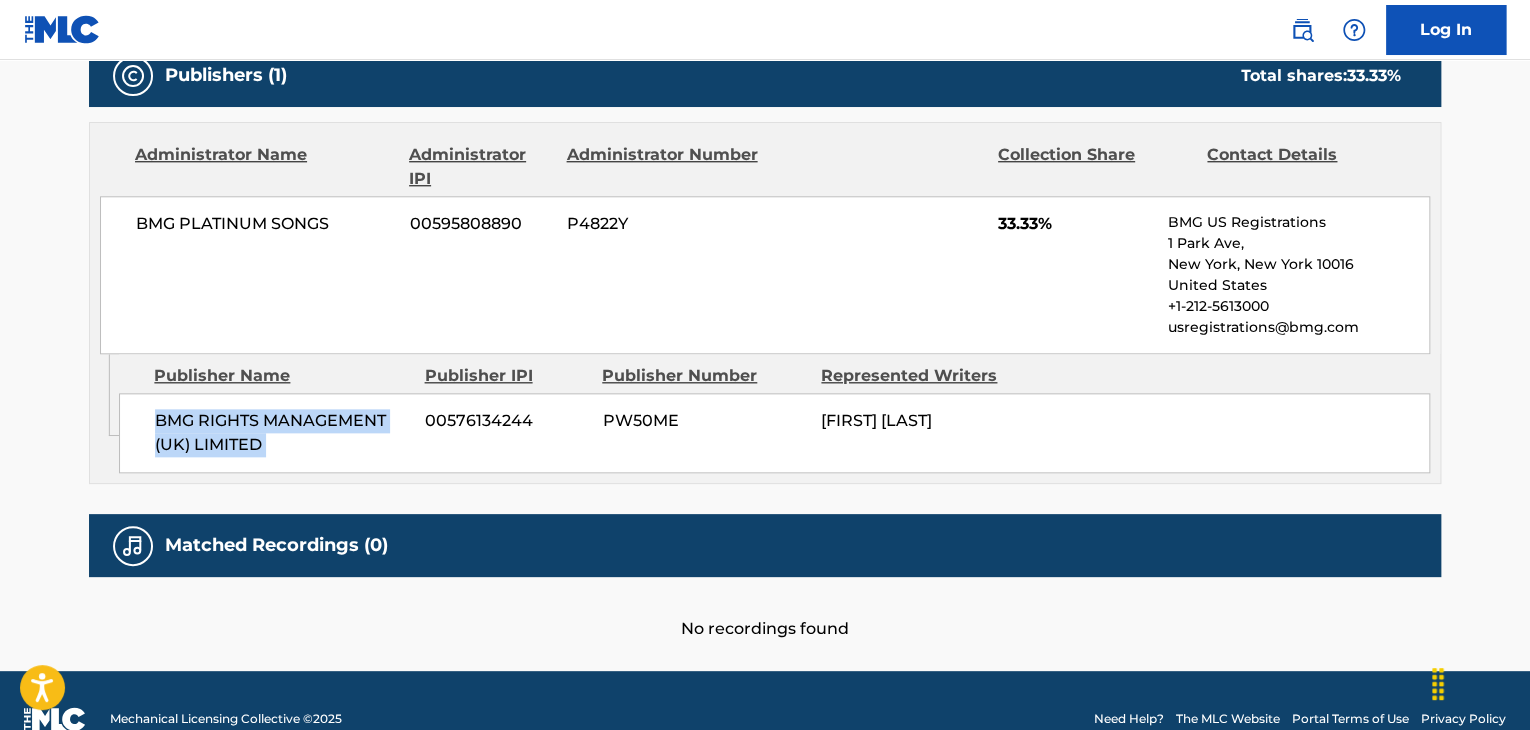 click on "BMG RIGHTS MANAGEMENT (UK) LIMITED" at bounding box center (282, 433) 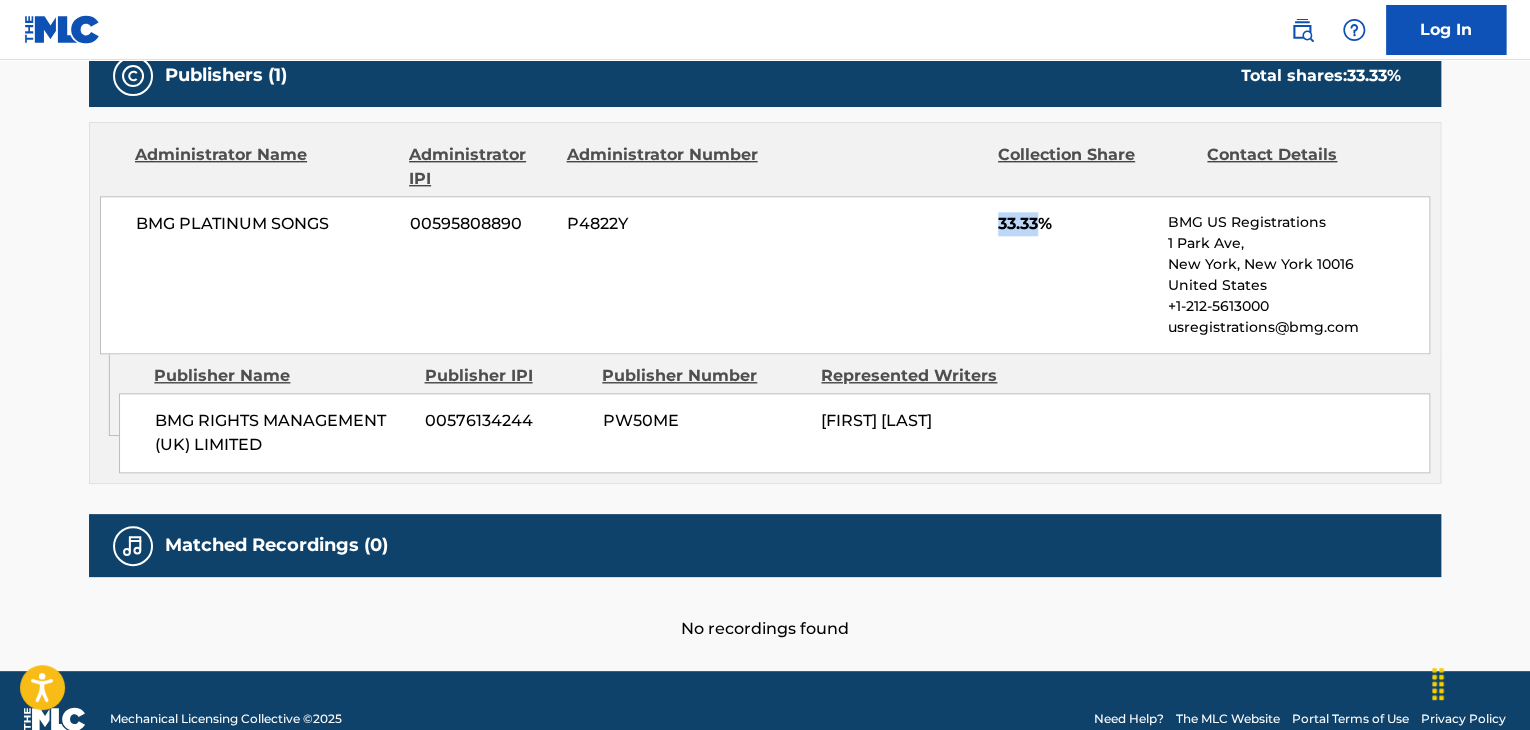 drag, startPoint x: 1039, startPoint y: 219, endPoint x: 988, endPoint y: 221, distance: 51.0392 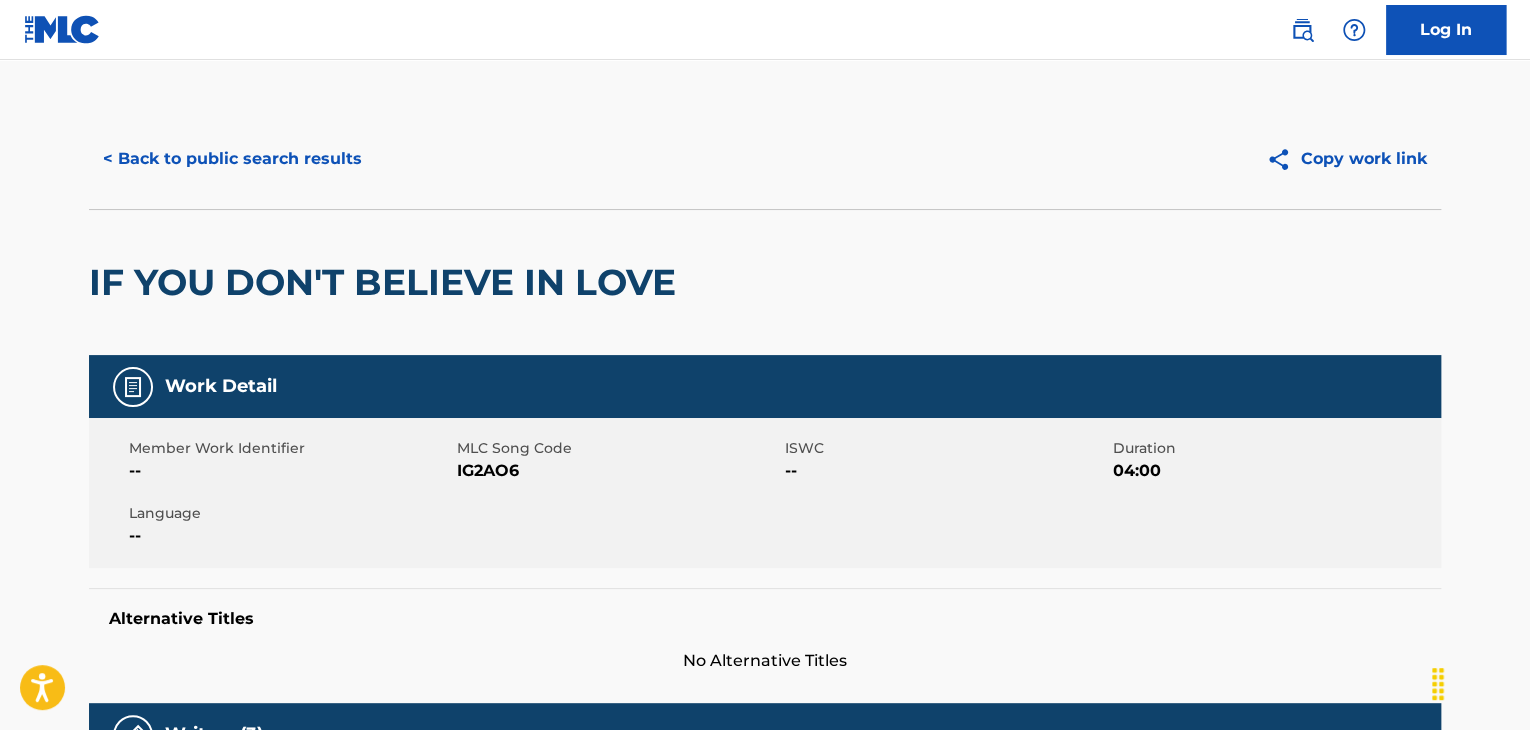scroll, scrollTop: 0, scrollLeft: 0, axis: both 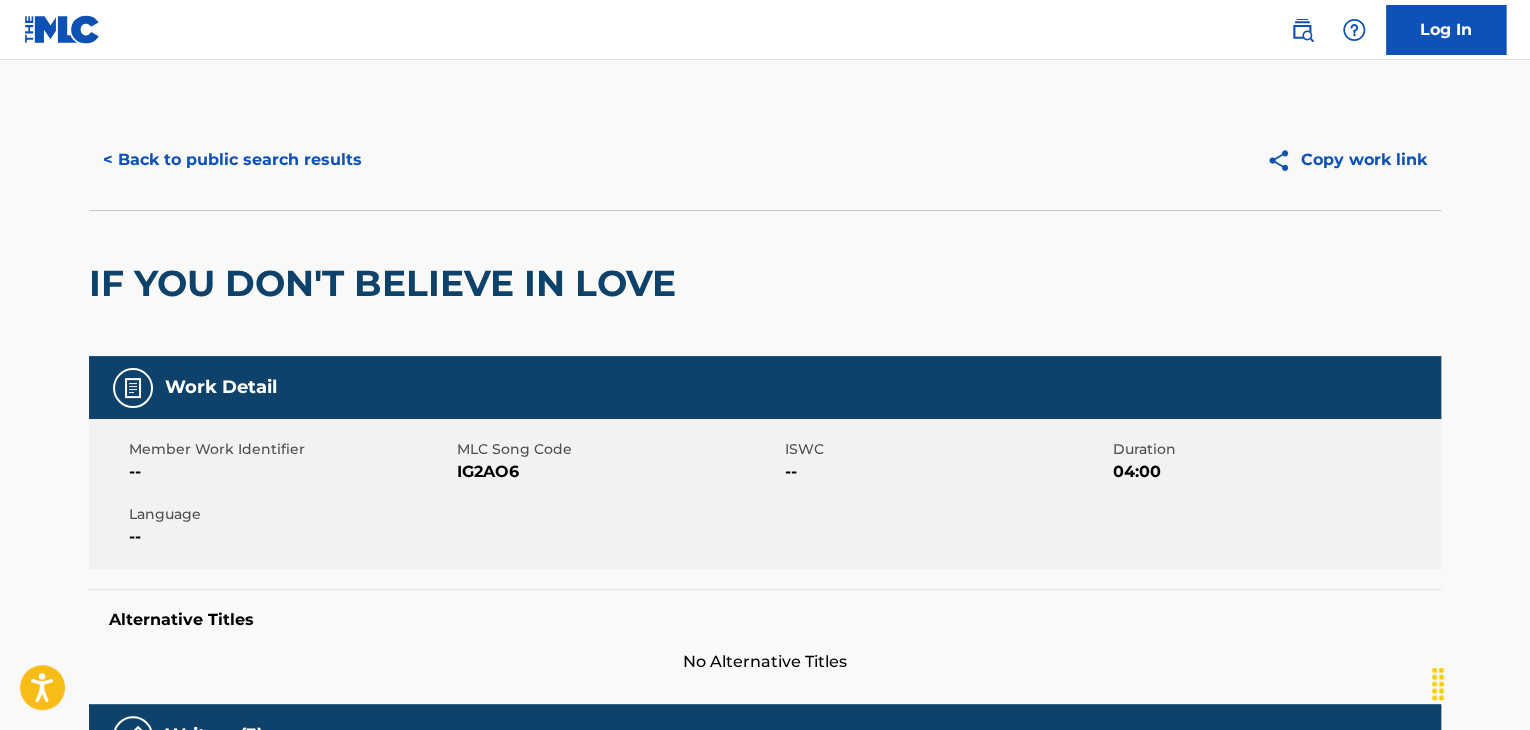click on "< Back to public search results Copy work link" at bounding box center [765, 160] 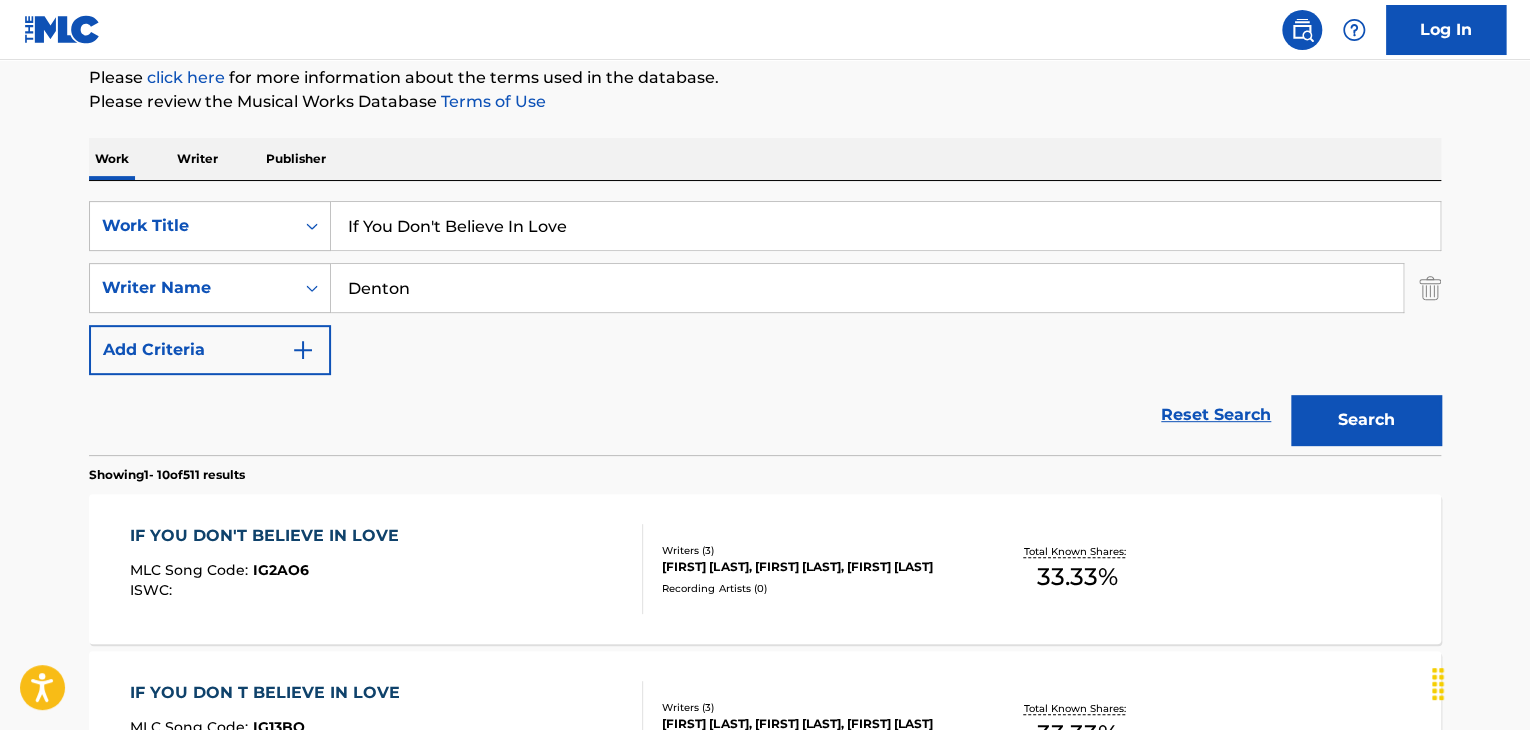 click on "If You Don't Believe In Love" at bounding box center [885, 226] 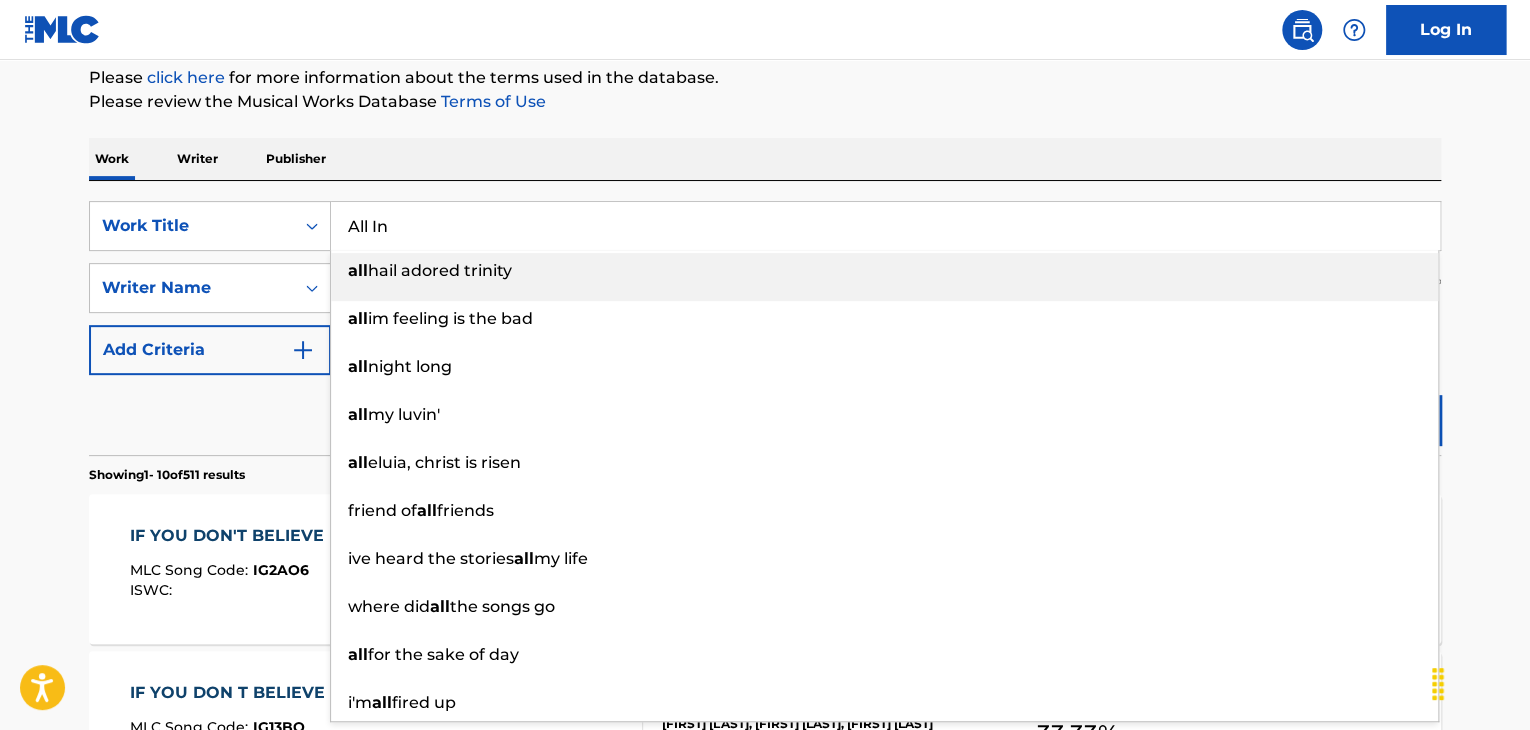 type on "All In" 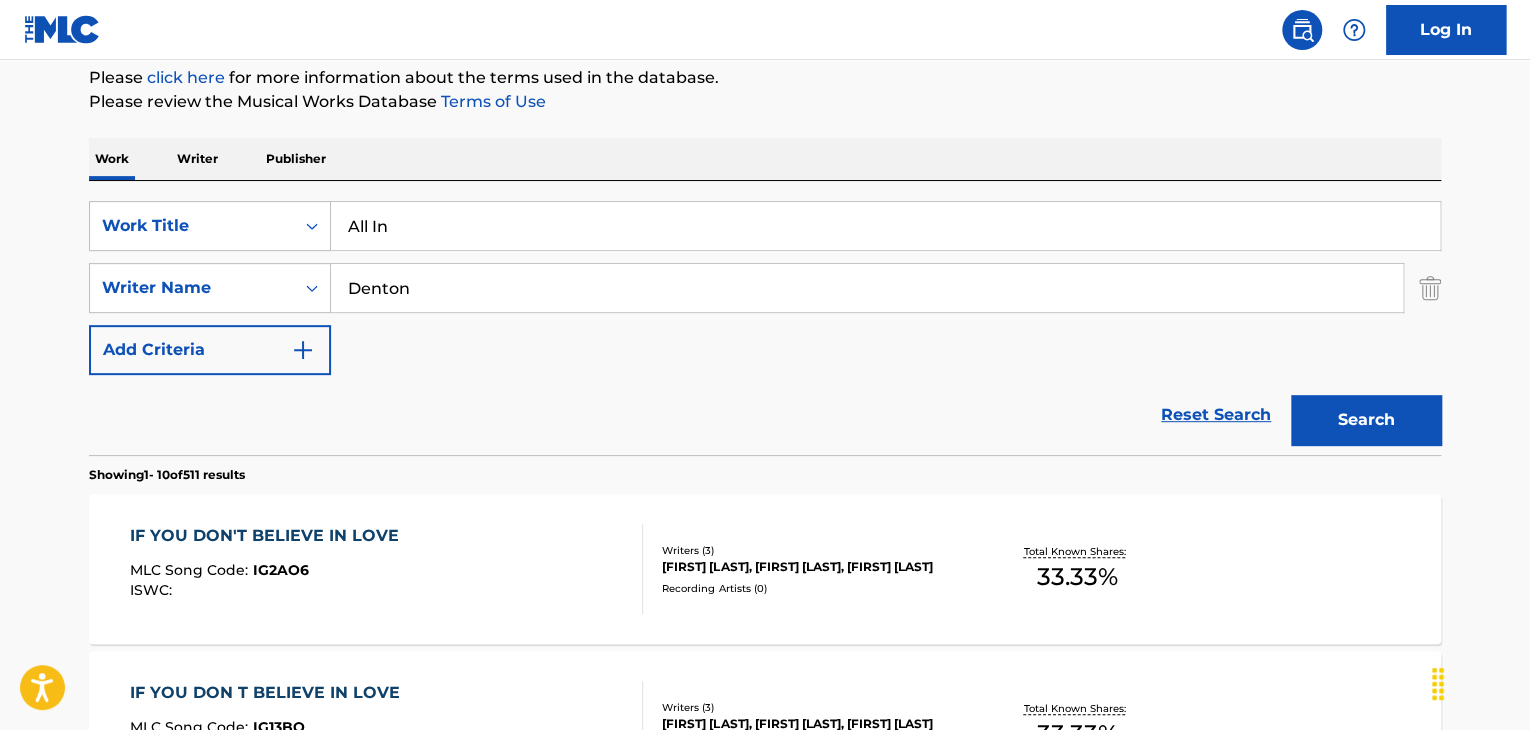 paste on "[LAST] [LAST]" 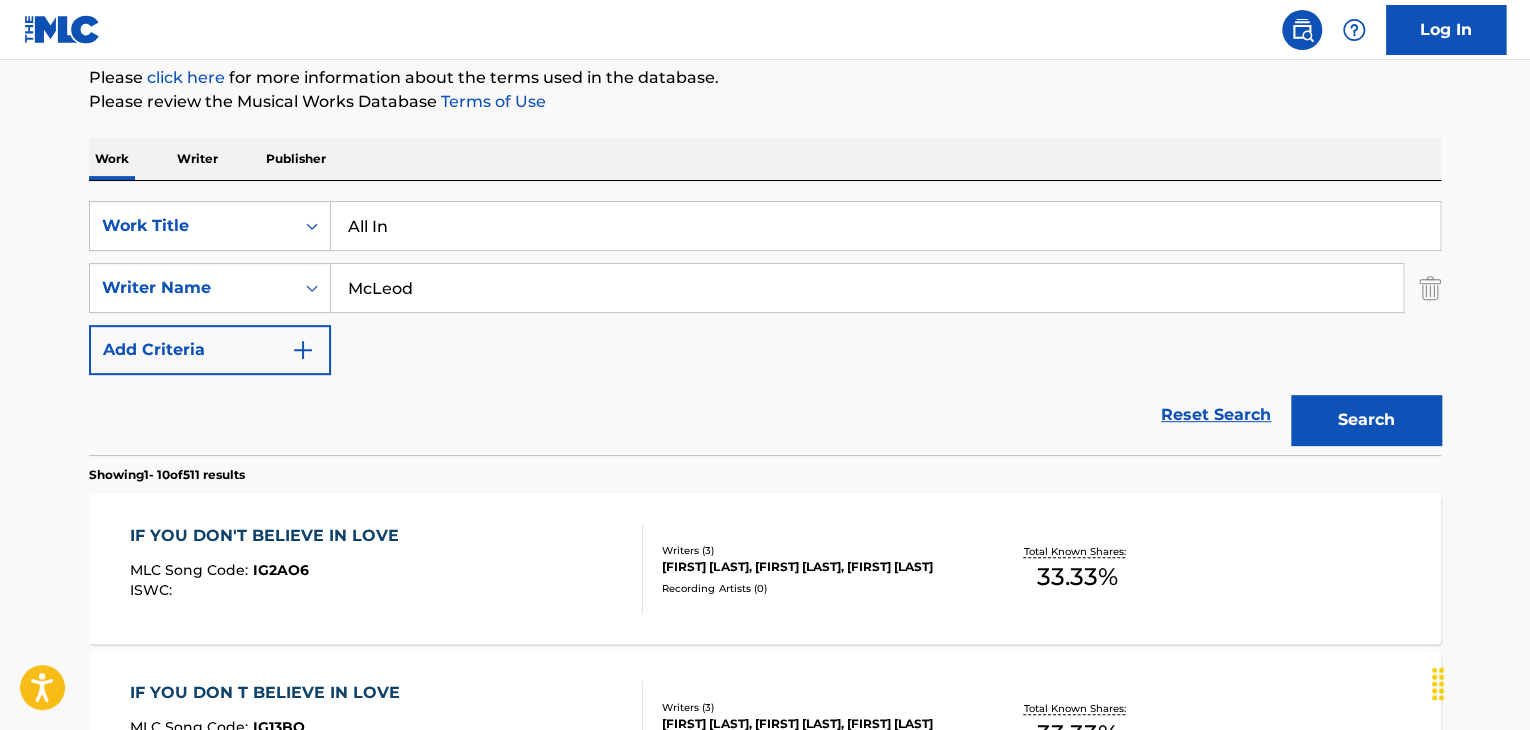 type on "McLeod" 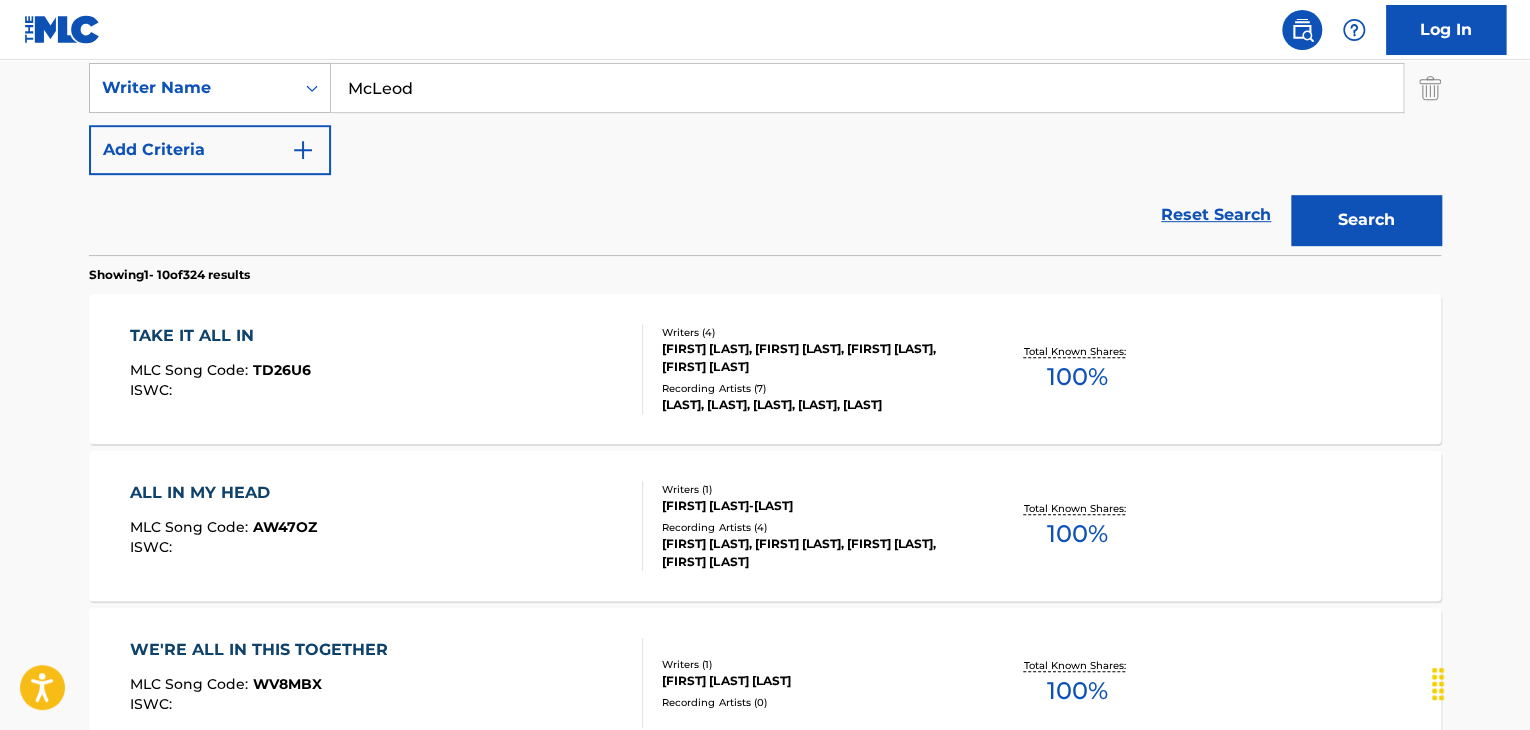 scroll, scrollTop: 377, scrollLeft: 0, axis: vertical 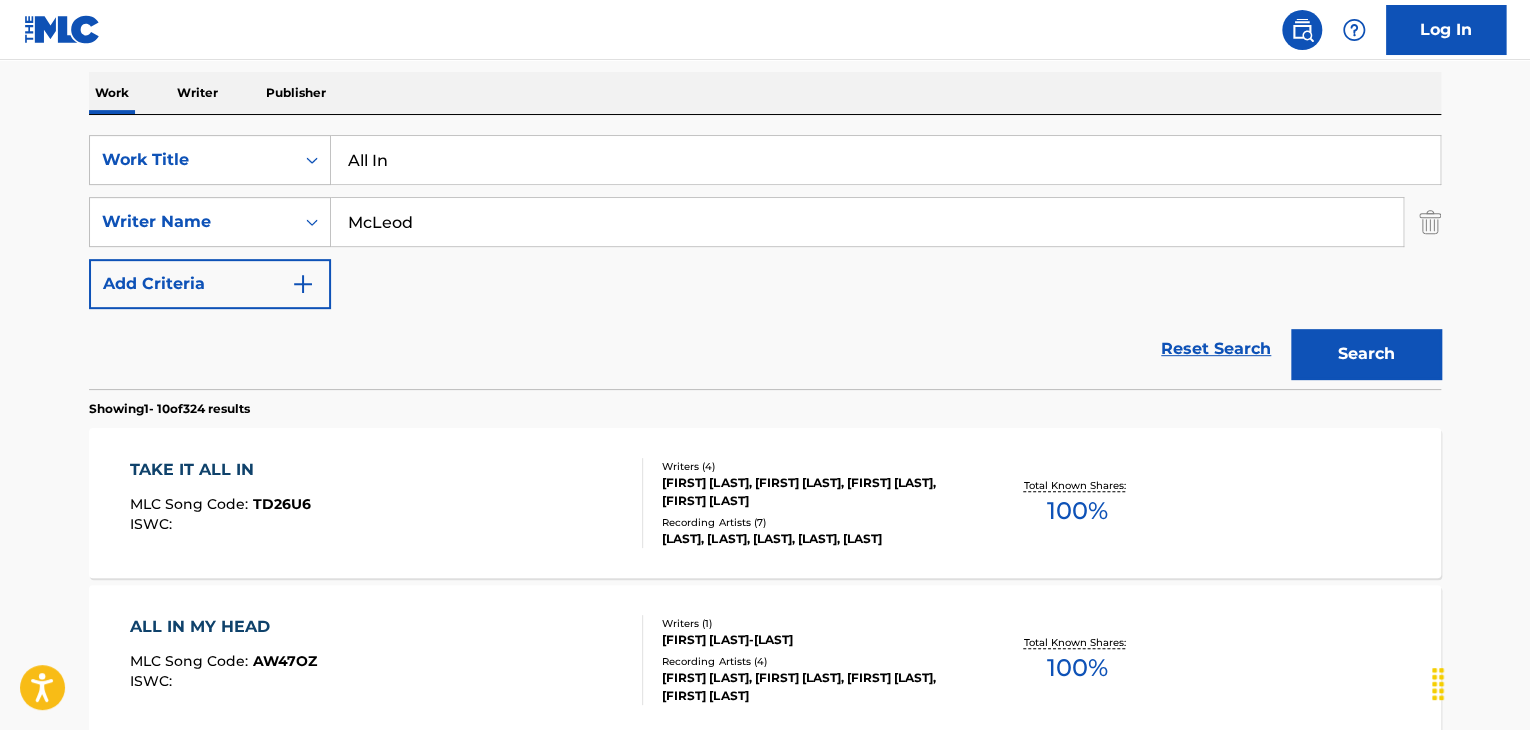 click on "All In" at bounding box center [885, 160] 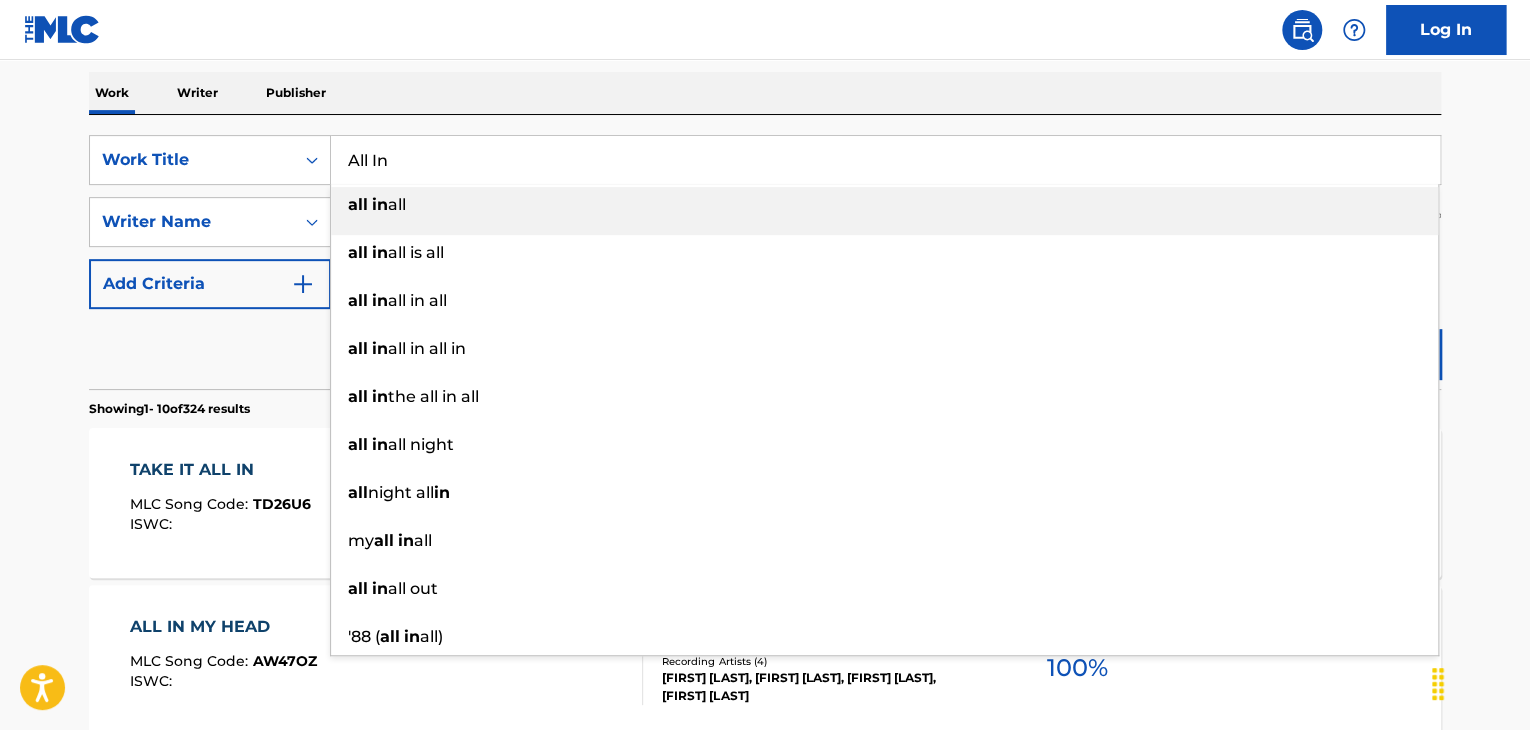 click on "All In" at bounding box center [885, 160] 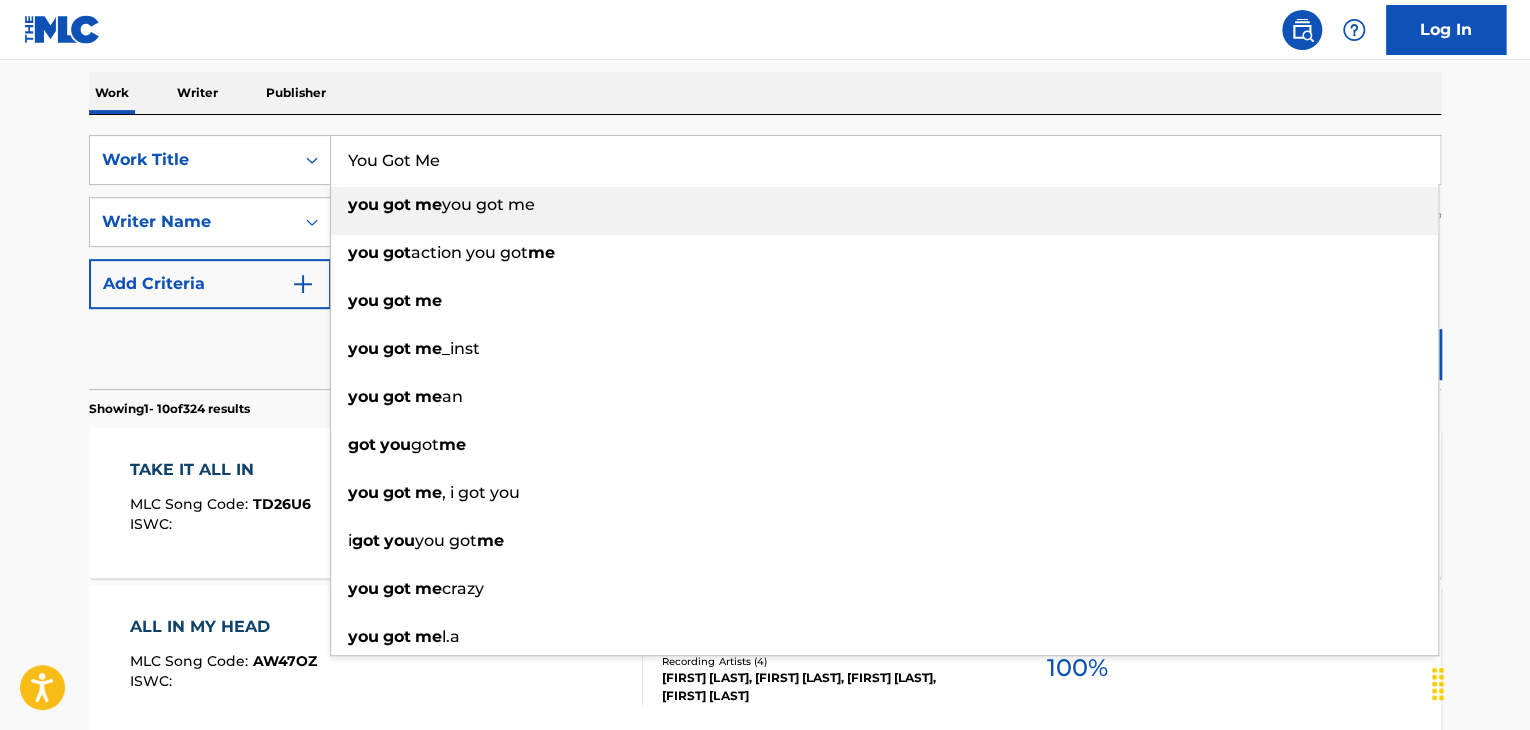 type on "You Got Me" 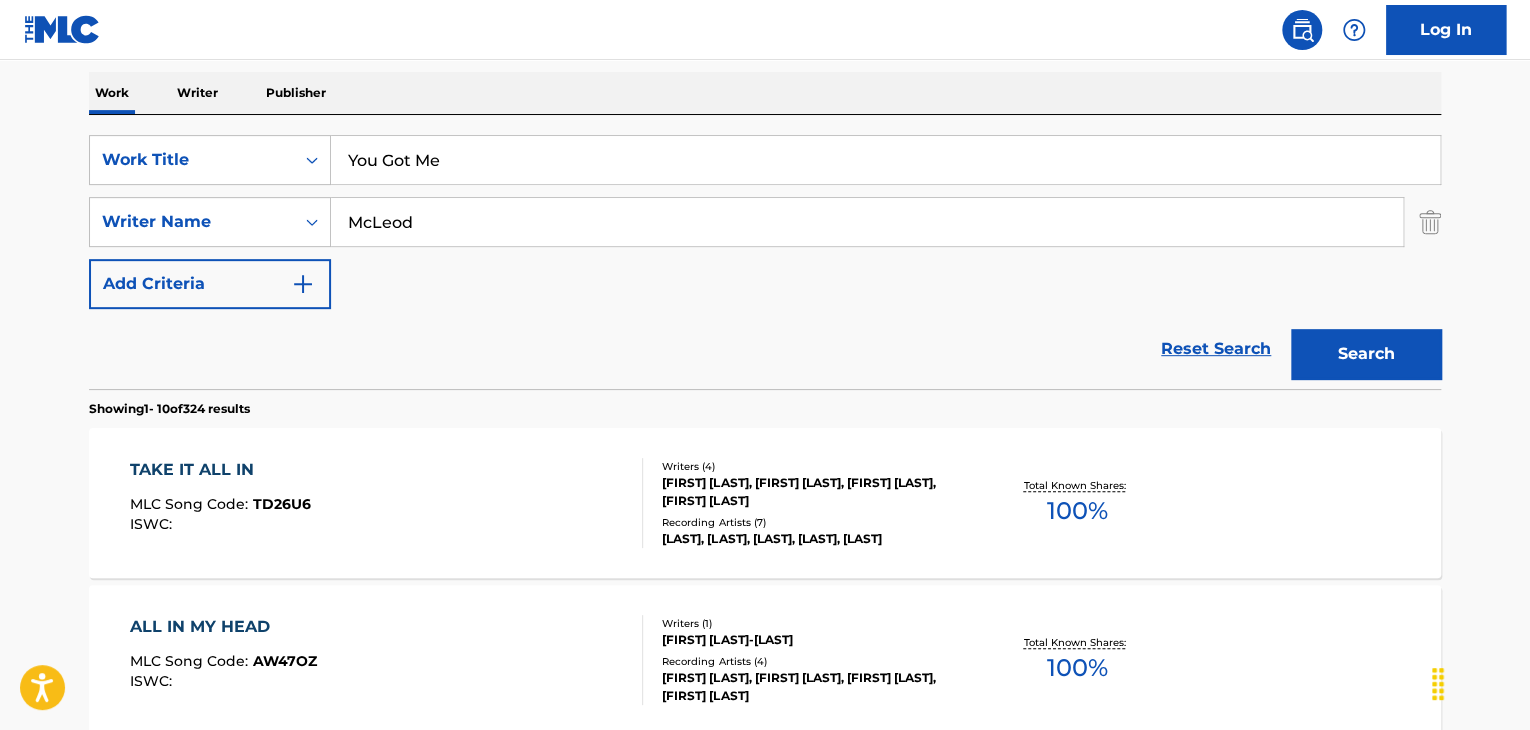 paste on "edice" 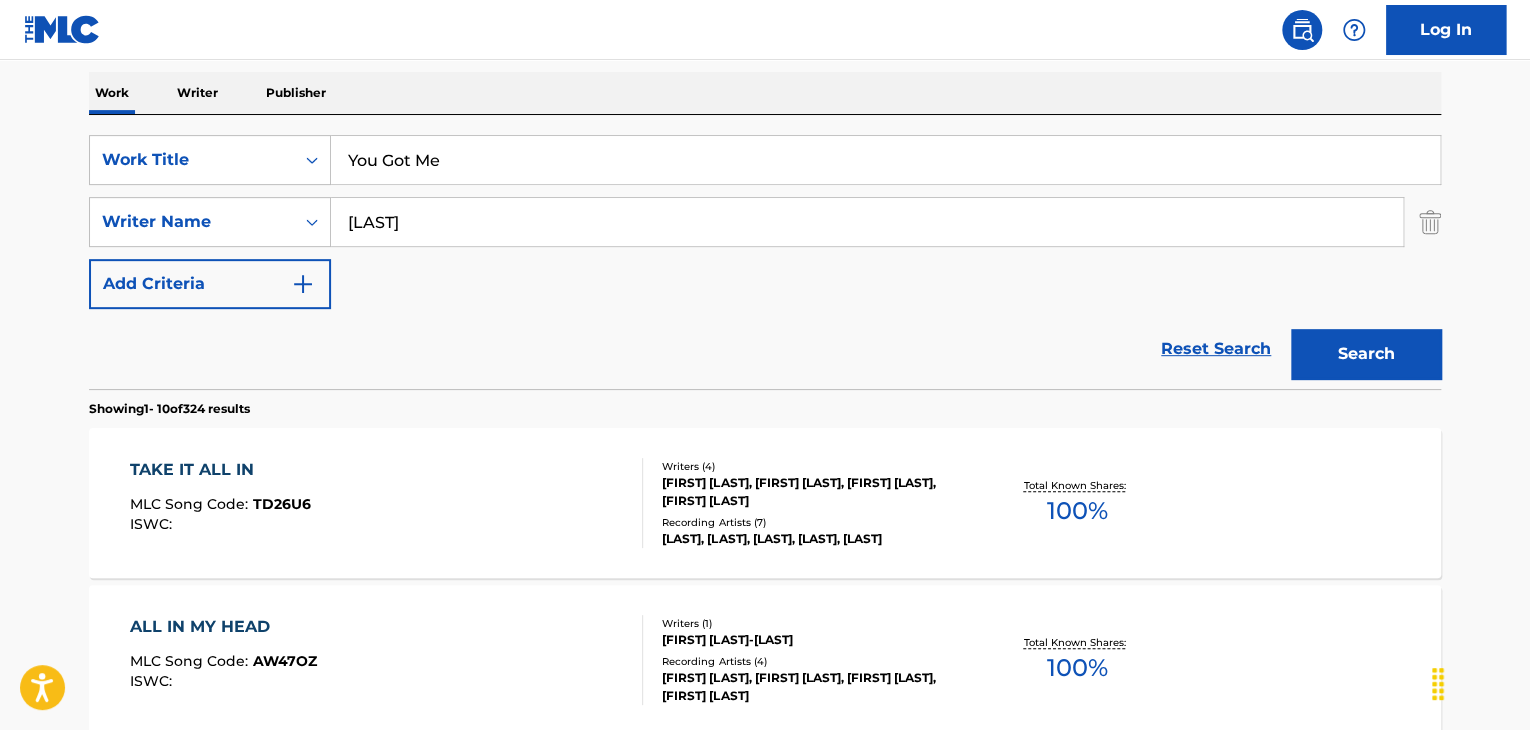 type on "[LAST]" 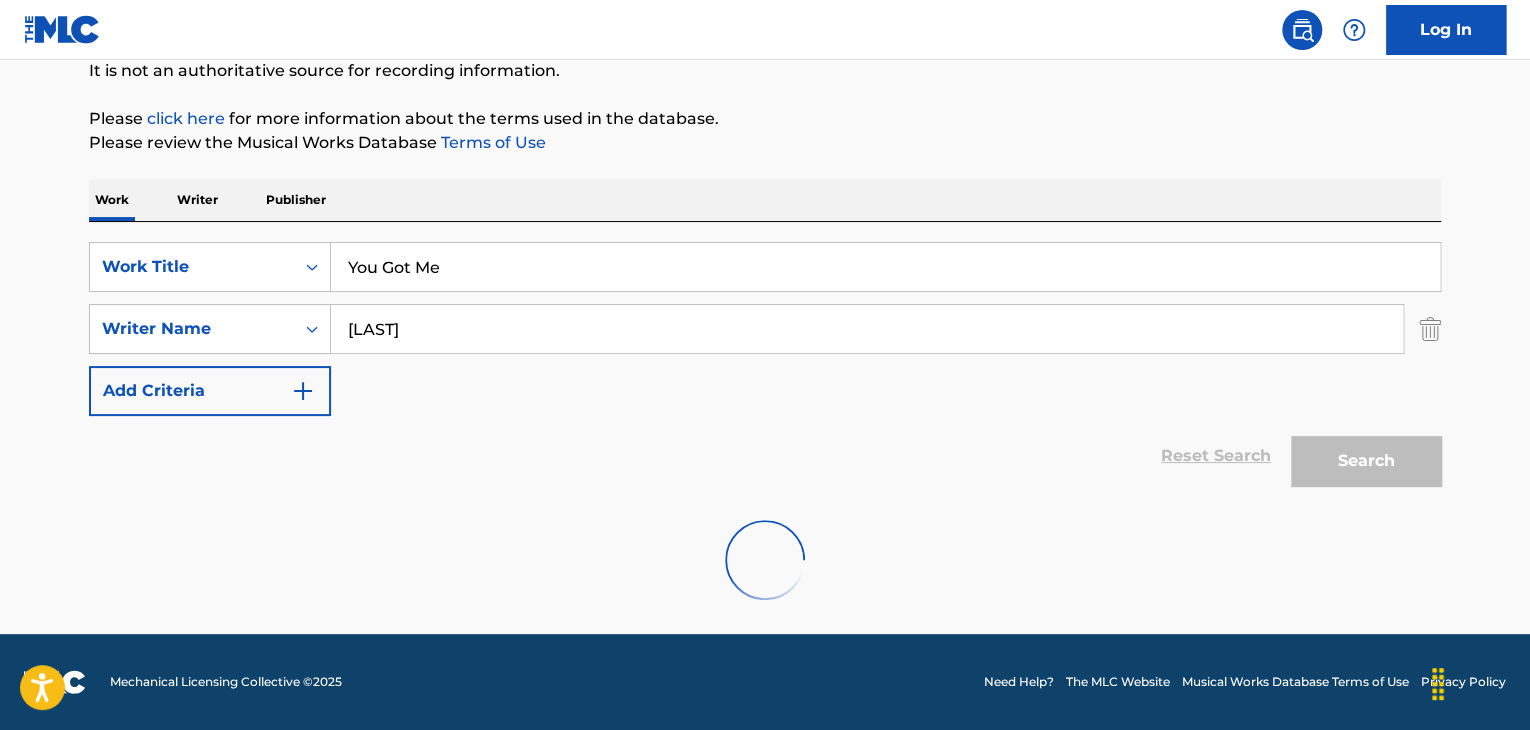 scroll, scrollTop: 310, scrollLeft: 0, axis: vertical 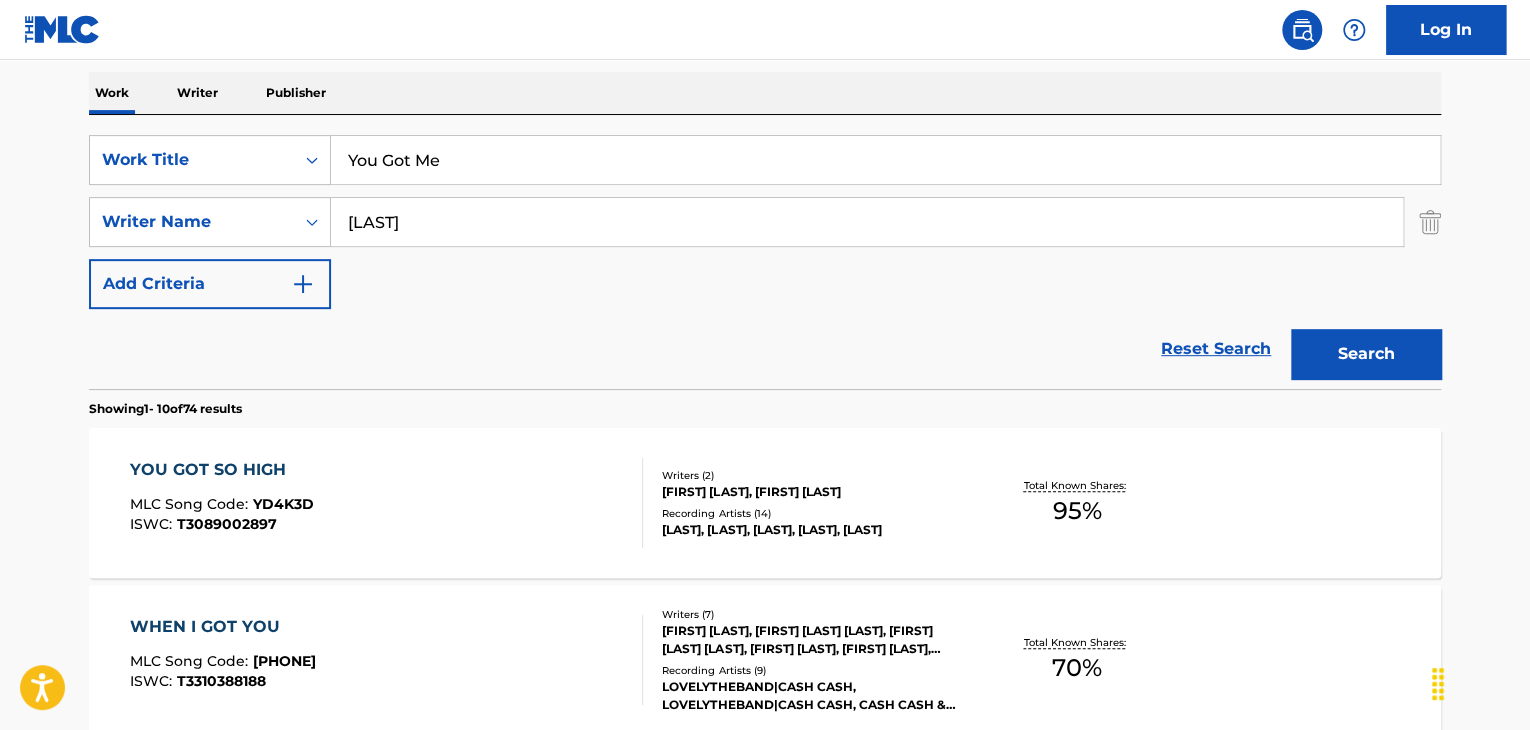 click on "You Got Me" at bounding box center [885, 160] 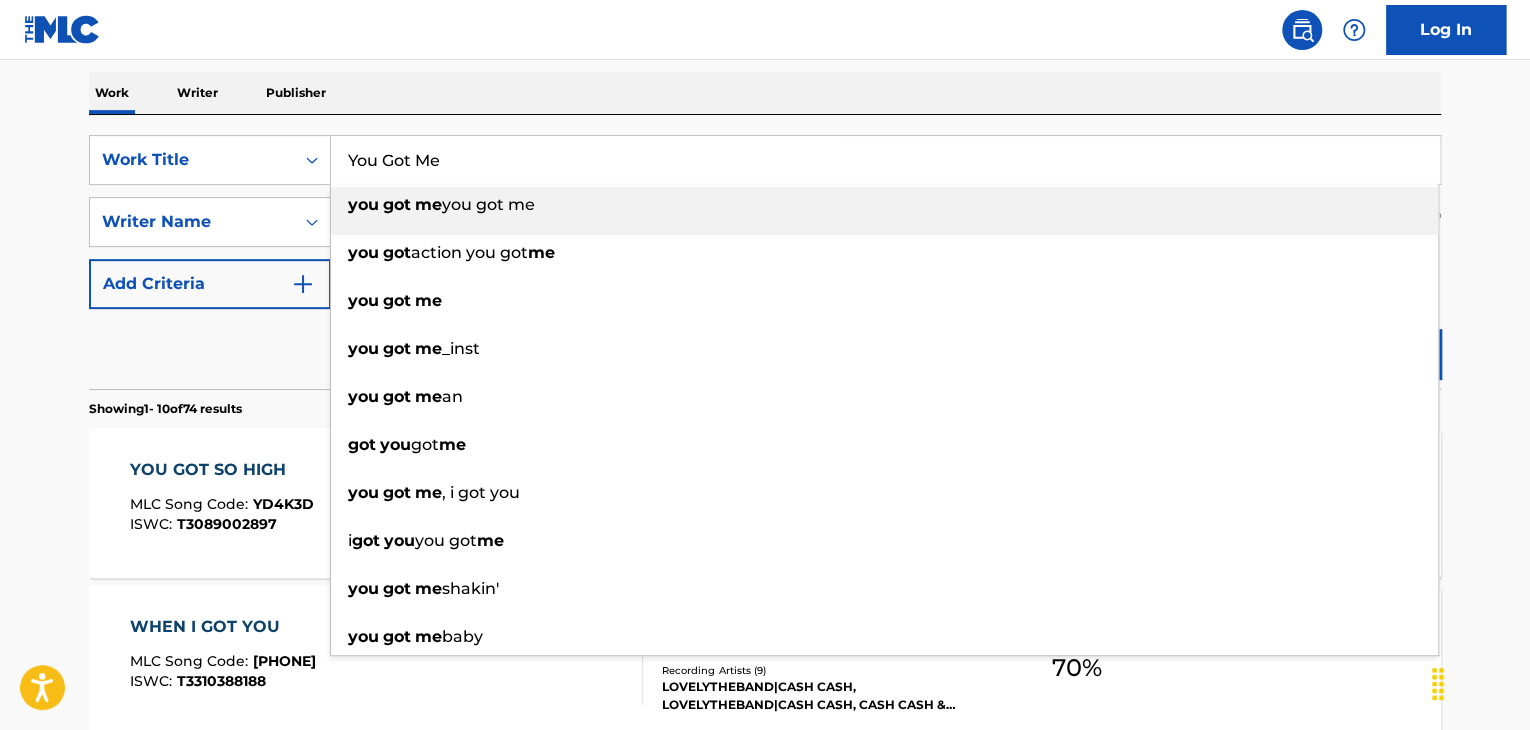 click on "You Got Me" at bounding box center [885, 160] 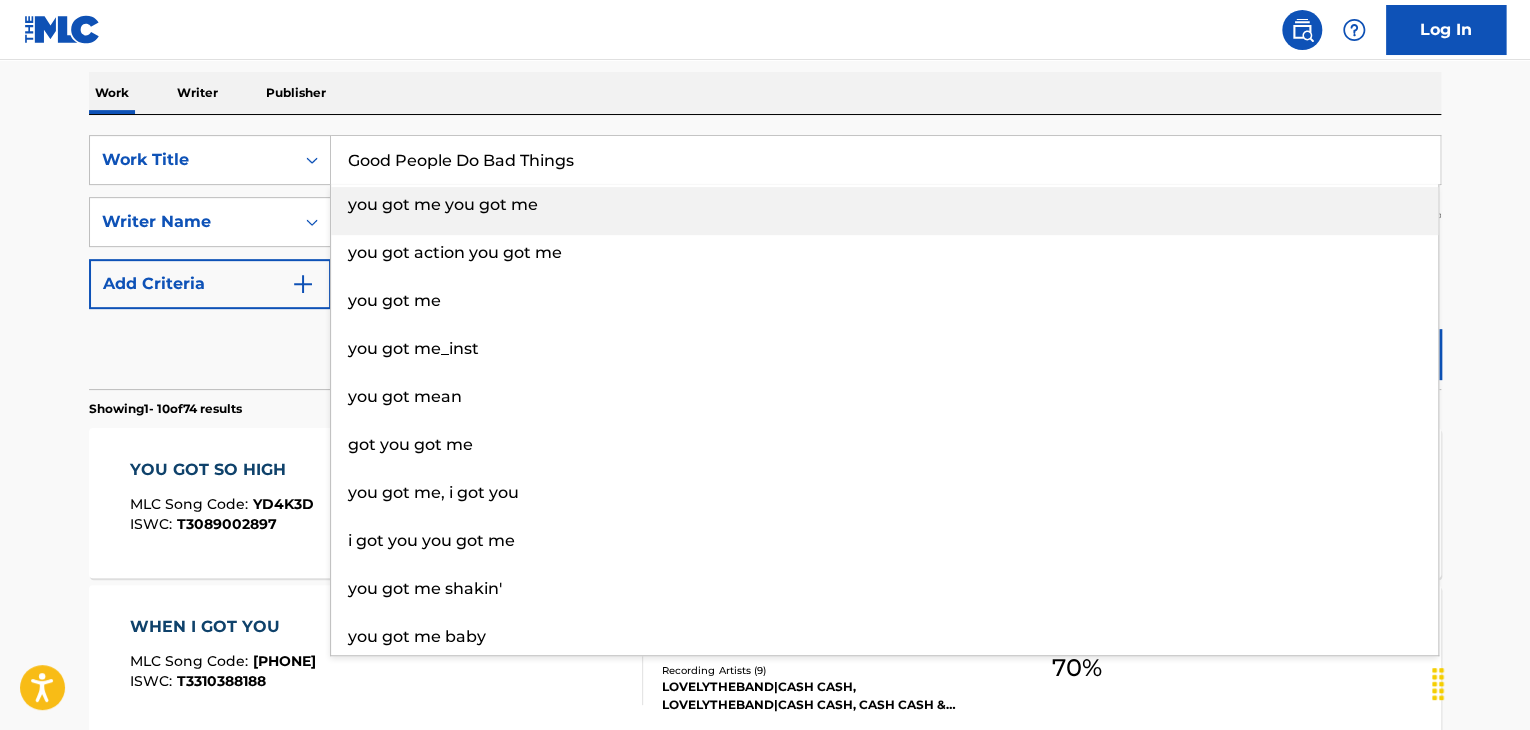 type on "Good People Do Bad Things" 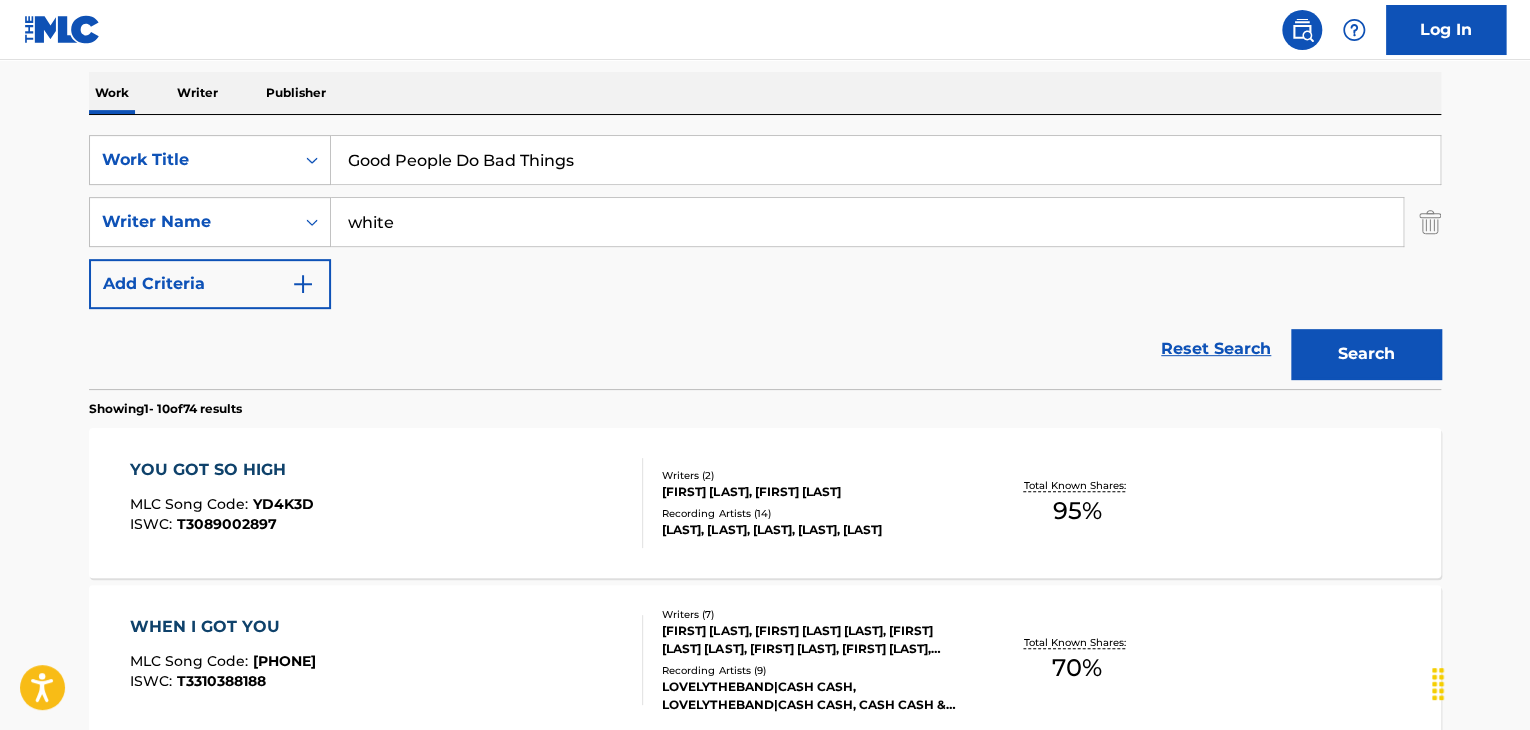 type on "white" 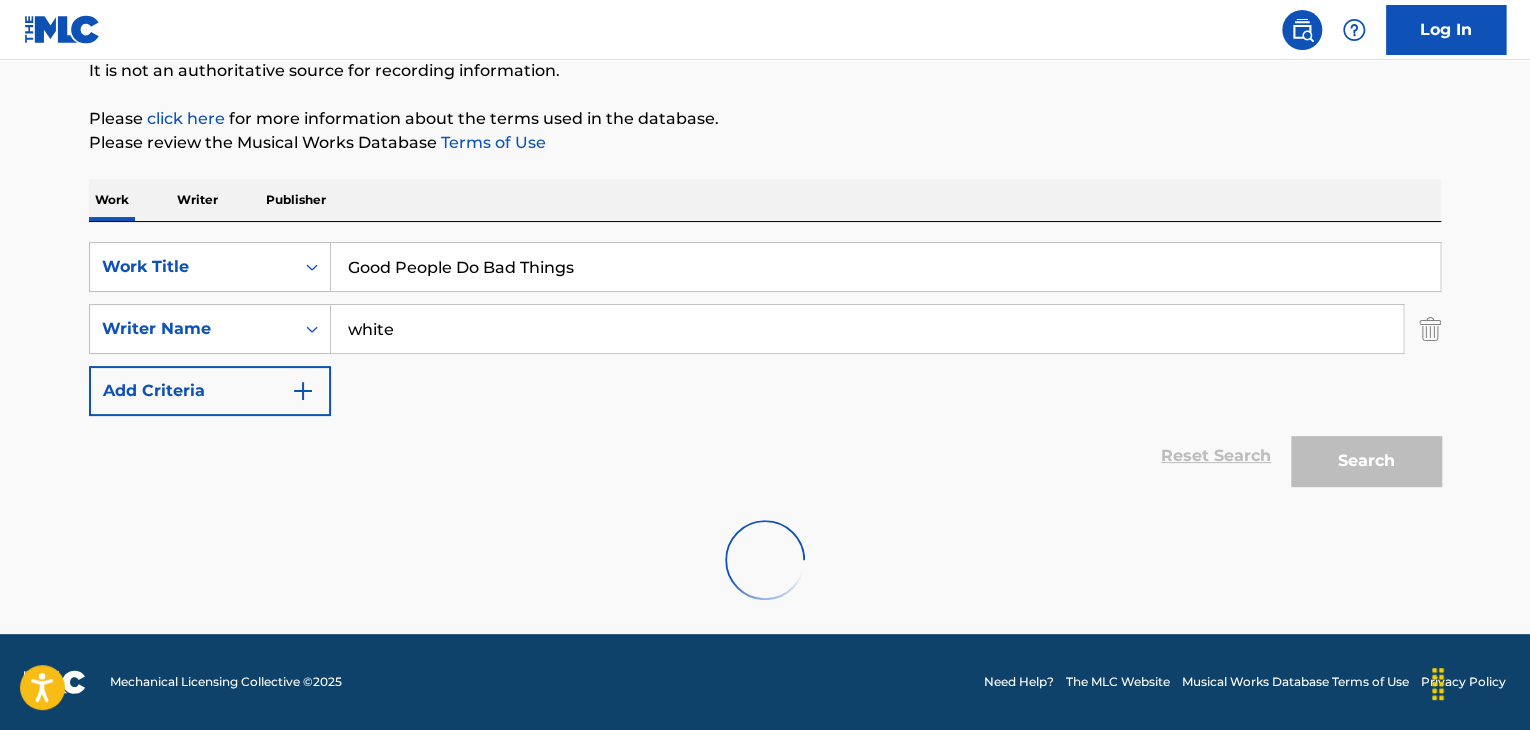 scroll, scrollTop: 310, scrollLeft: 0, axis: vertical 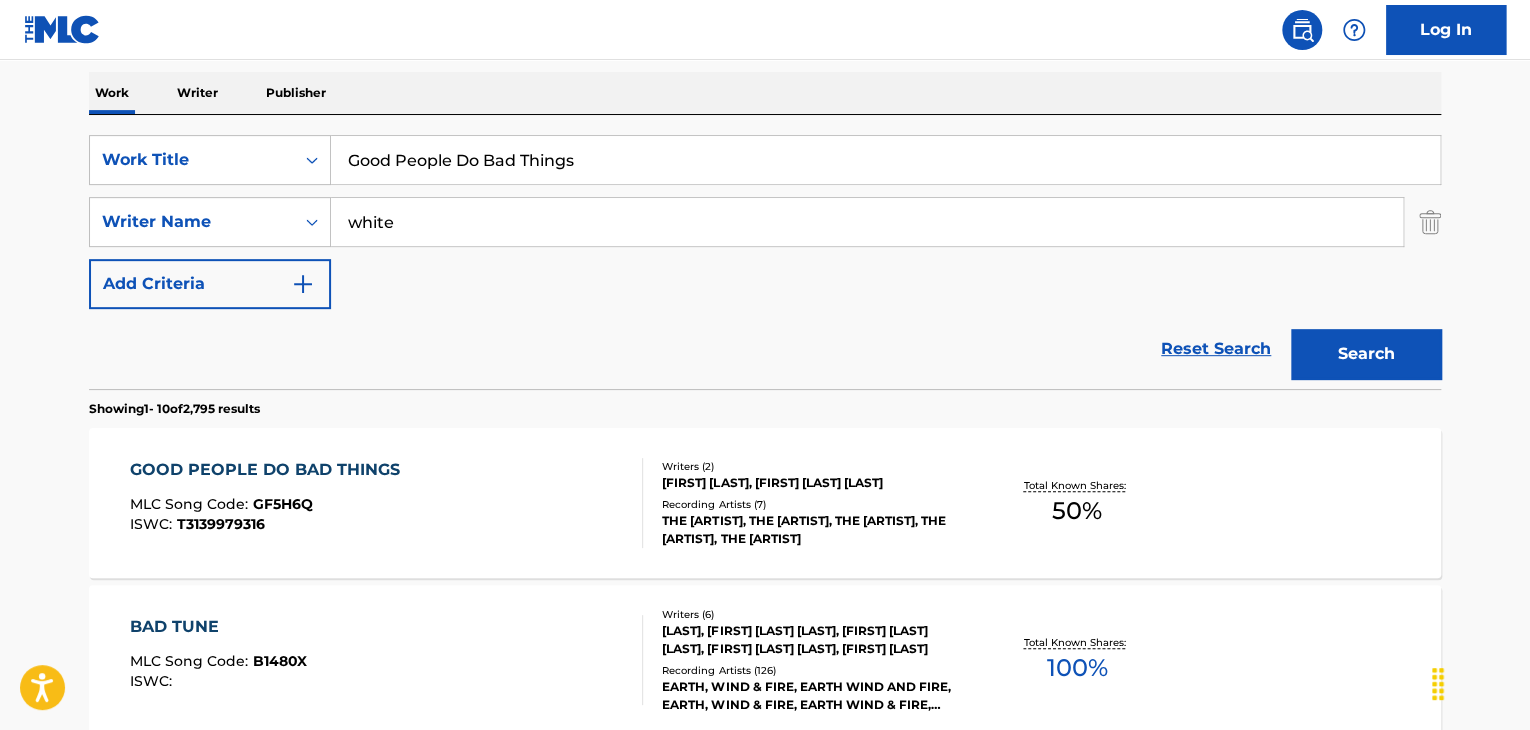 click on "GOOD PEOPLE DO BAD THINGS" at bounding box center (270, 470) 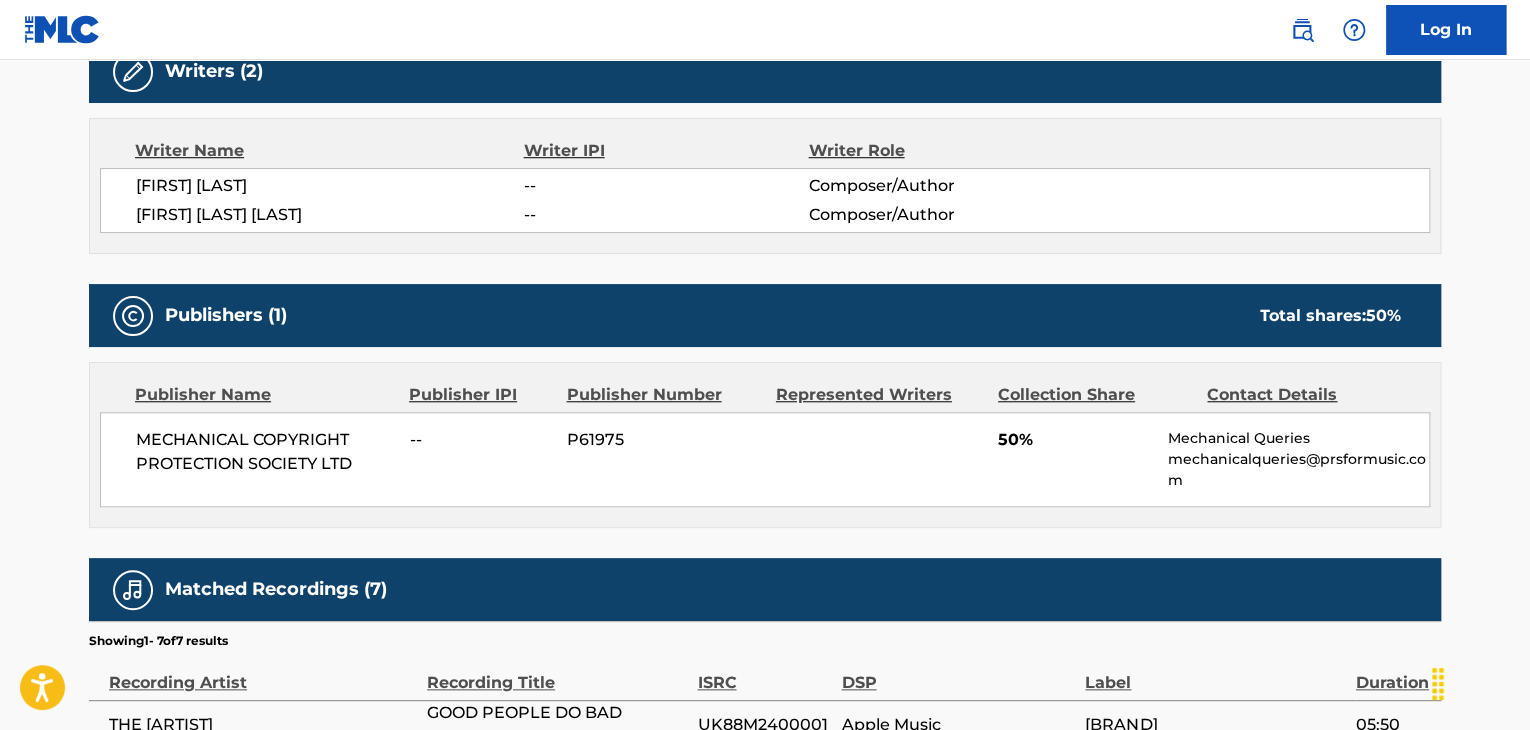 scroll, scrollTop: 666, scrollLeft: 0, axis: vertical 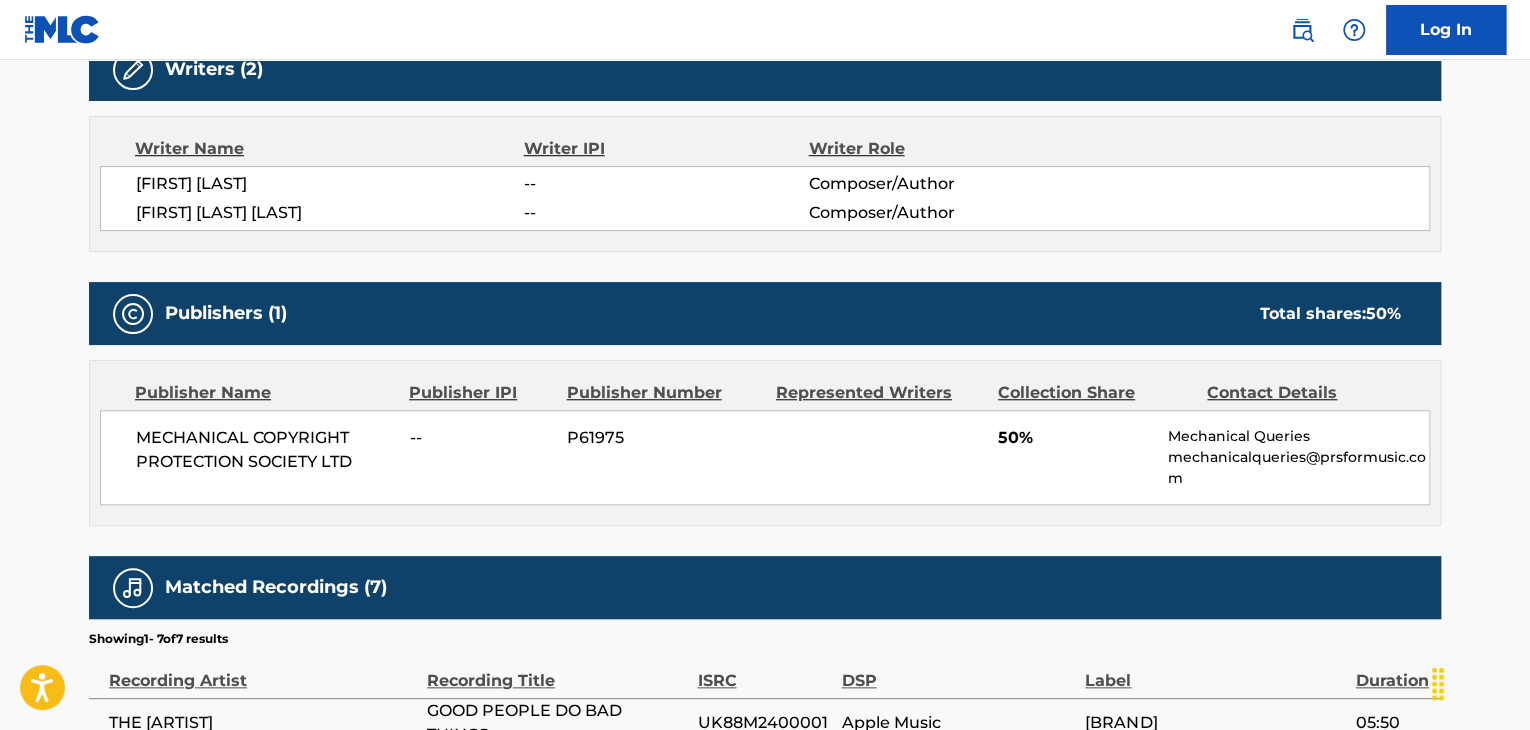 click on "MECHANICAL COPYRIGHT PROTECTION SOCIETY LTD" at bounding box center [265, 450] 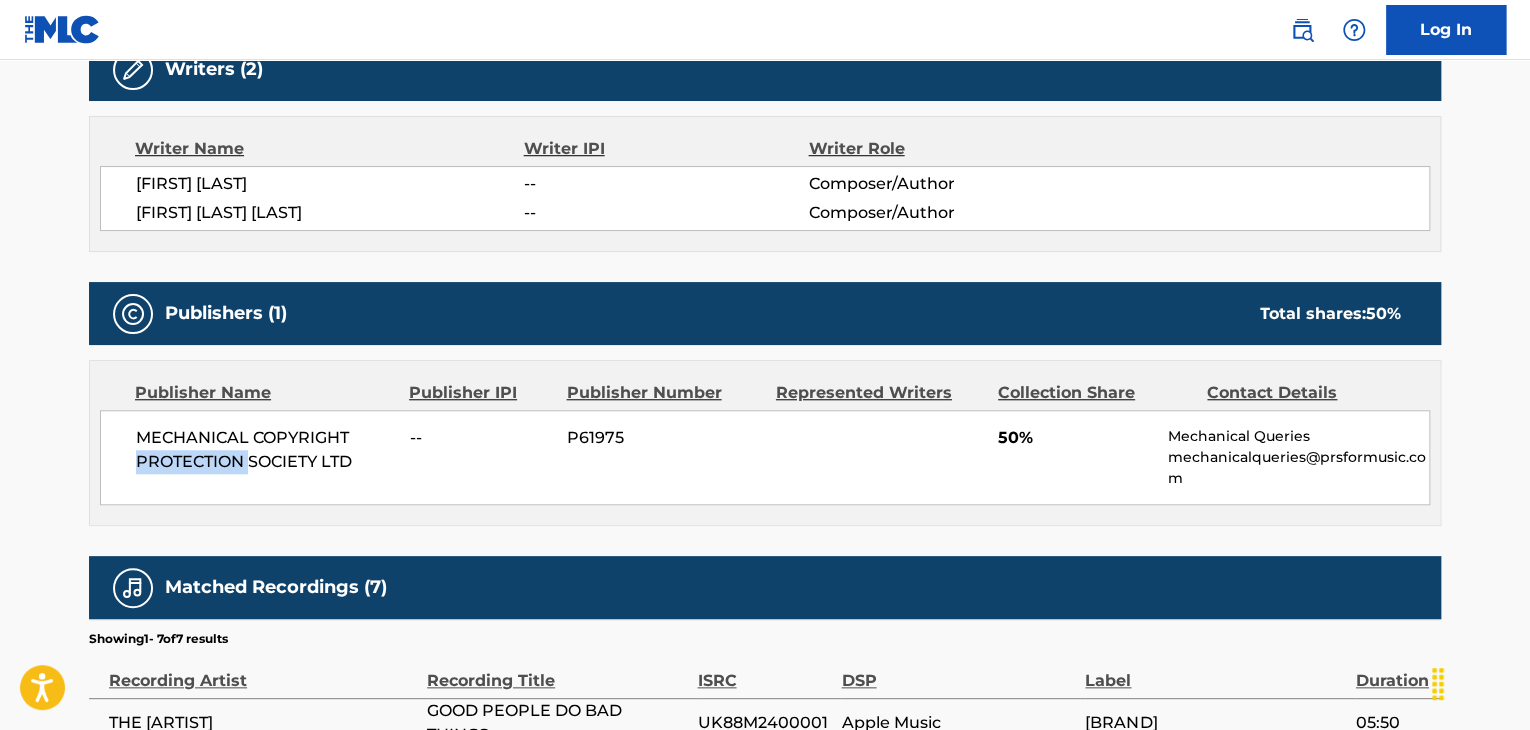 click on "MECHANICAL COPYRIGHT PROTECTION SOCIETY LTD" at bounding box center (265, 450) 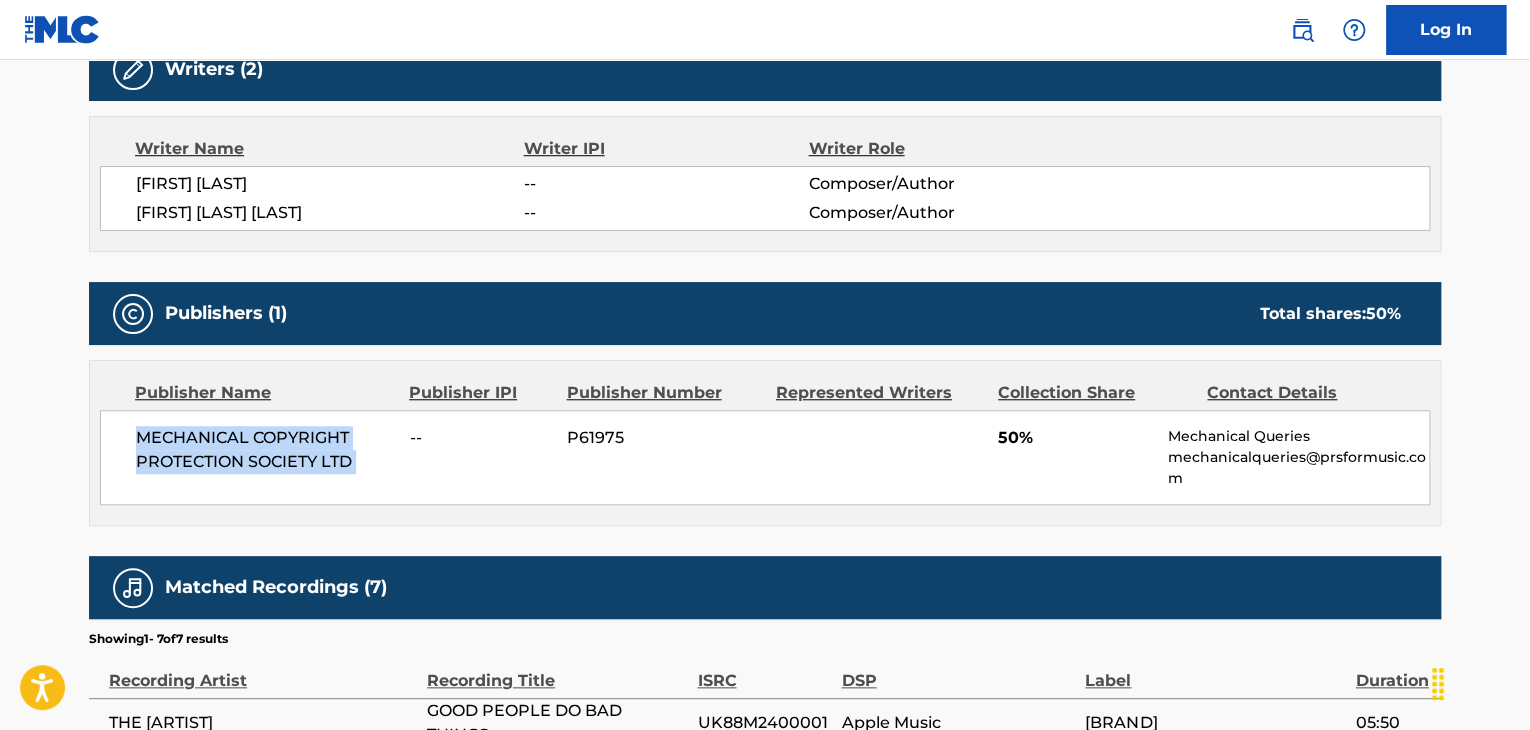 click on "MECHANICAL COPYRIGHT PROTECTION SOCIETY LTD" at bounding box center (265, 450) 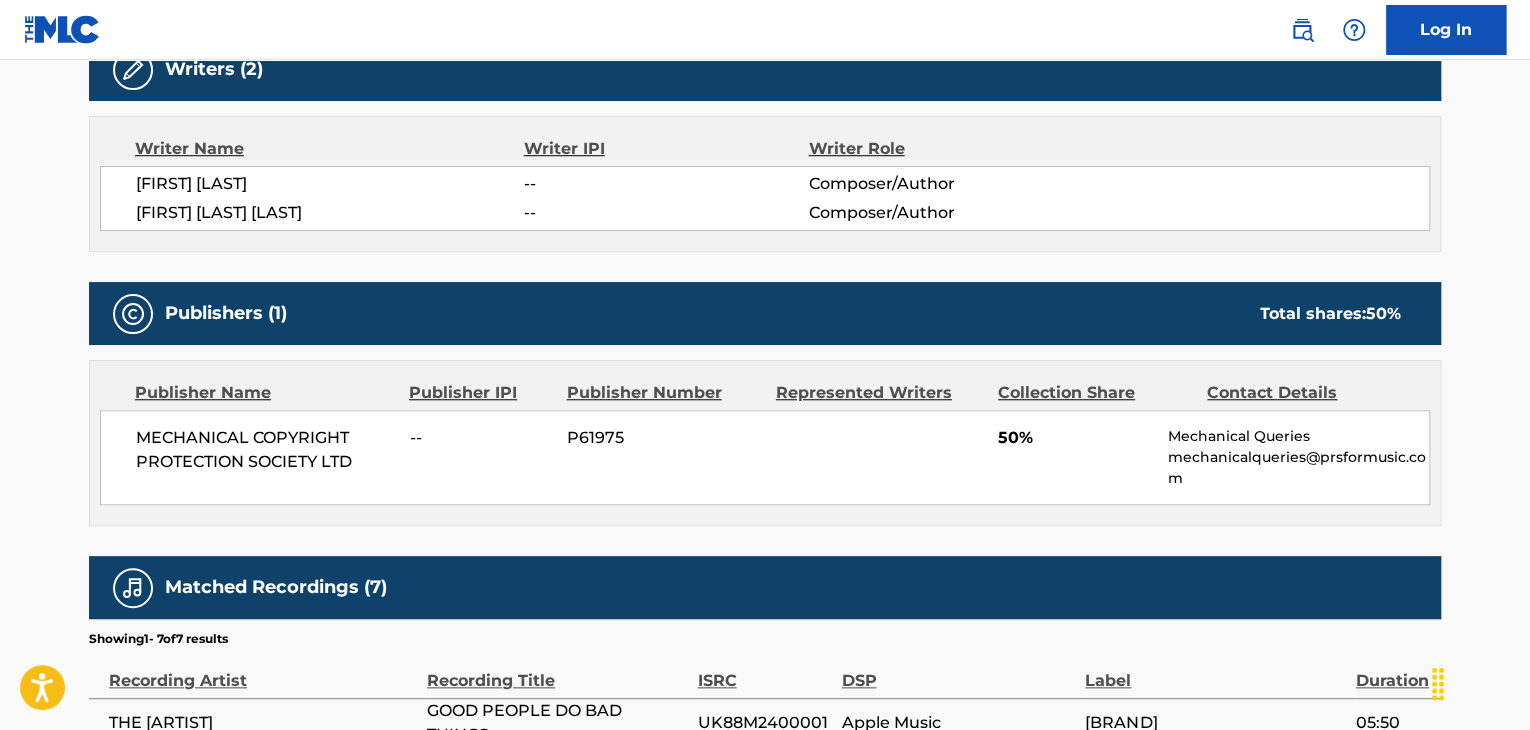 click on "[FIRST] [LAST]" at bounding box center (330, 184) 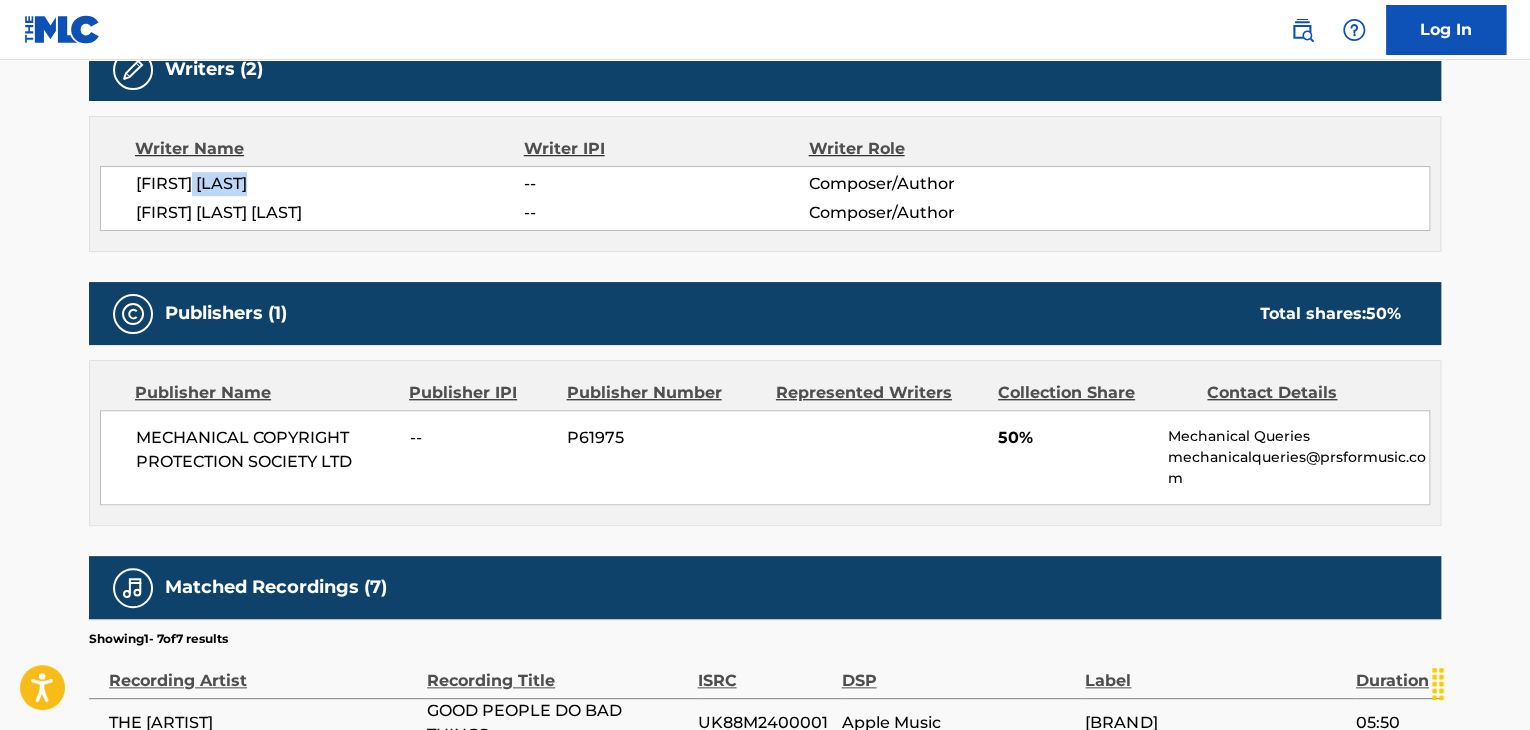 click on "[FIRST] [LAST]" at bounding box center [330, 184] 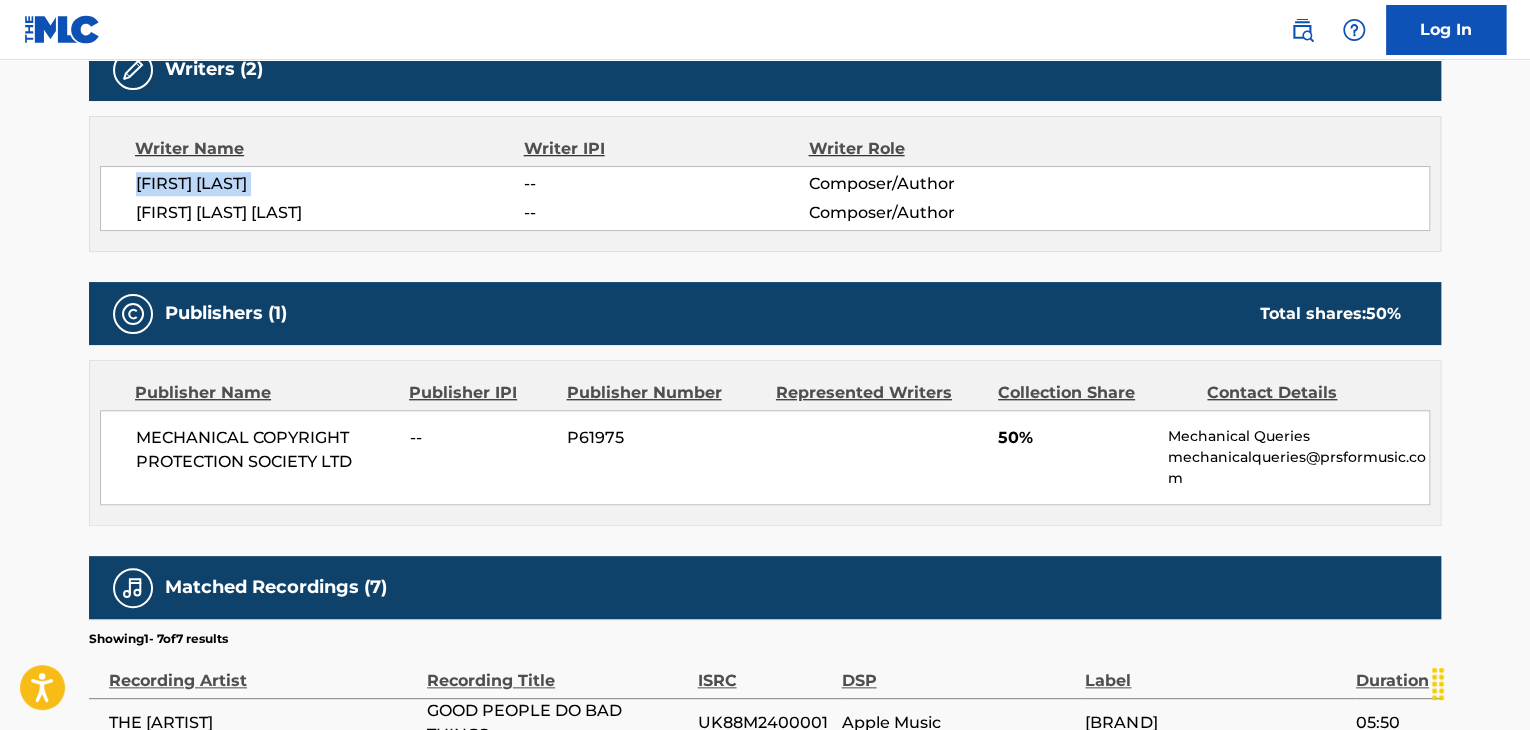 click on "[FIRST] [LAST]" at bounding box center (330, 184) 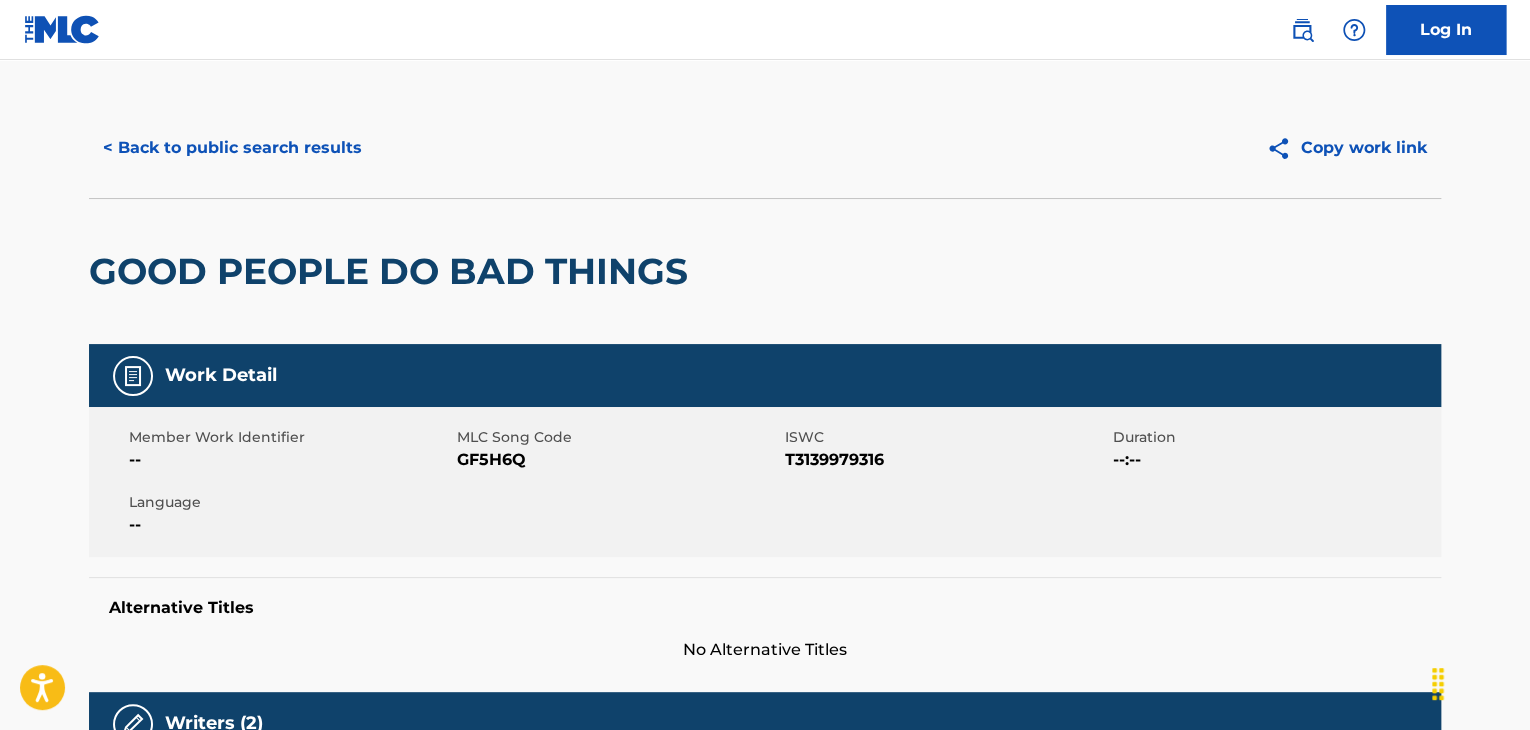 scroll, scrollTop: 0, scrollLeft: 0, axis: both 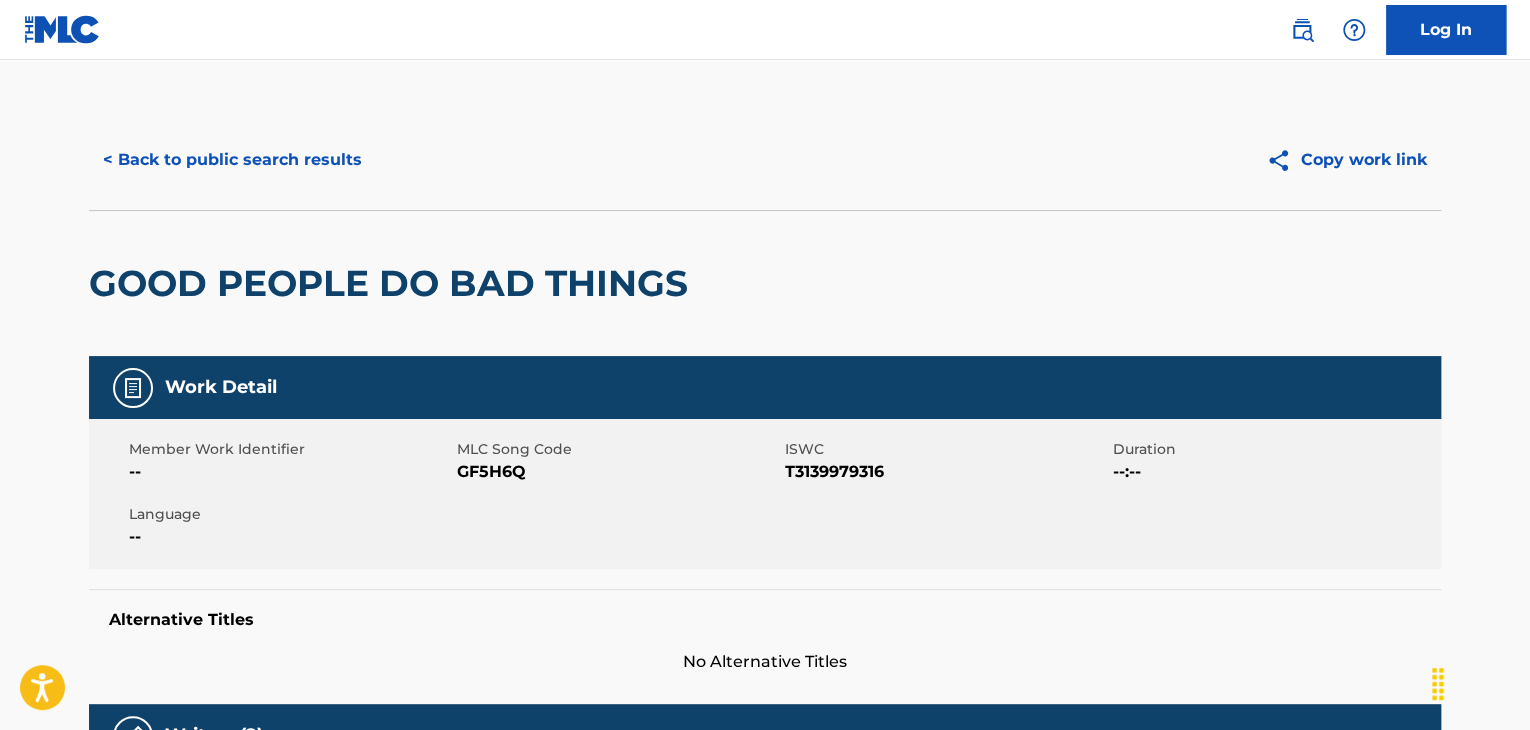 click on "GF5H6Q" at bounding box center [618, 472] 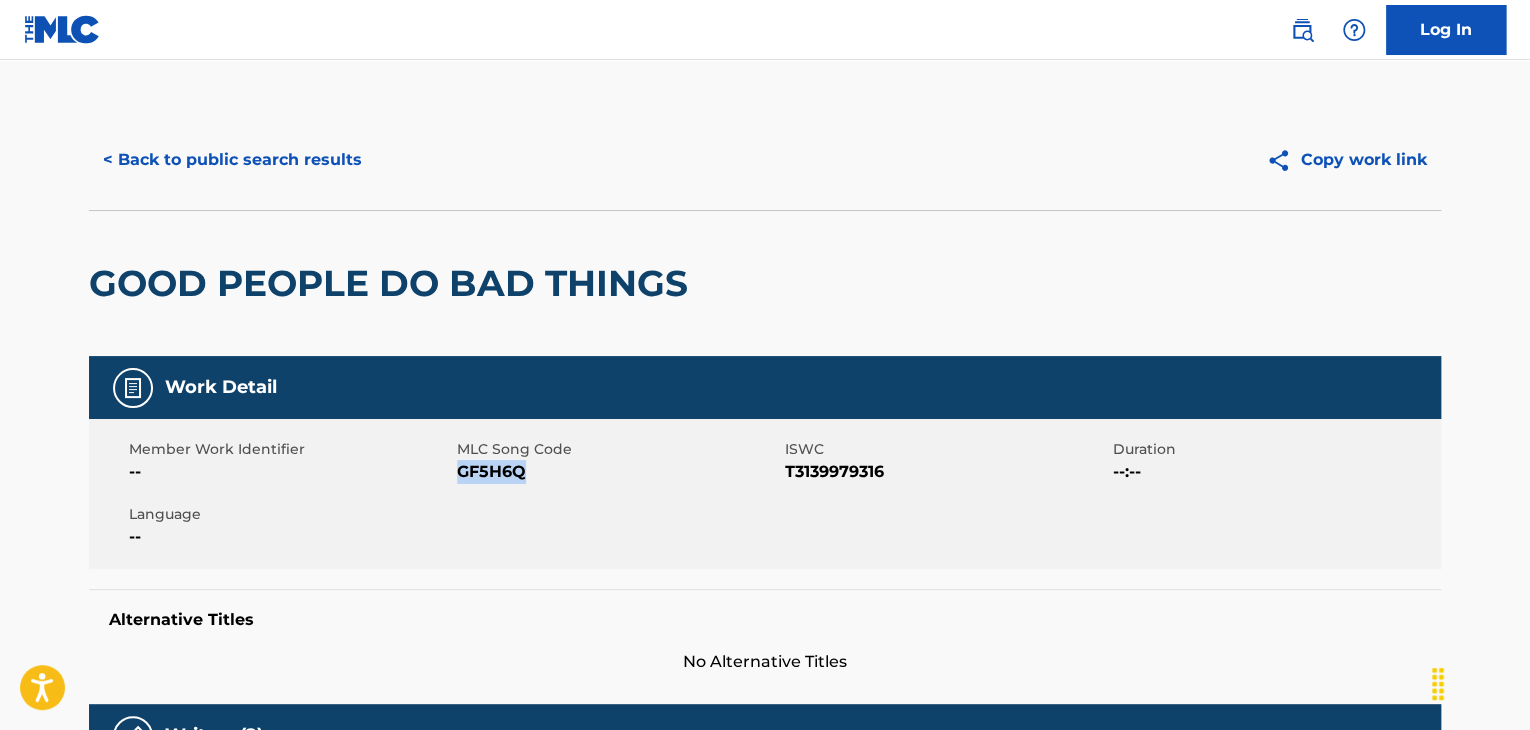 click on "GF5H6Q" at bounding box center (618, 472) 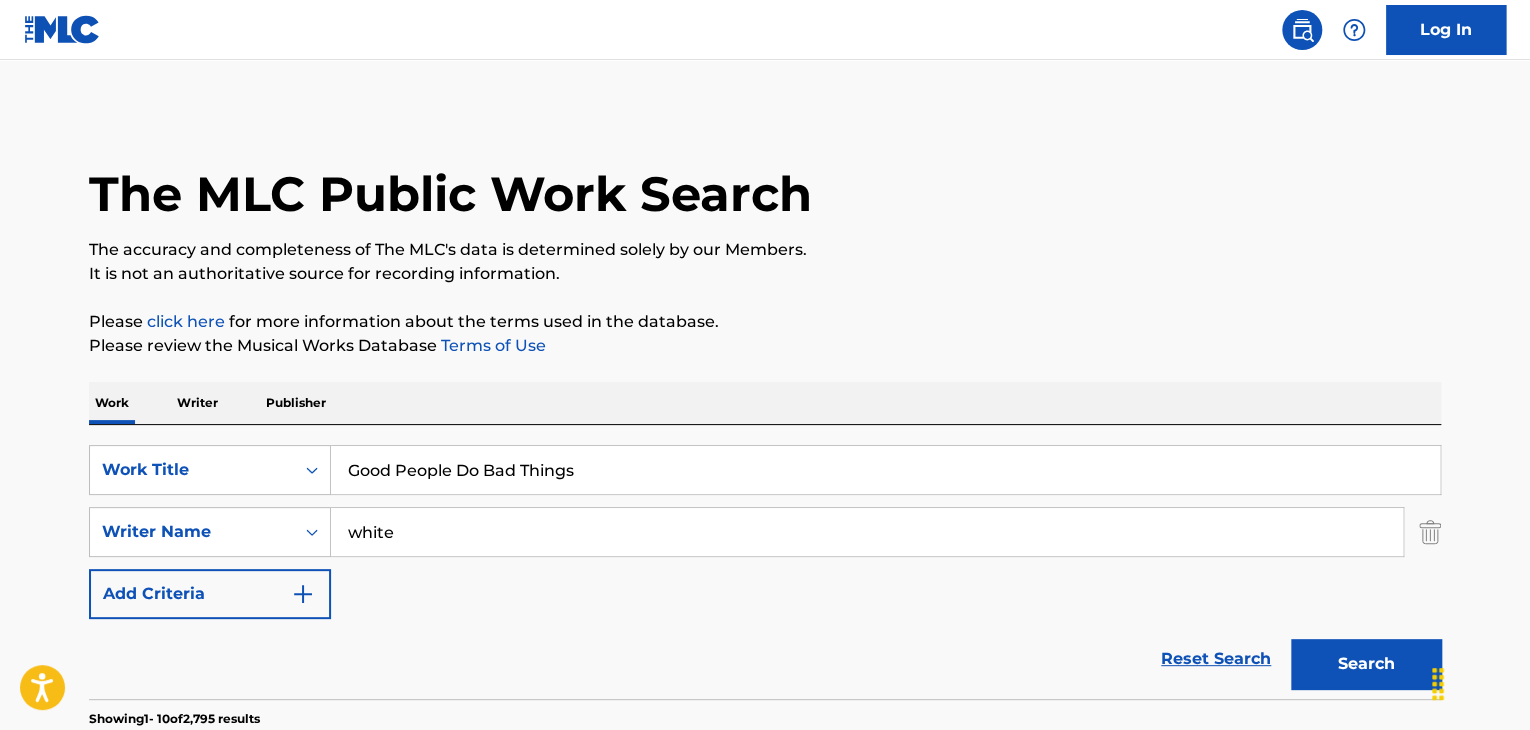 scroll, scrollTop: 310, scrollLeft: 0, axis: vertical 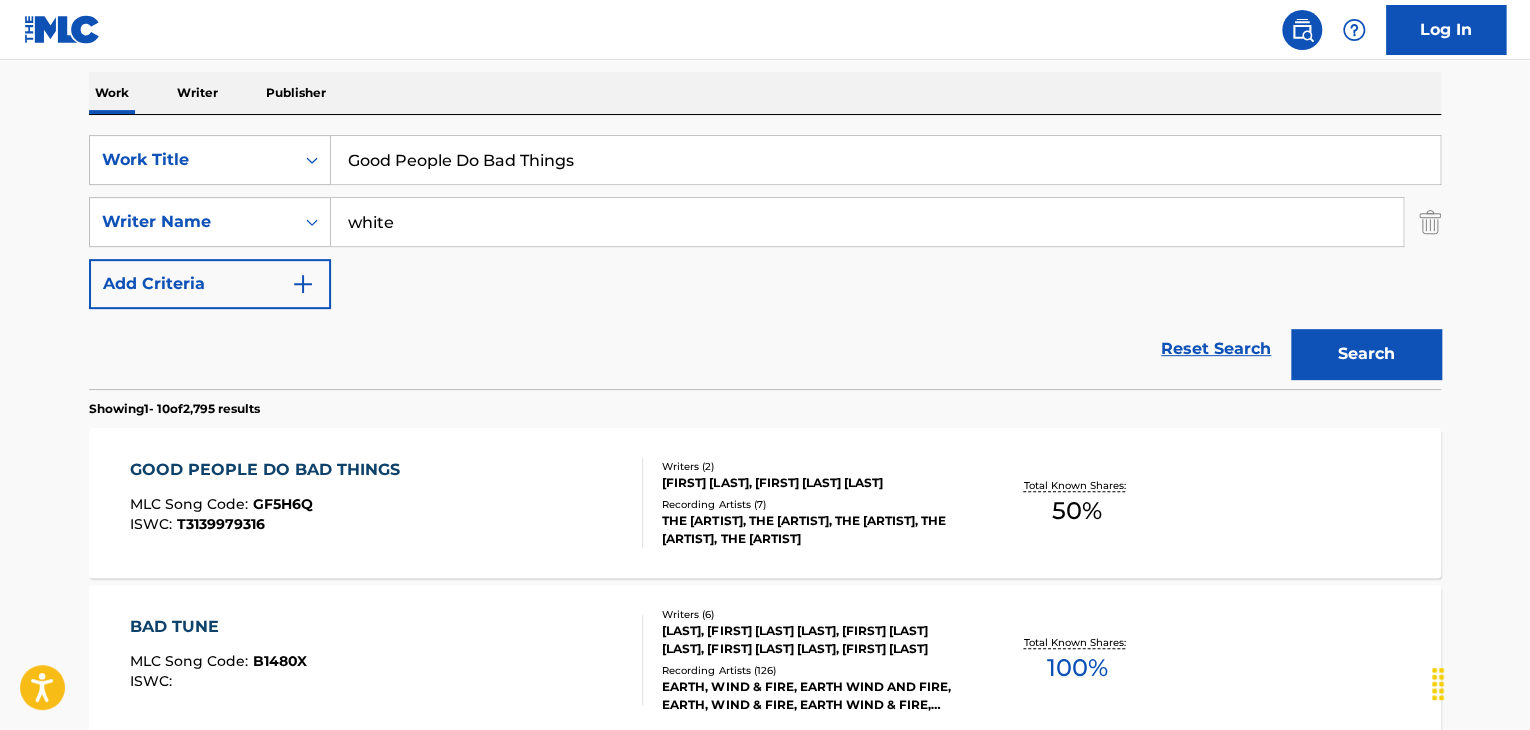 click on "Good People Do Bad Things" at bounding box center [885, 160] 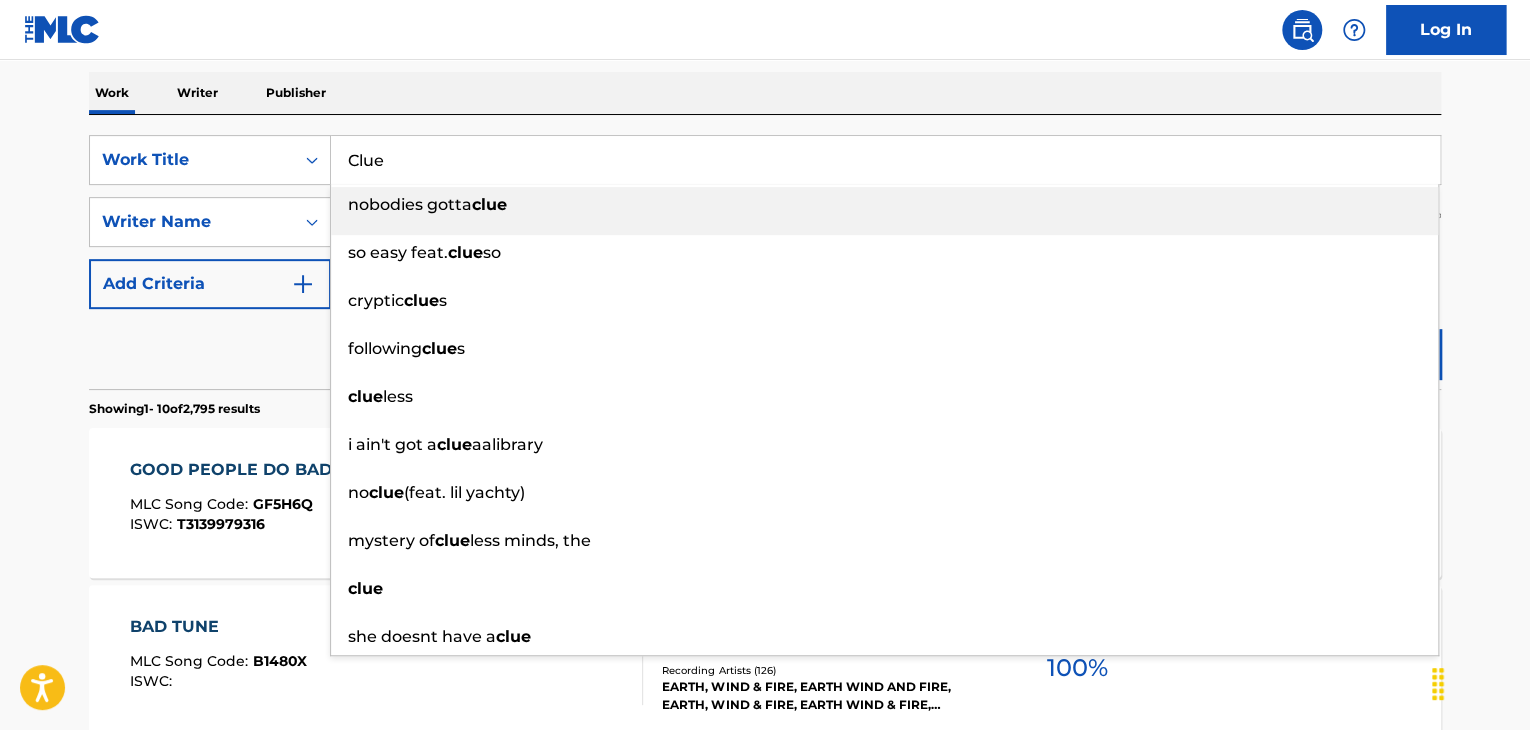 type on "Clue" 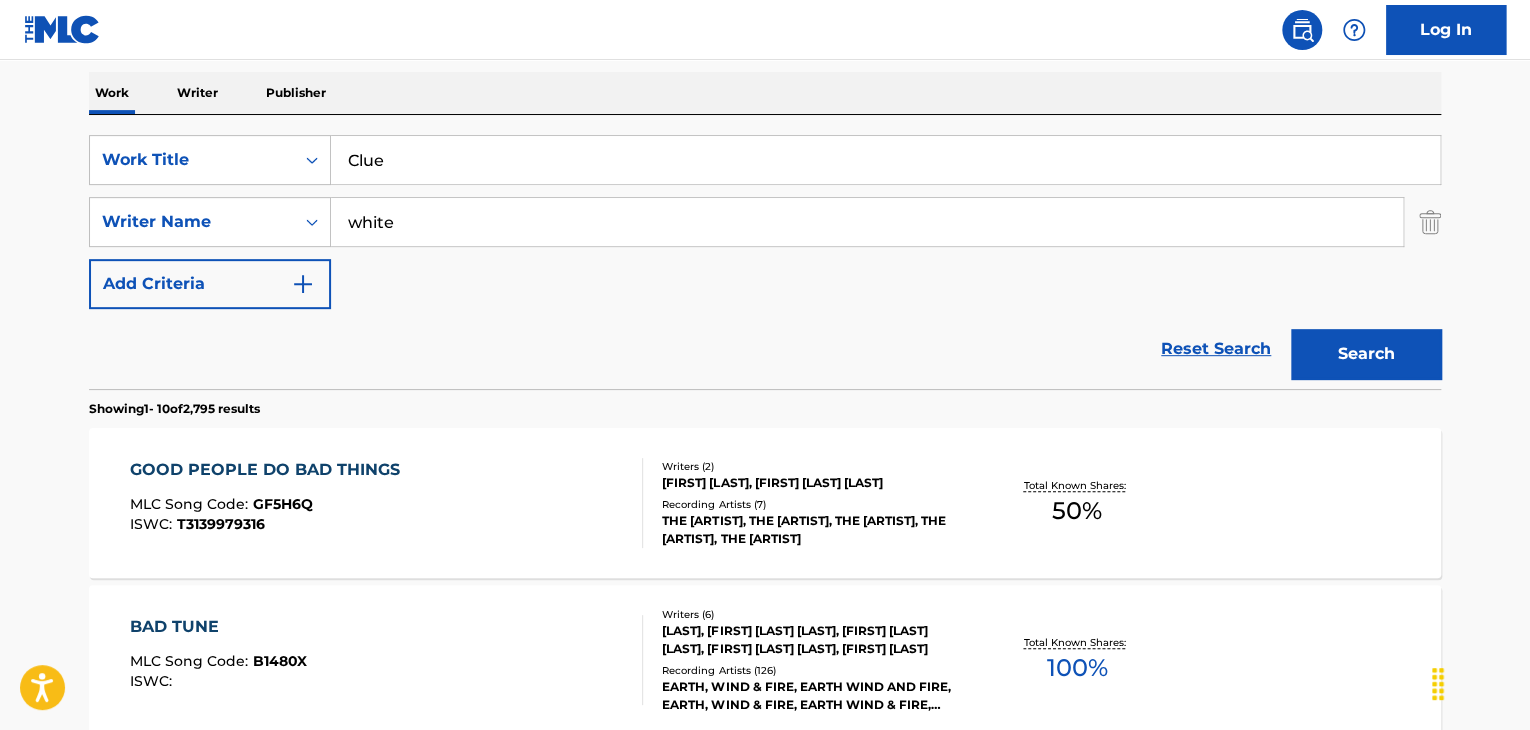 paste on "[FIRST] [LAST]" 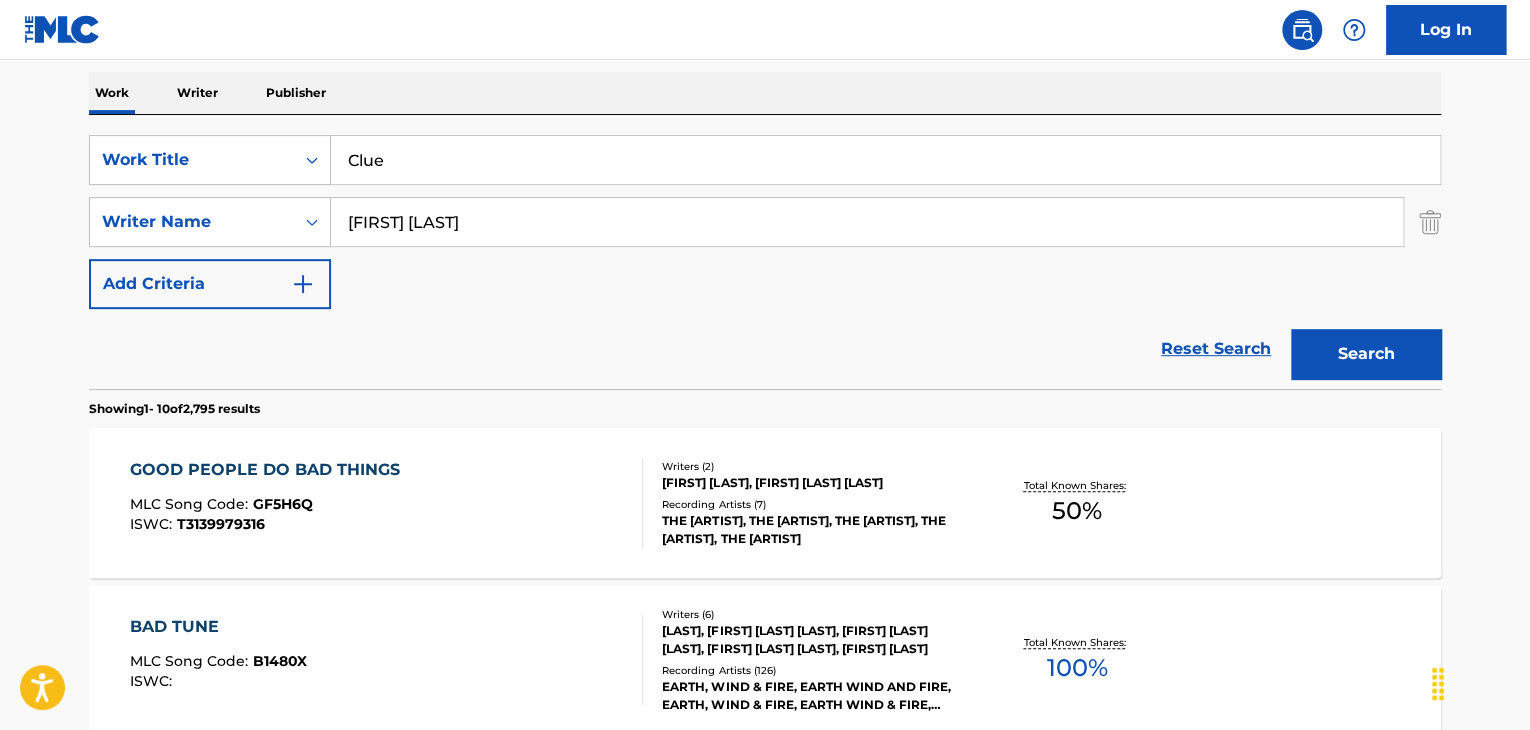 type on "[FIRST] [LAST]" 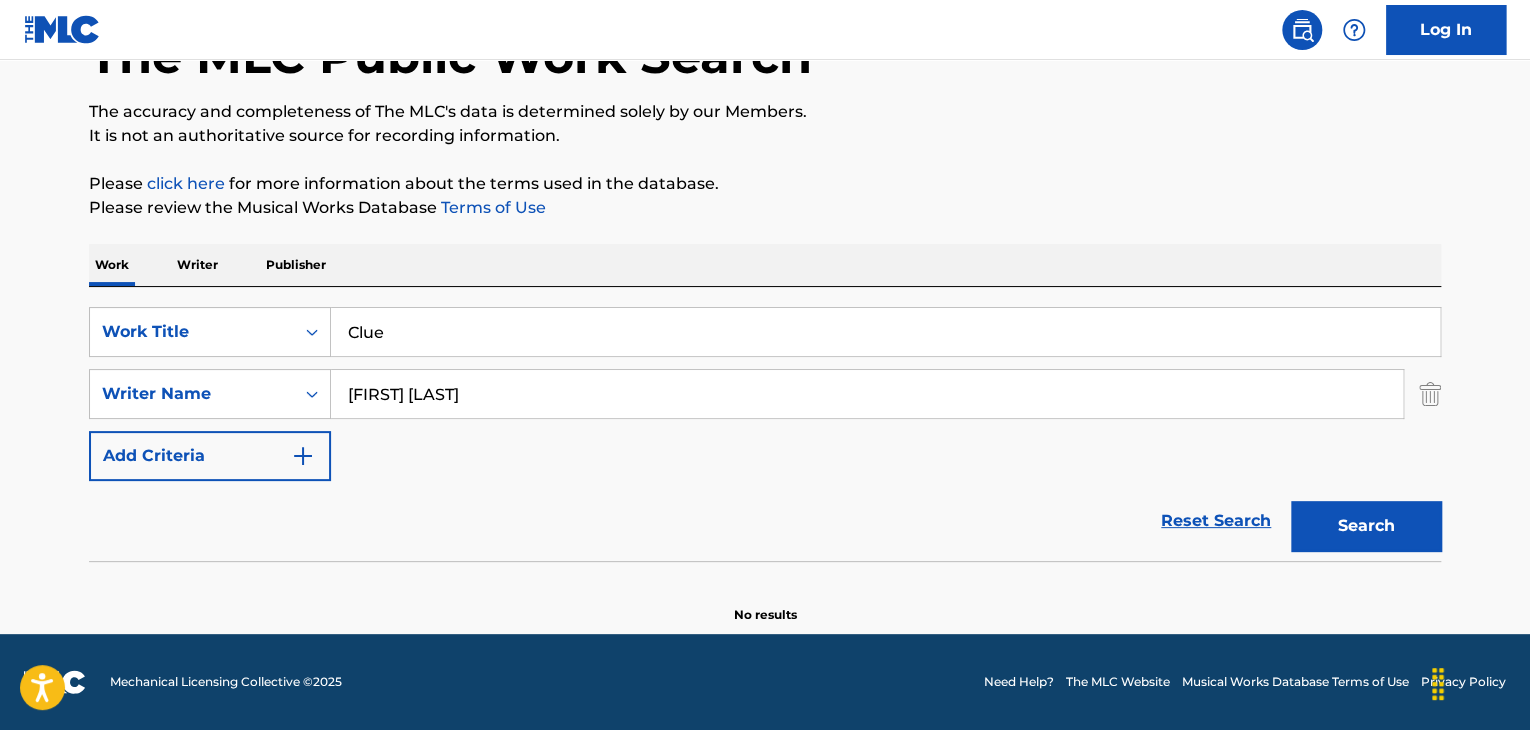 scroll, scrollTop: 138, scrollLeft: 0, axis: vertical 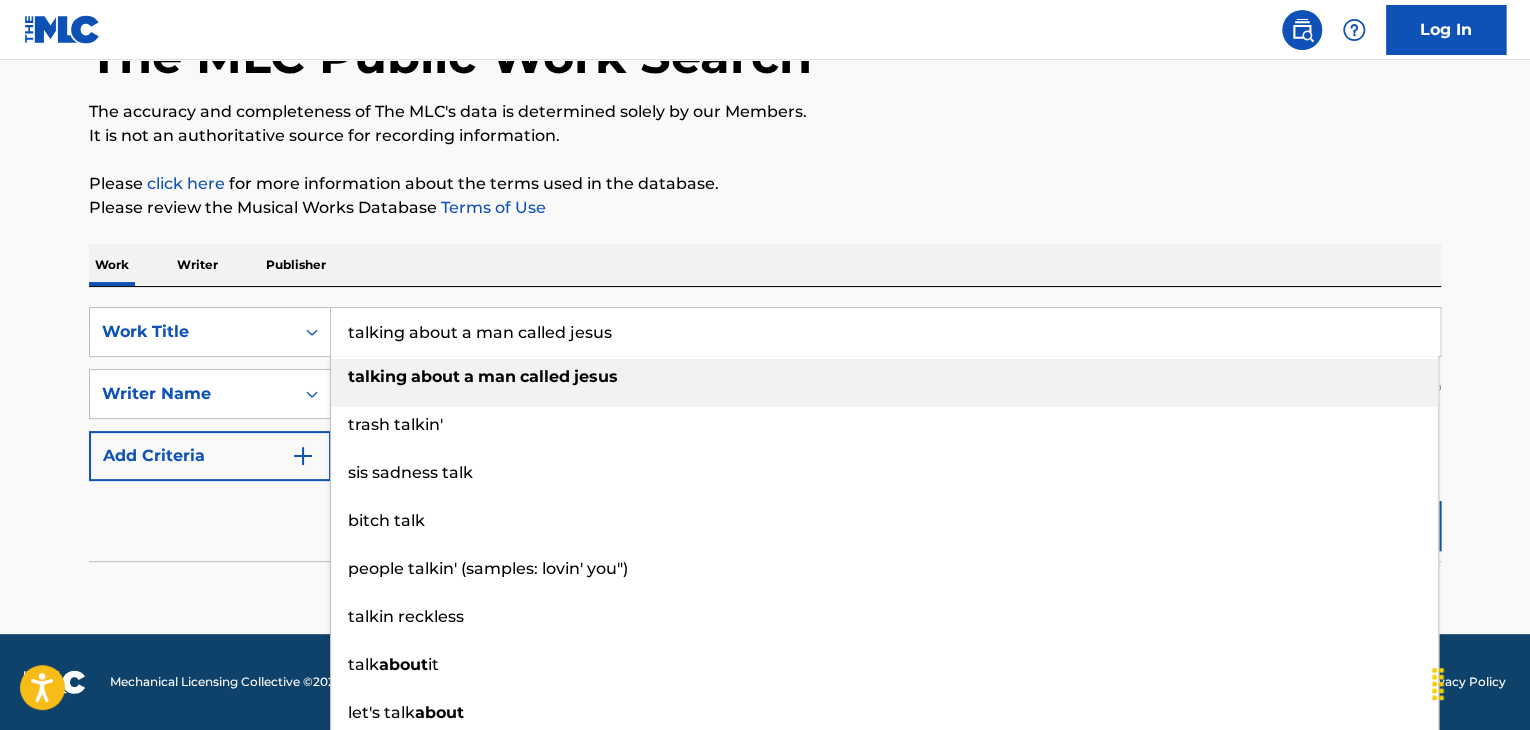 click on "talking about a man called jesus" at bounding box center [885, 332] 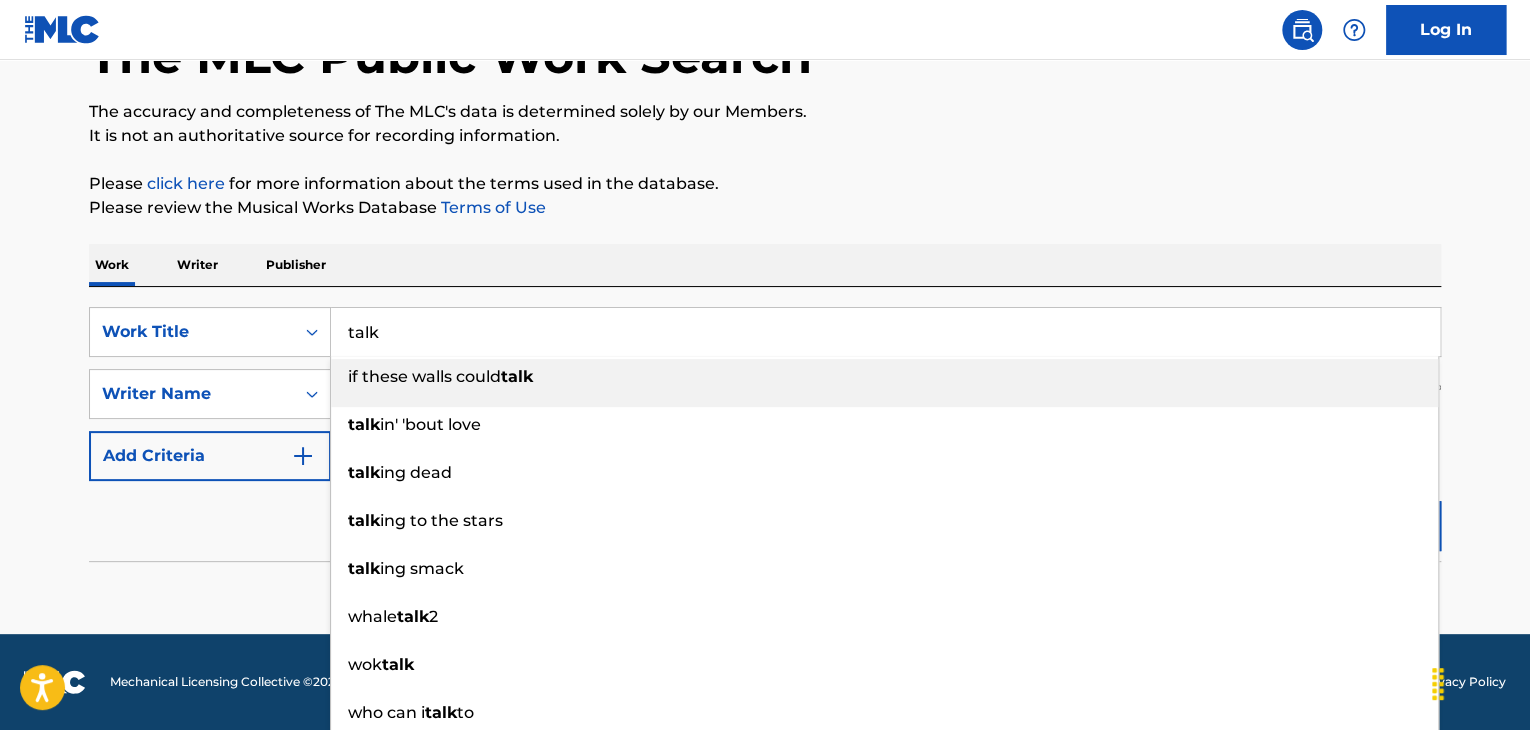 type on "talk" 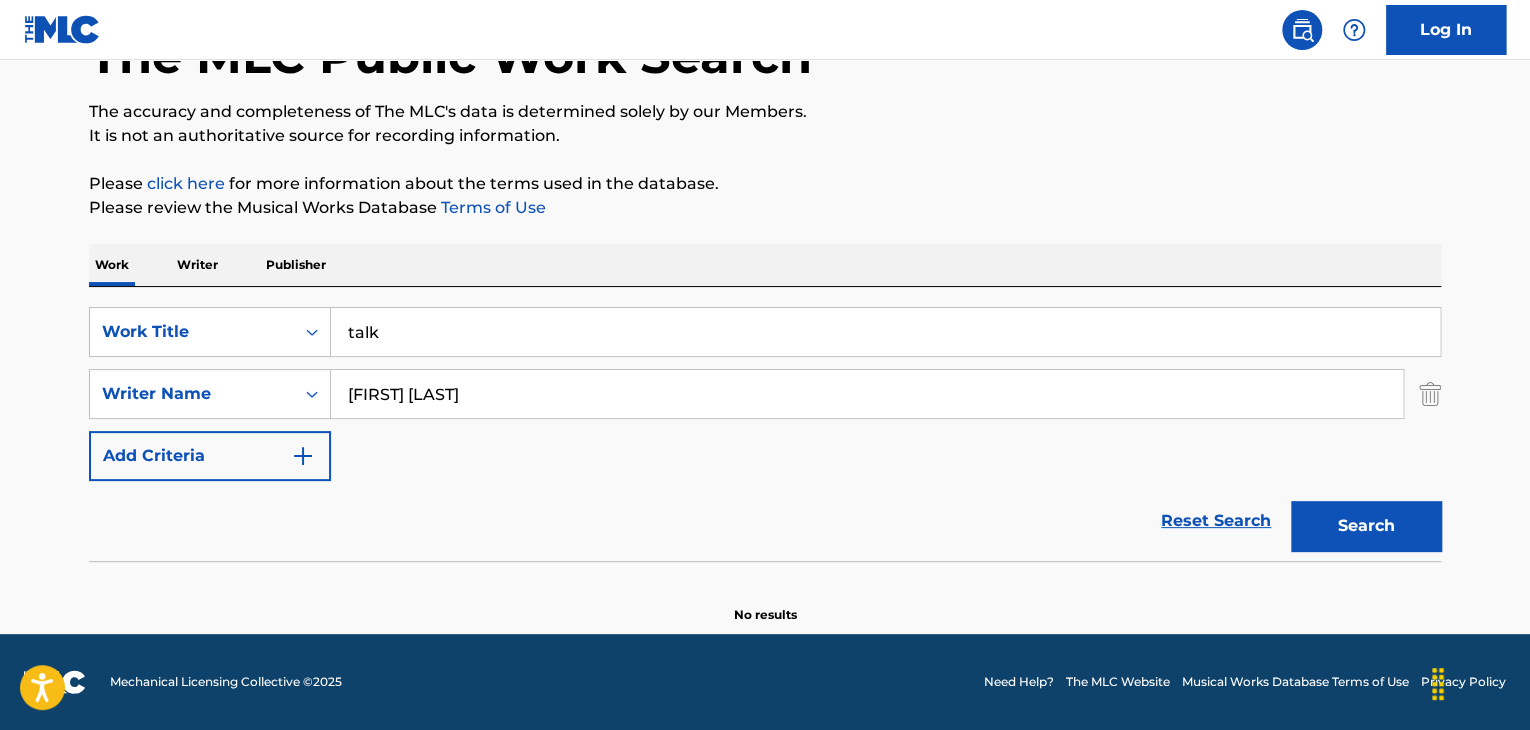 click on "Search" at bounding box center [1366, 526] 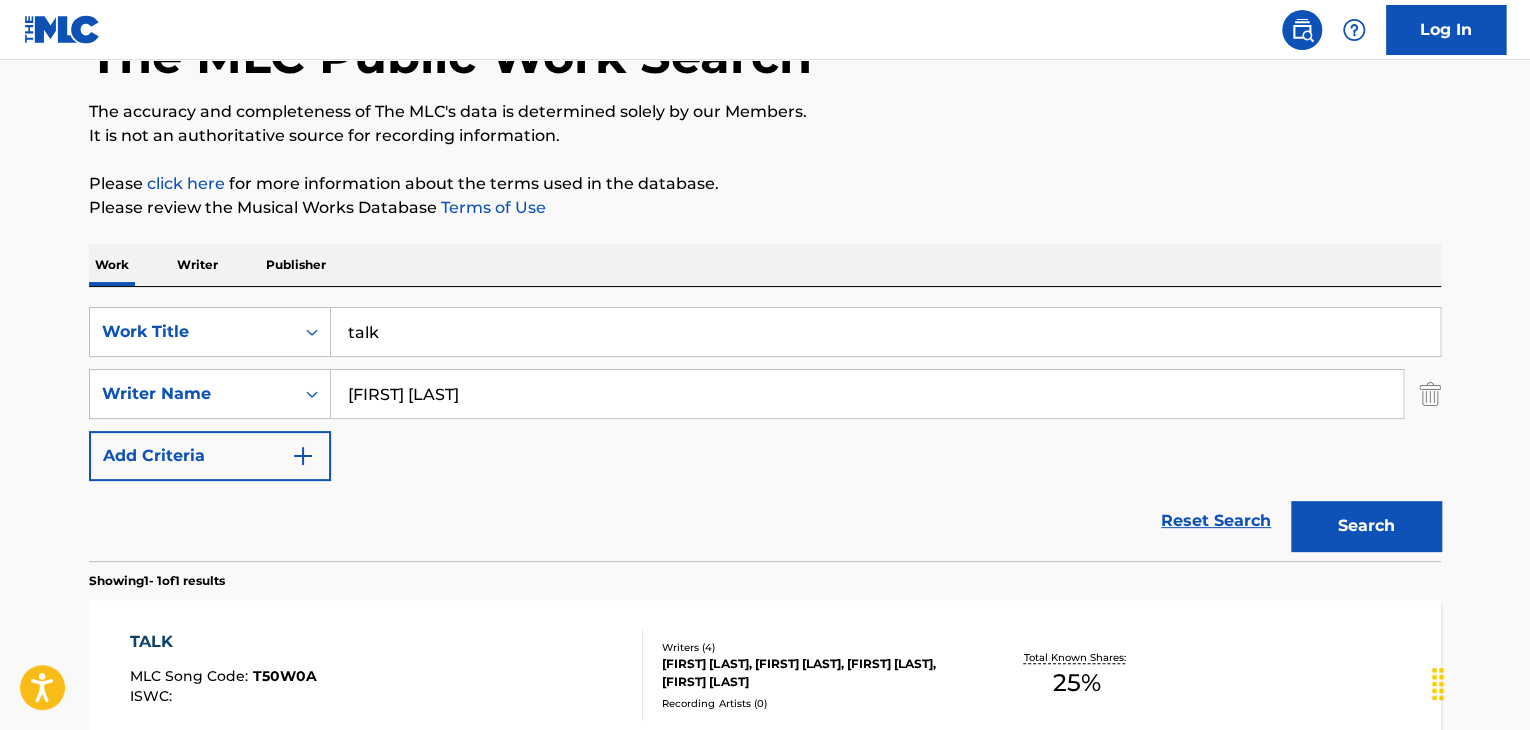 click on "TALK" at bounding box center (223, 642) 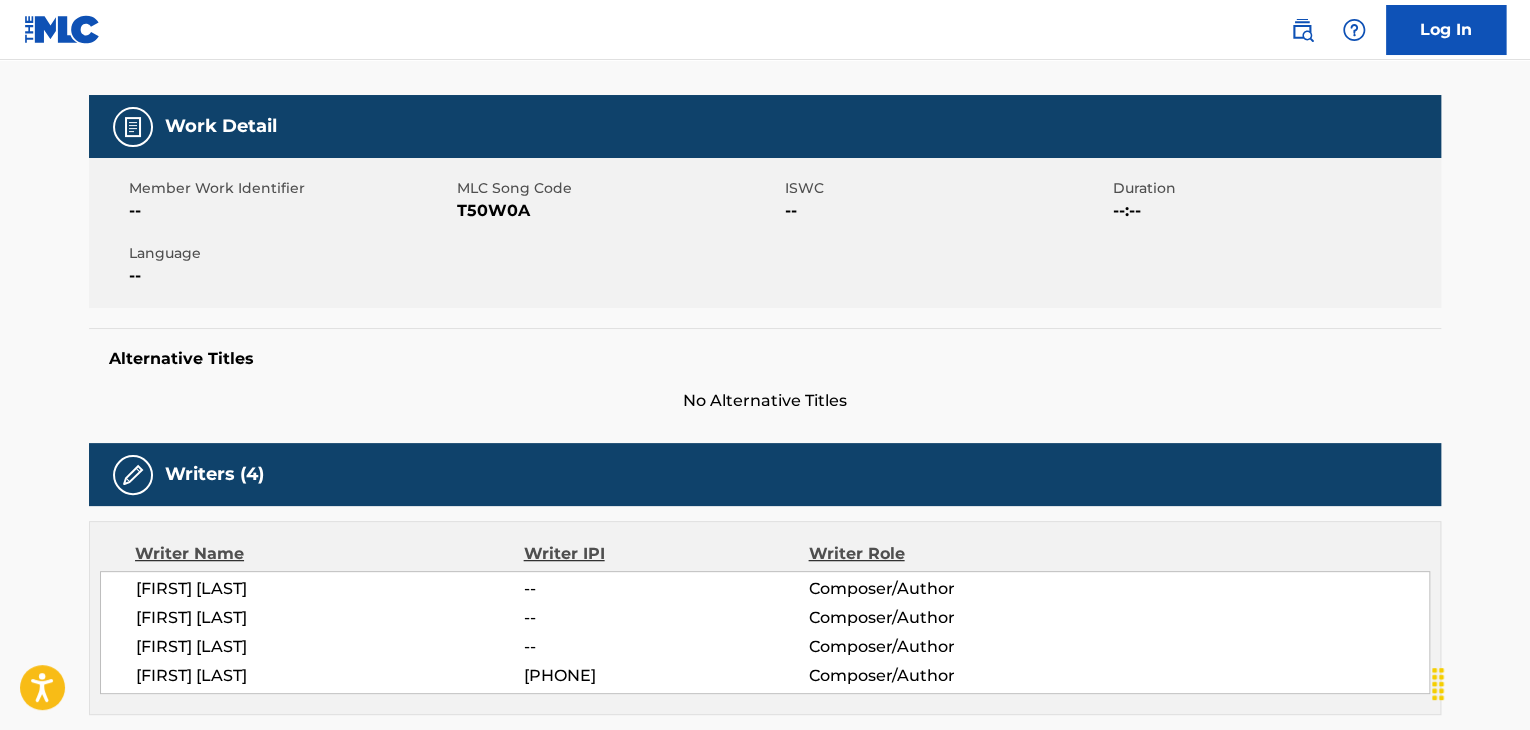 scroll, scrollTop: 0, scrollLeft: 0, axis: both 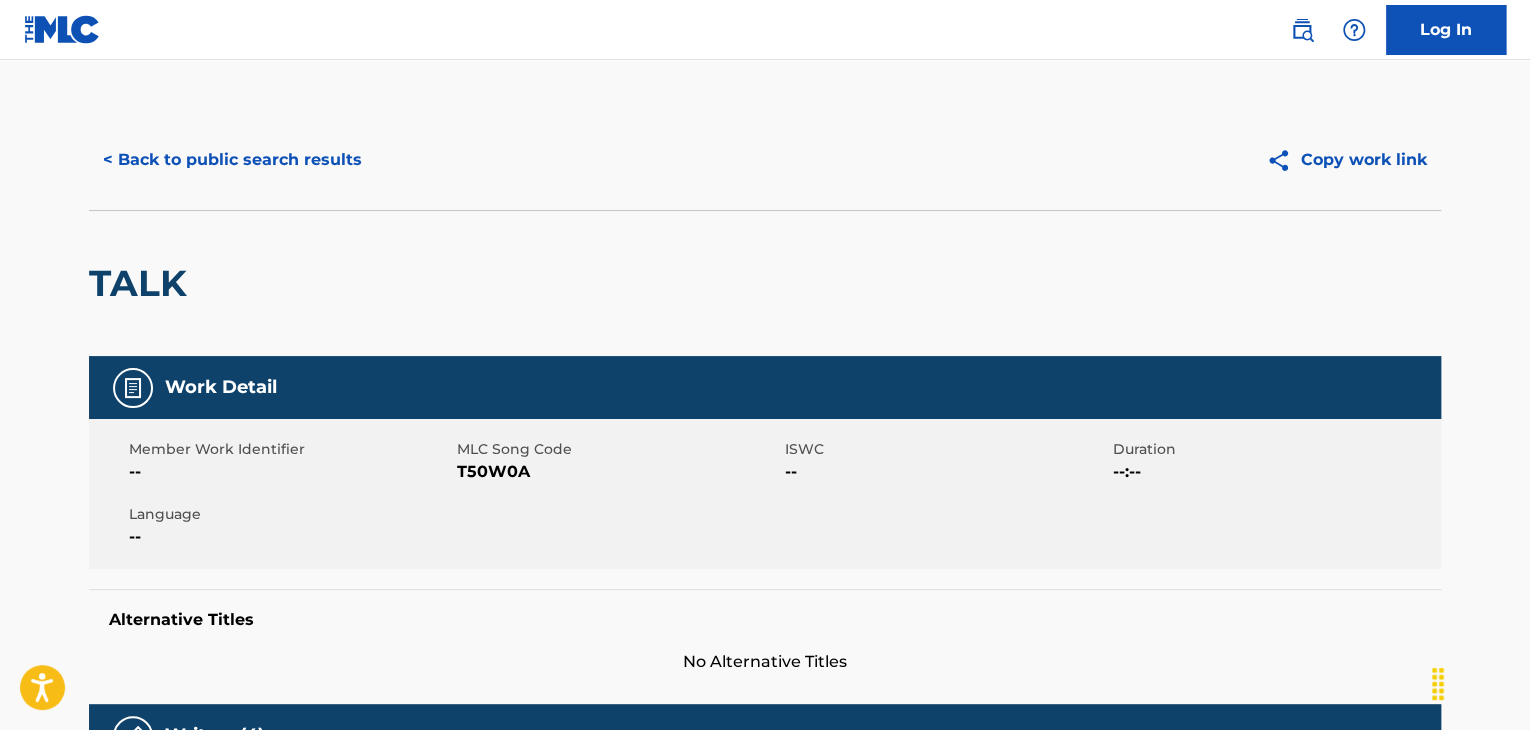 click on "< Back to public search results" at bounding box center (232, 160) 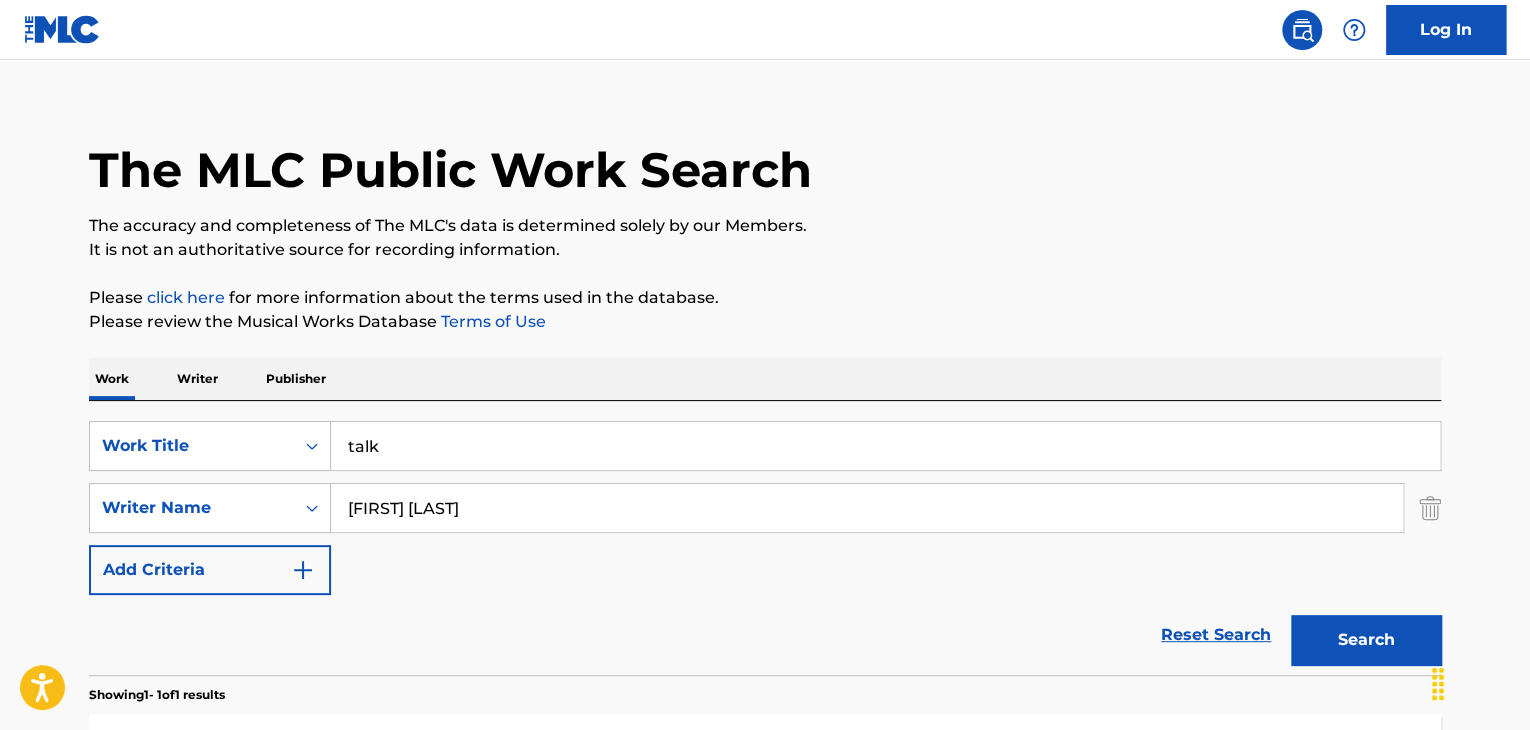 scroll, scrollTop: 66, scrollLeft: 0, axis: vertical 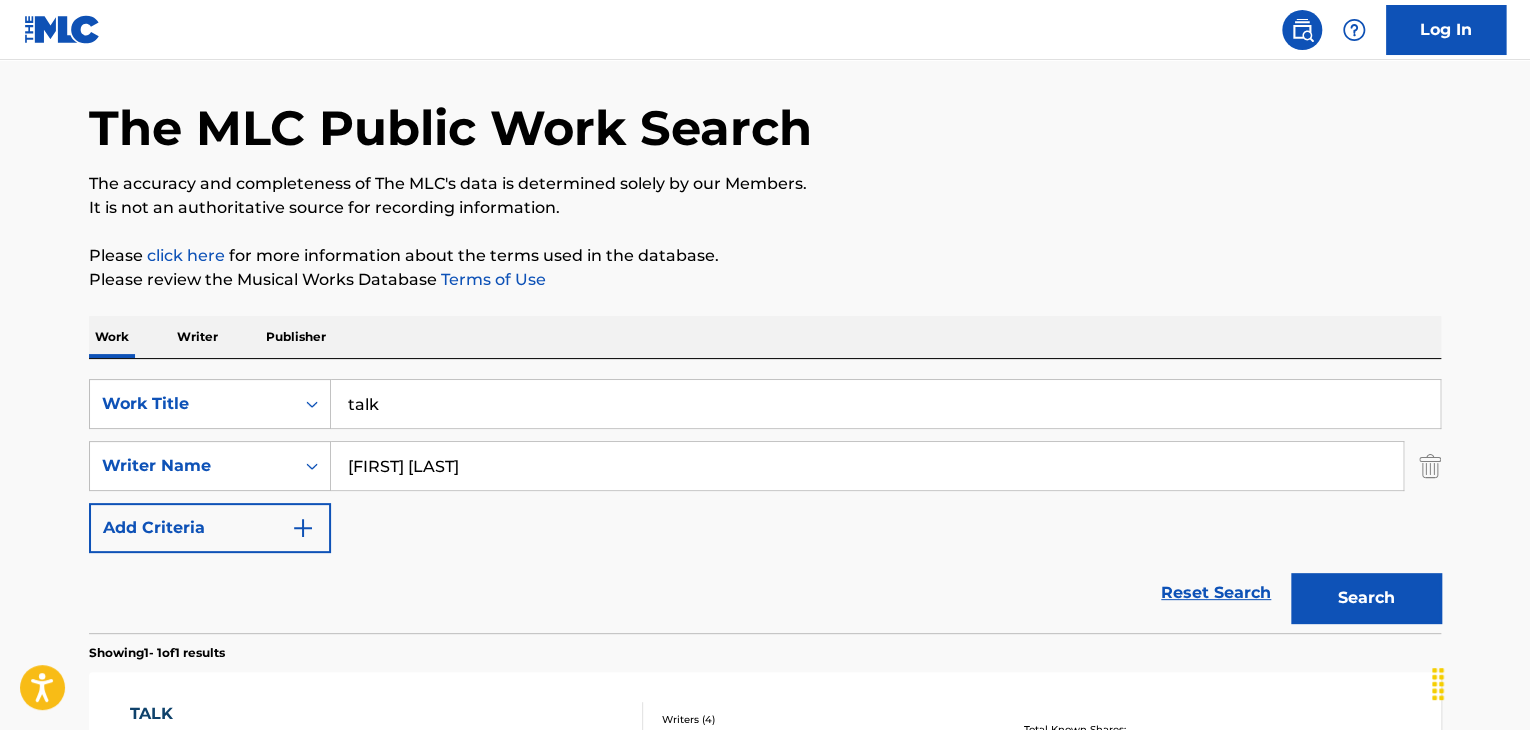 click on "talk" at bounding box center [885, 404] 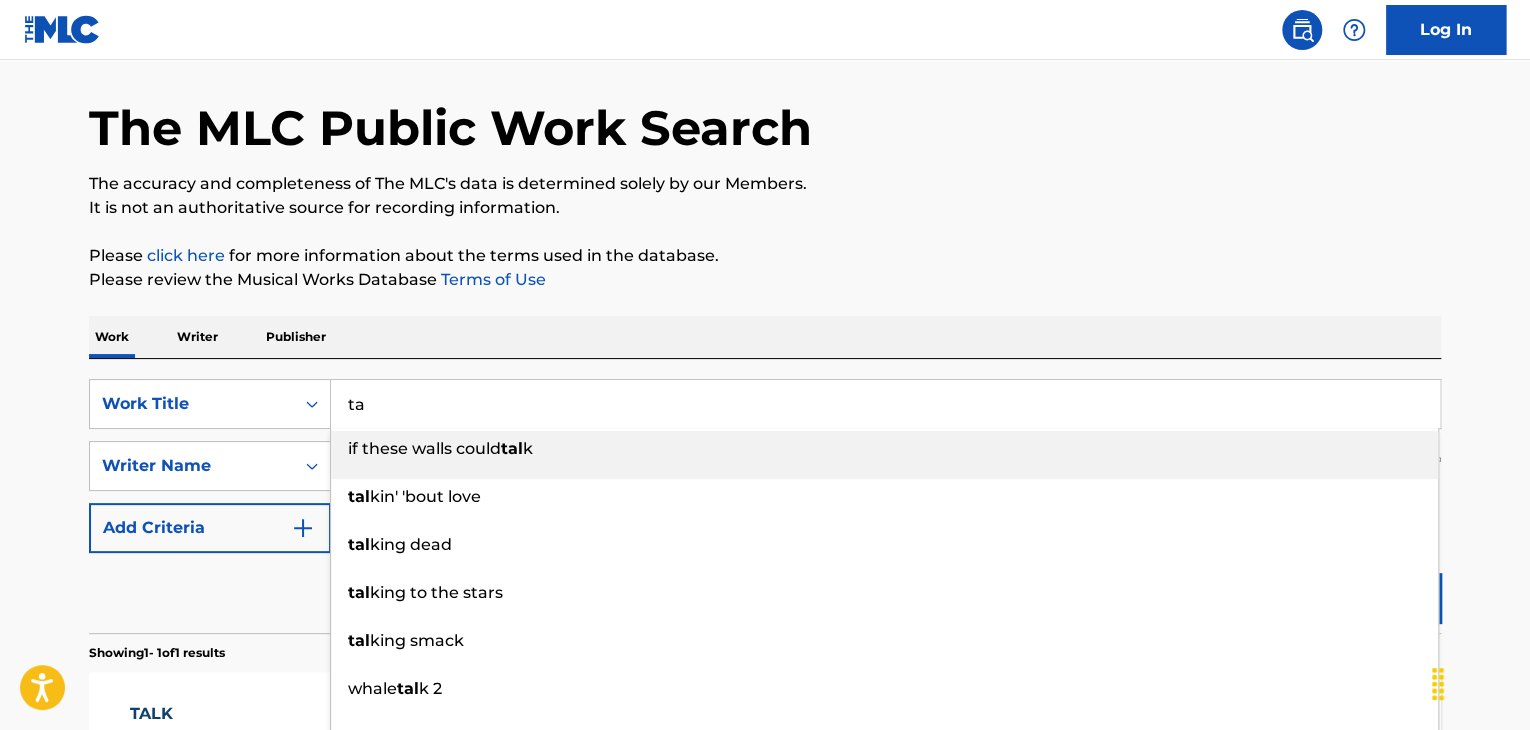 type on "t" 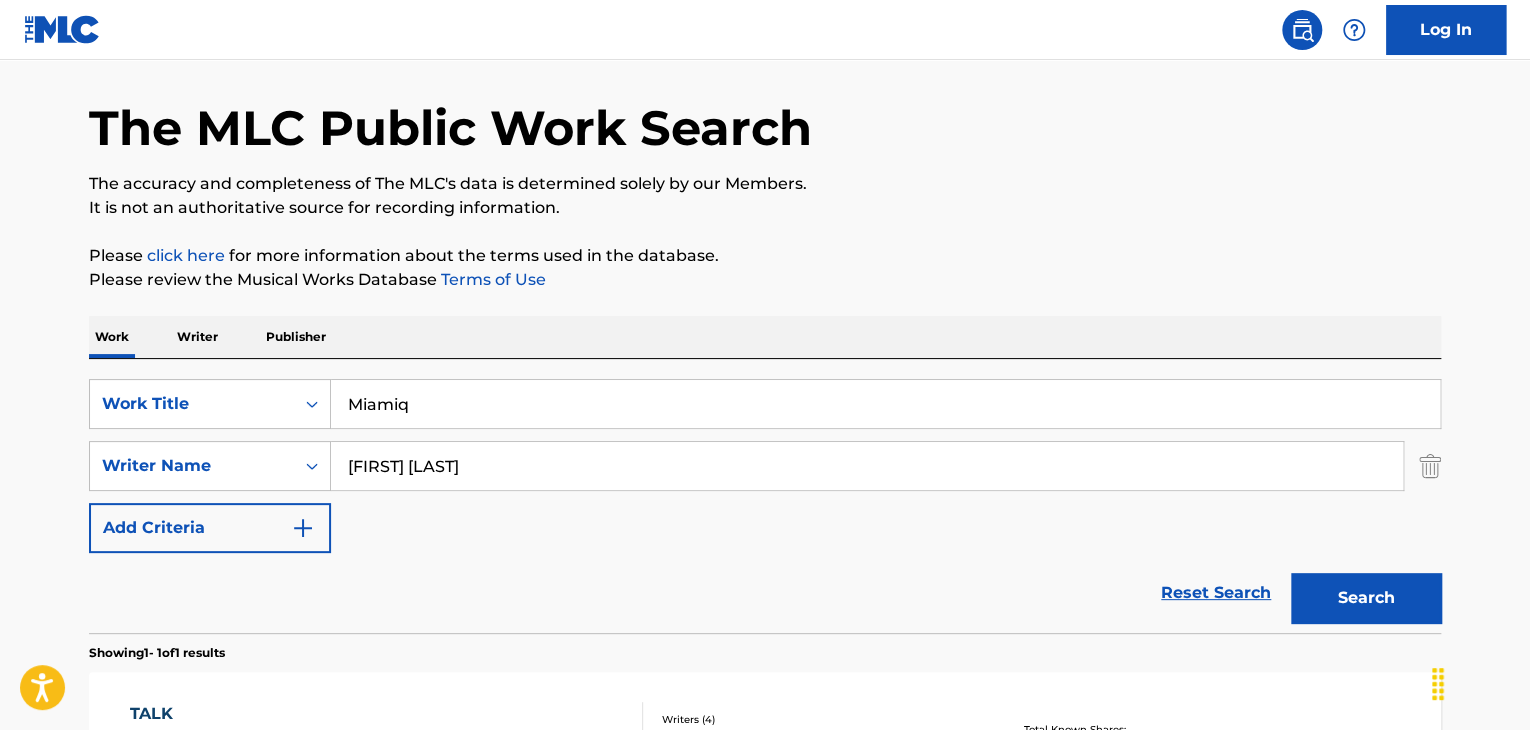 click on "Miamiq" at bounding box center [885, 404] 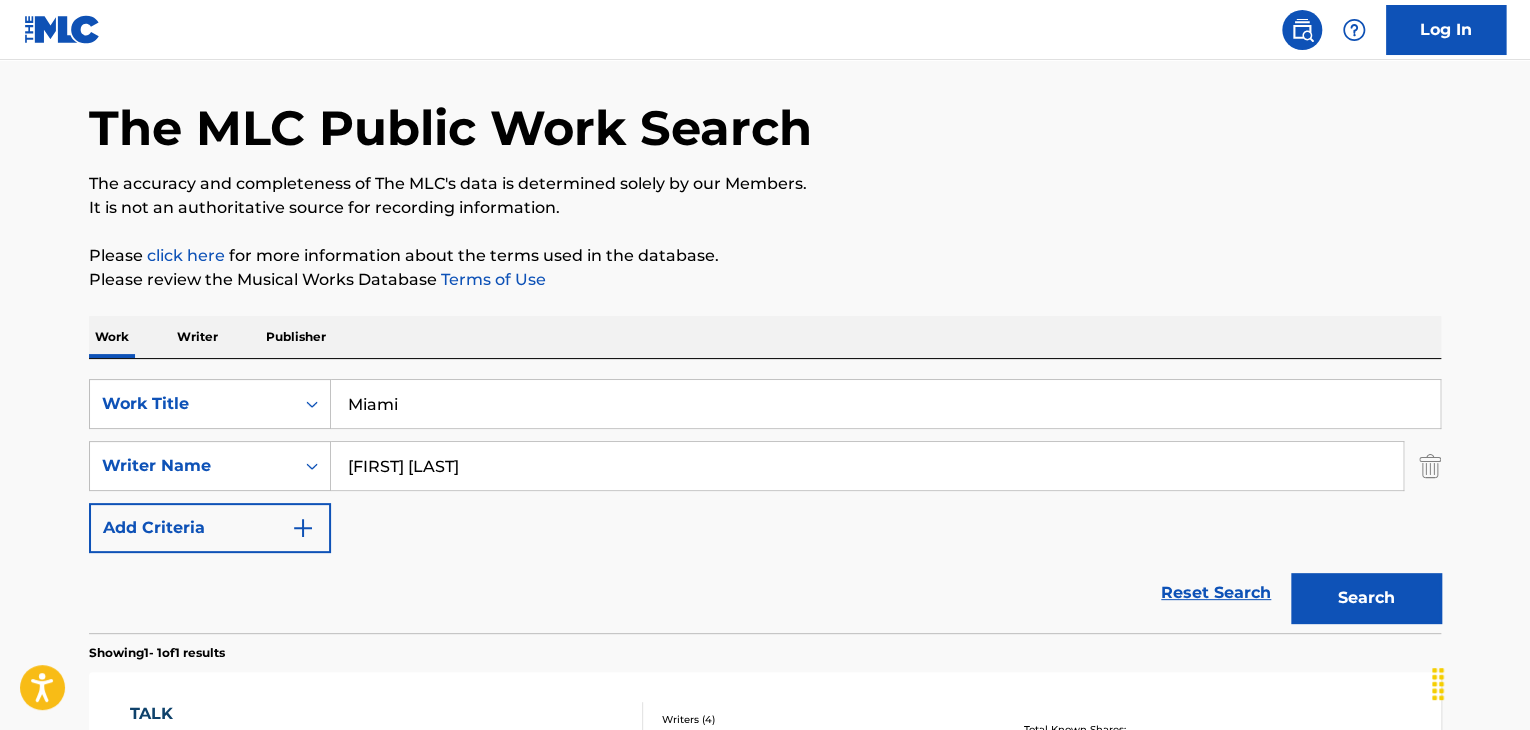 type on "Miami" 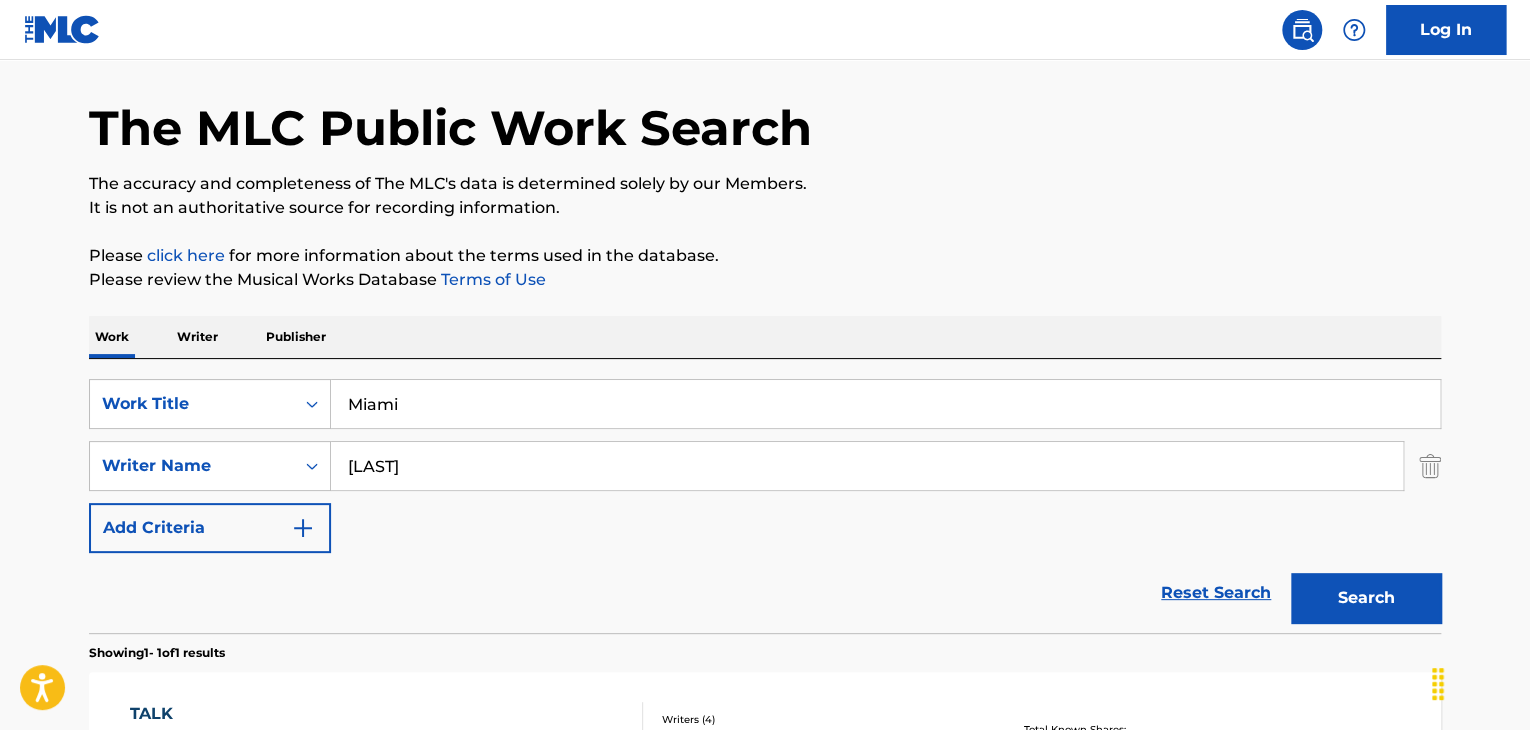 type on "[LAST]" 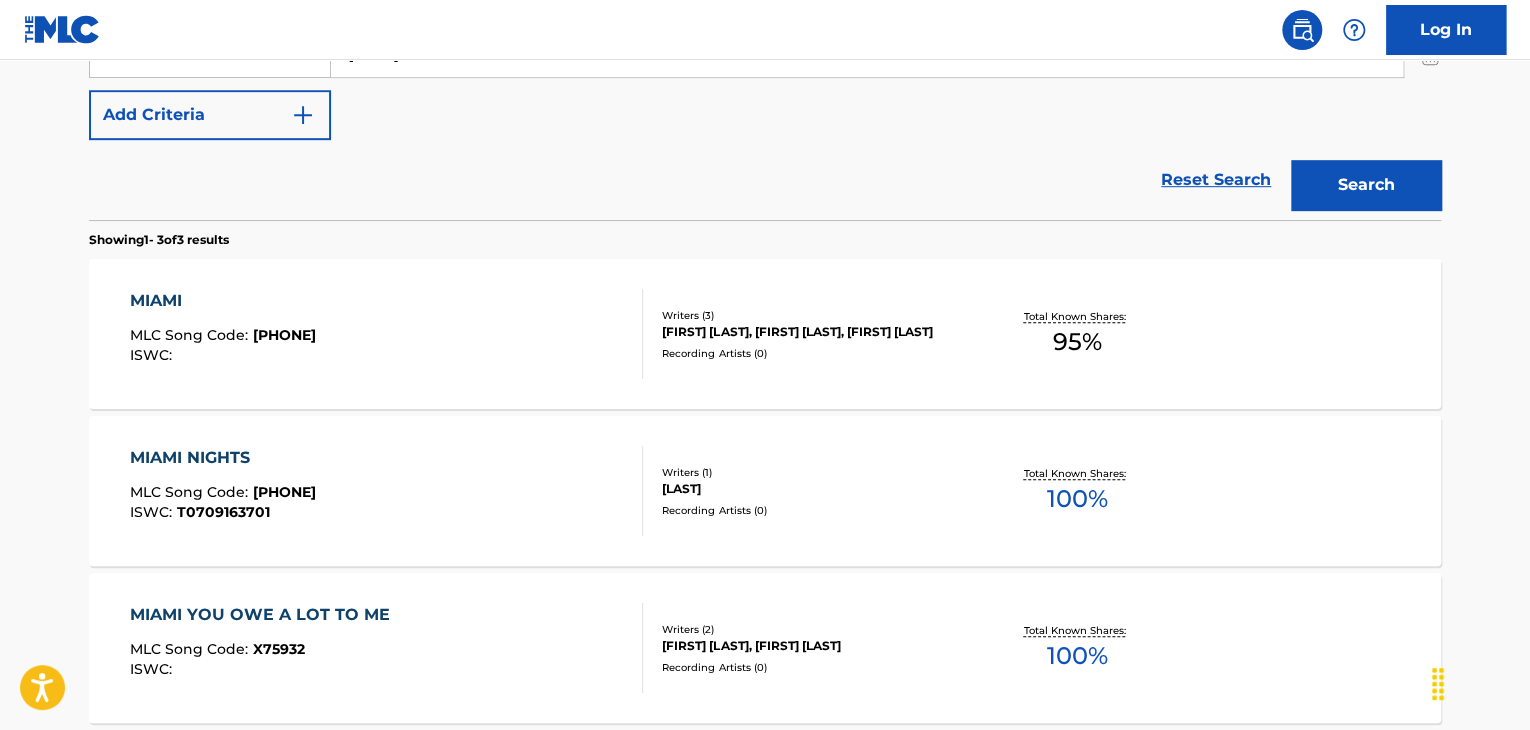 scroll, scrollTop: 533, scrollLeft: 0, axis: vertical 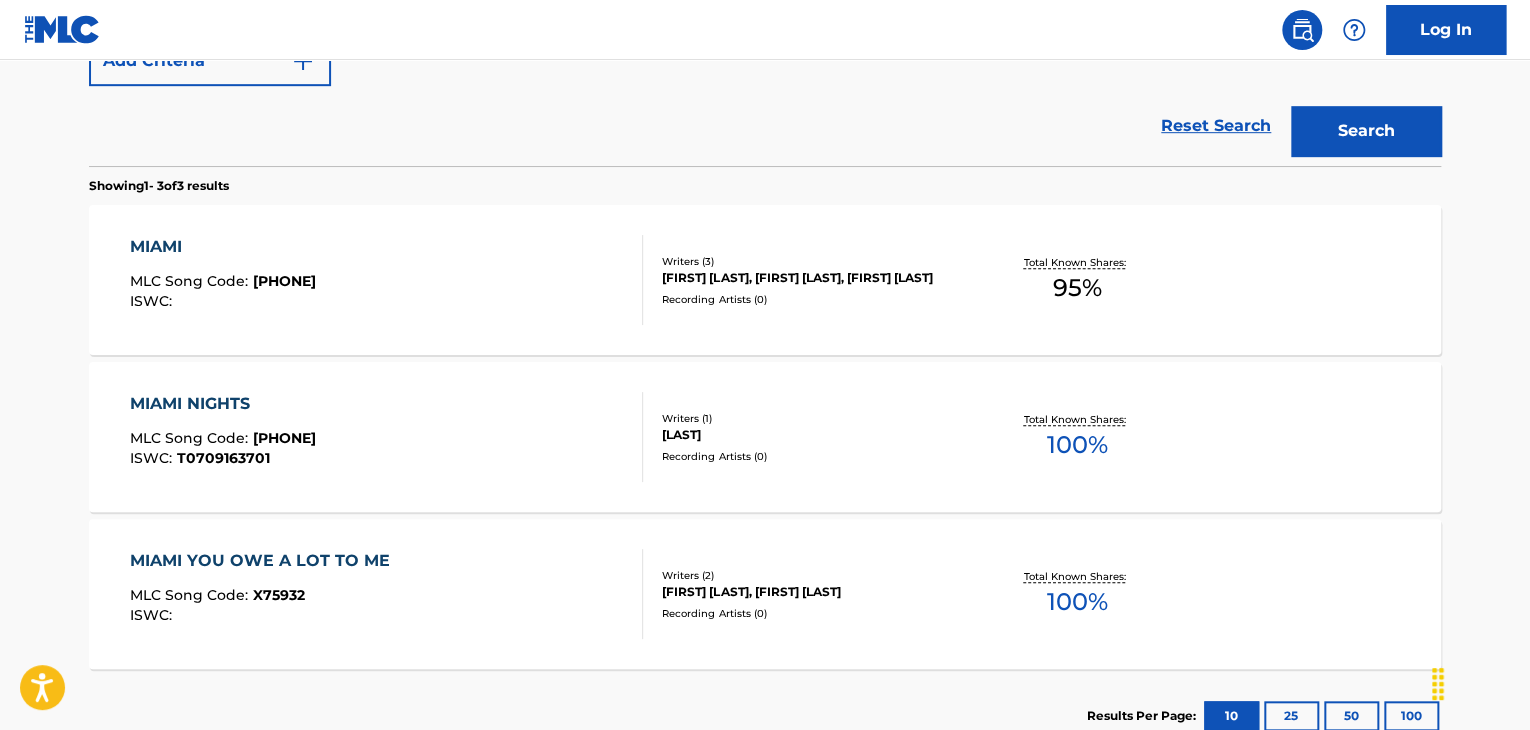 click on "MIAMI" at bounding box center (223, 247) 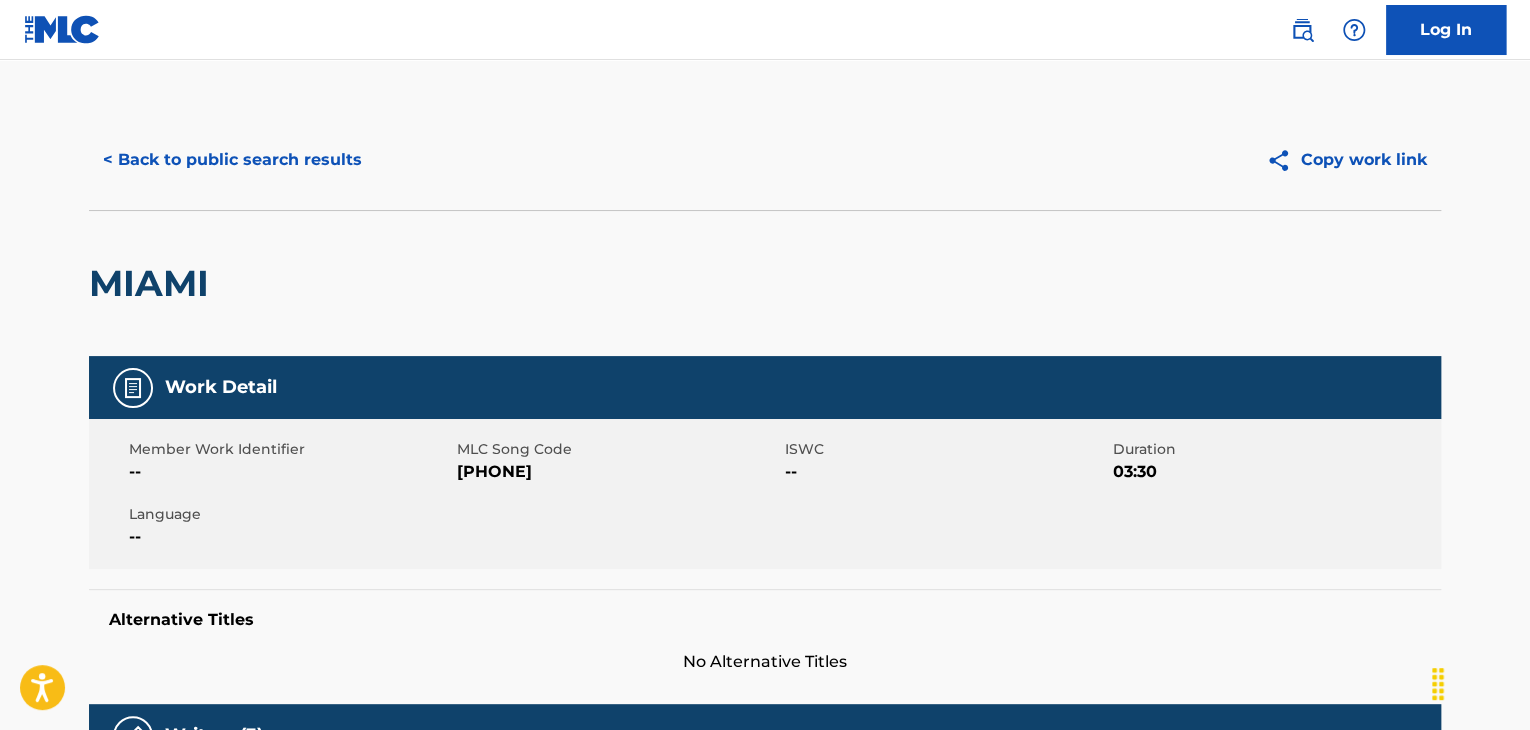 click on "[PHONE]" at bounding box center (618, 472) 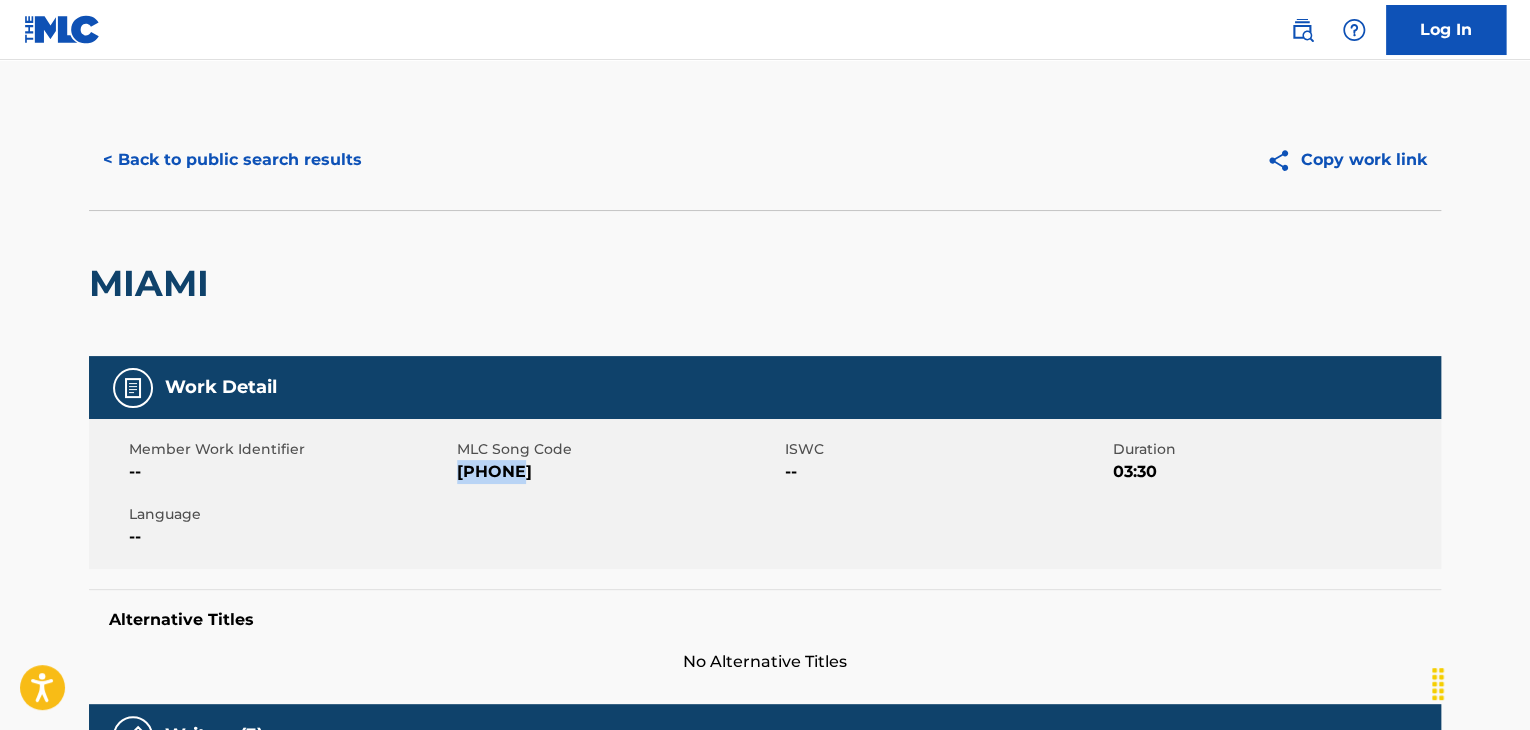 click on "[PHONE]" at bounding box center (618, 472) 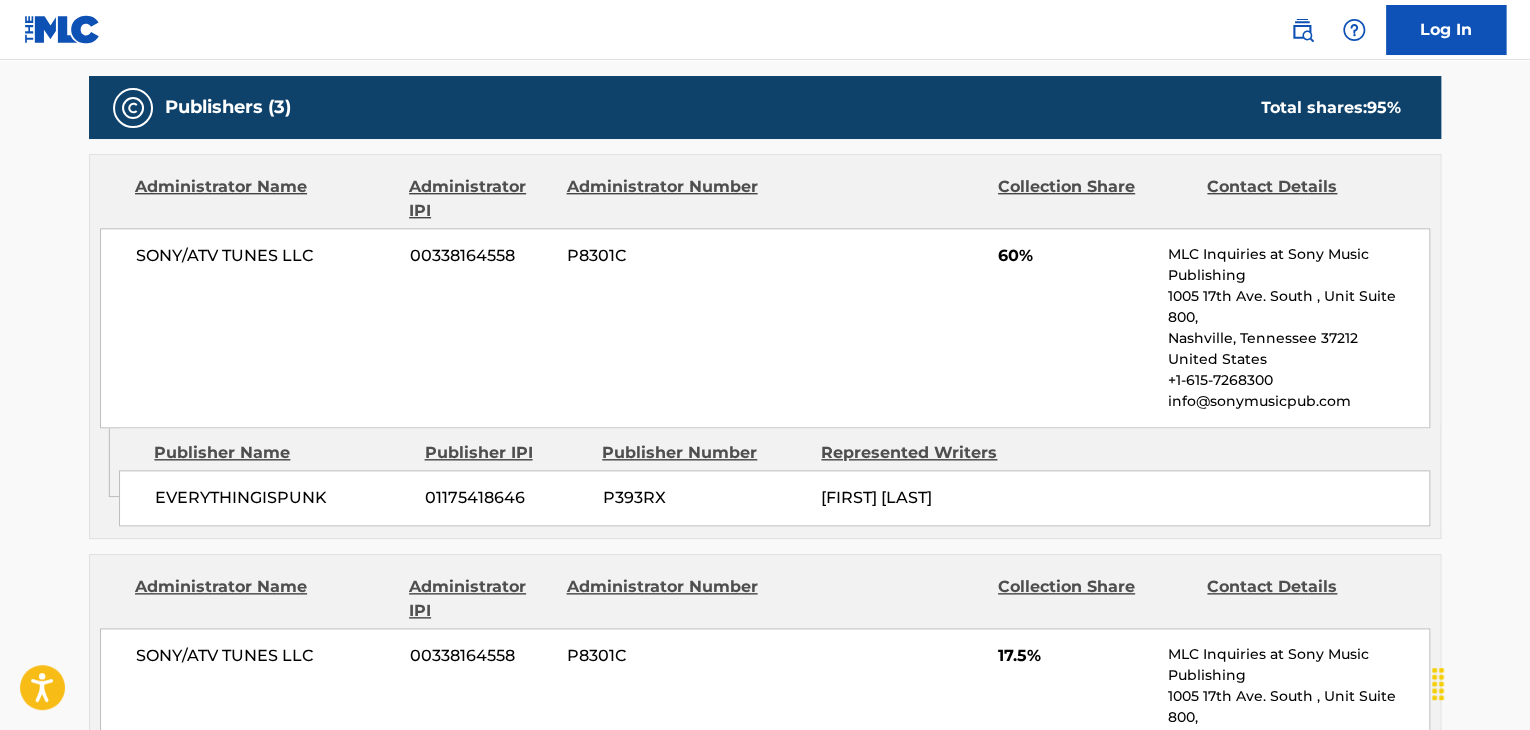 scroll, scrollTop: 866, scrollLeft: 0, axis: vertical 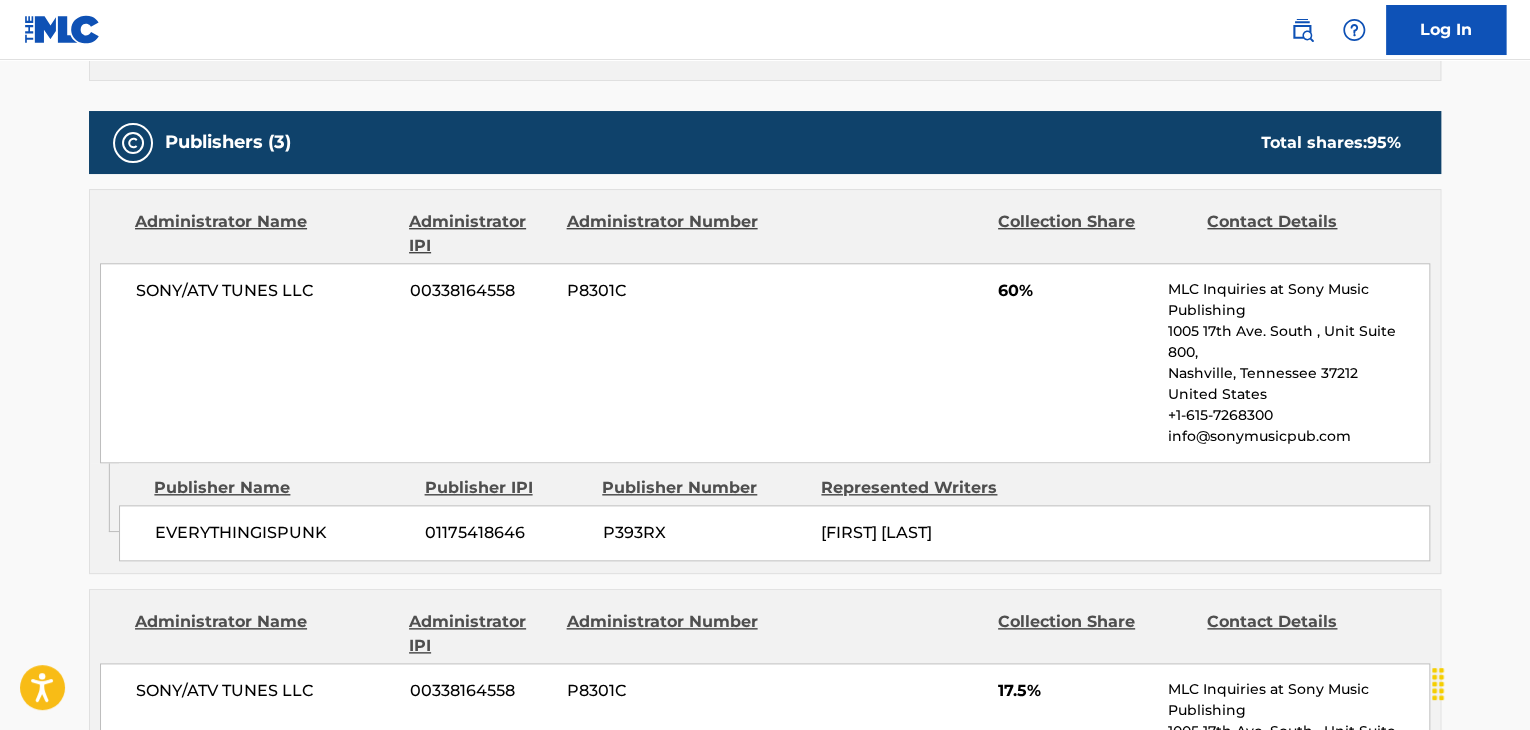 click on "EVERYTHINGISPUNK" at bounding box center (282, 533) 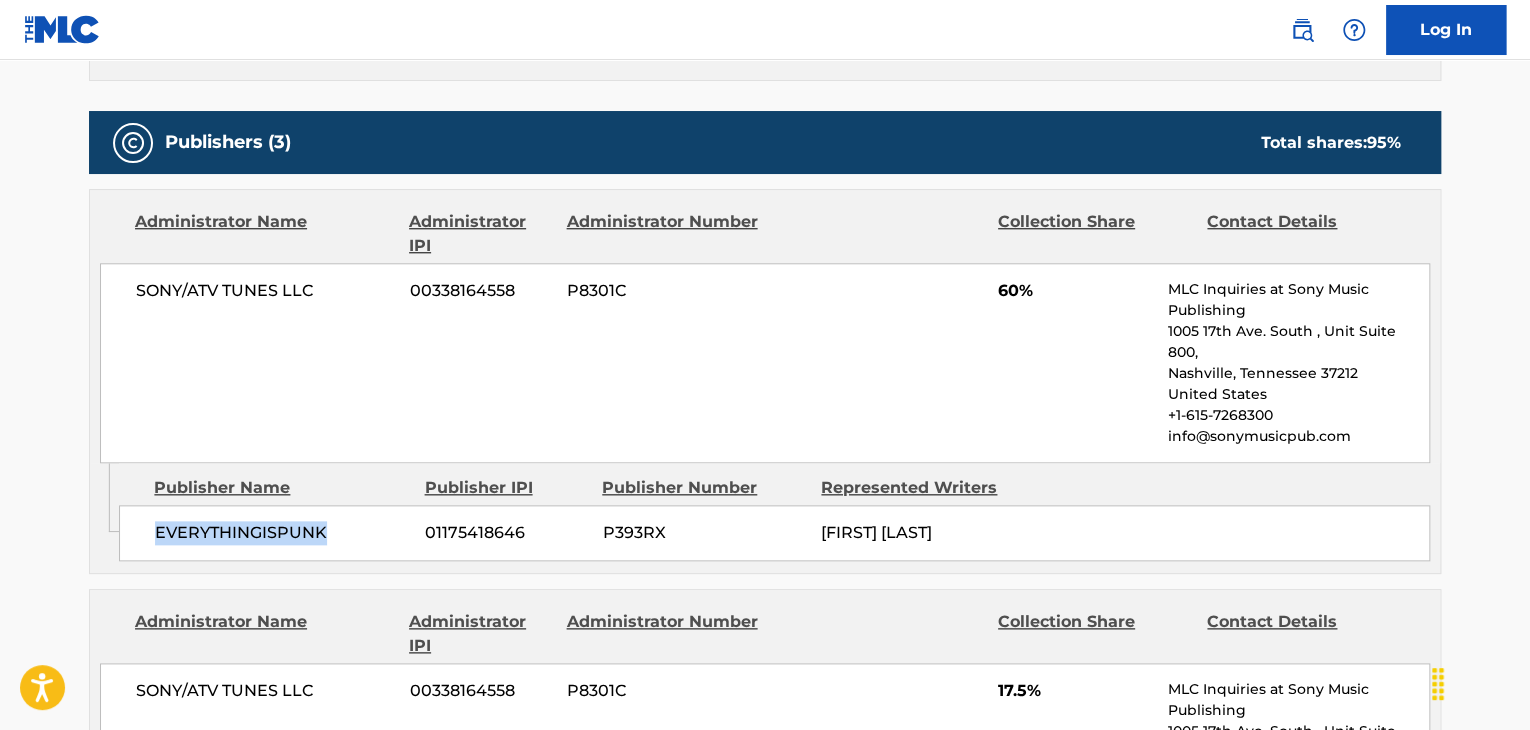 click on "EVERYTHINGISPUNK" at bounding box center [282, 533] 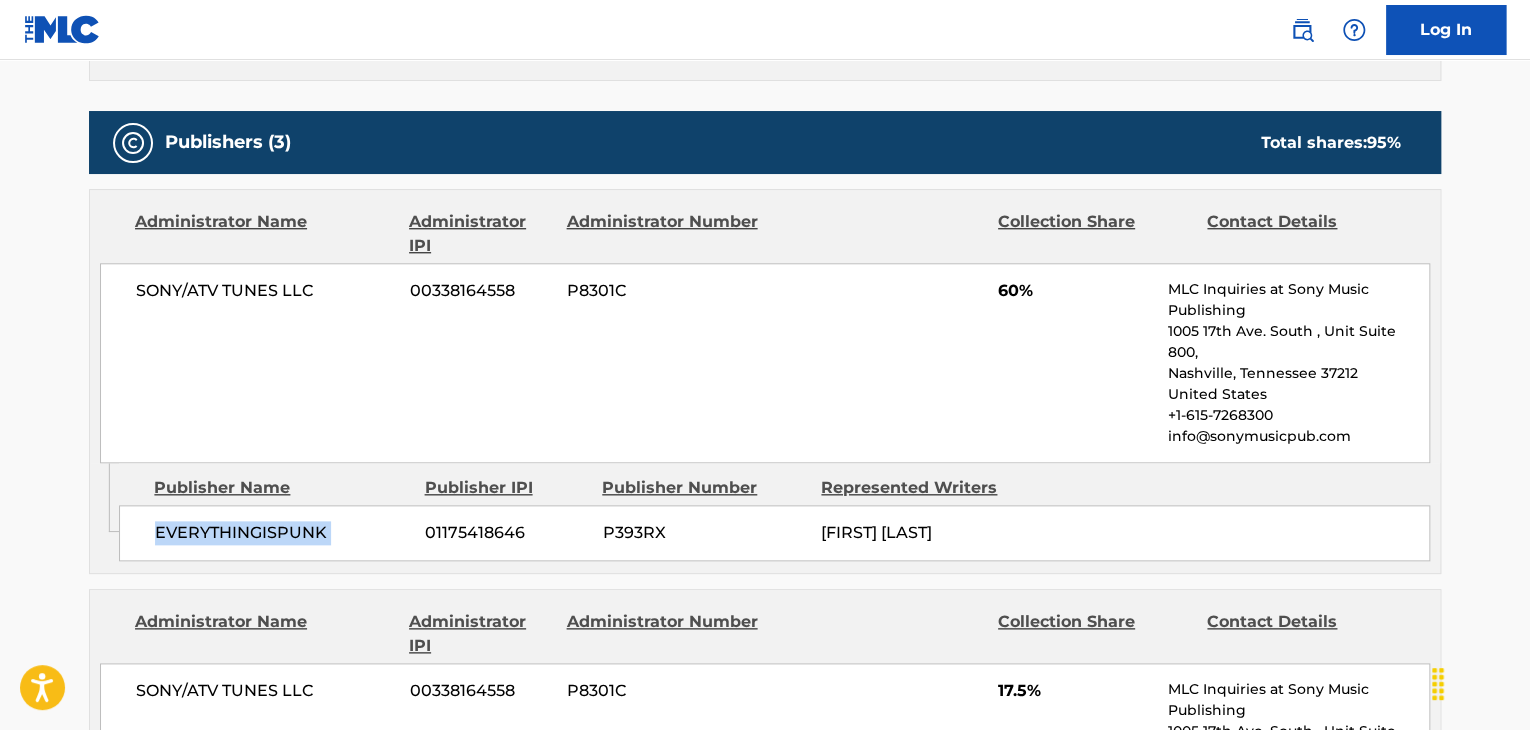 click on "EVERYTHINGISPUNK" at bounding box center [282, 533] 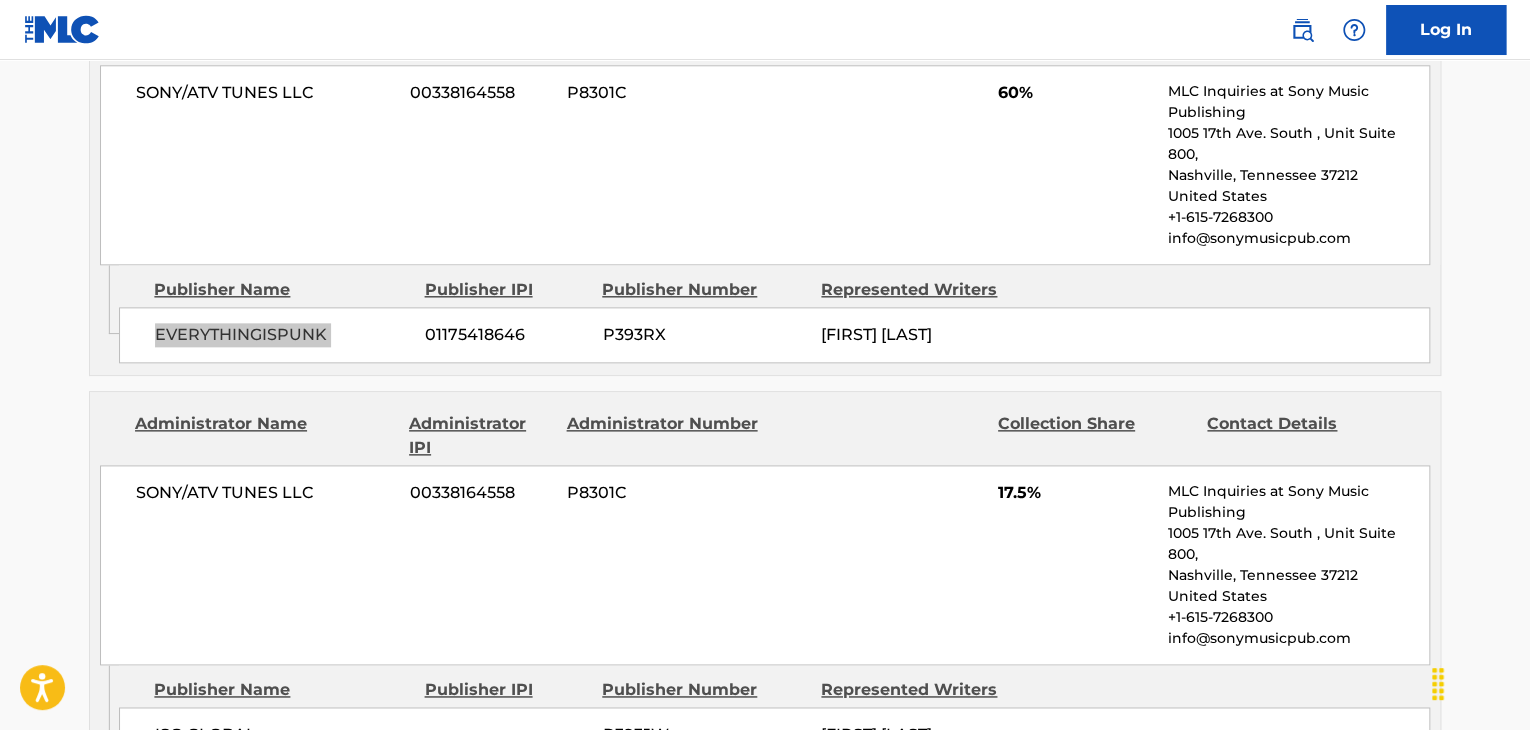 scroll, scrollTop: 1066, scrollLeft: 0, axis: vertical 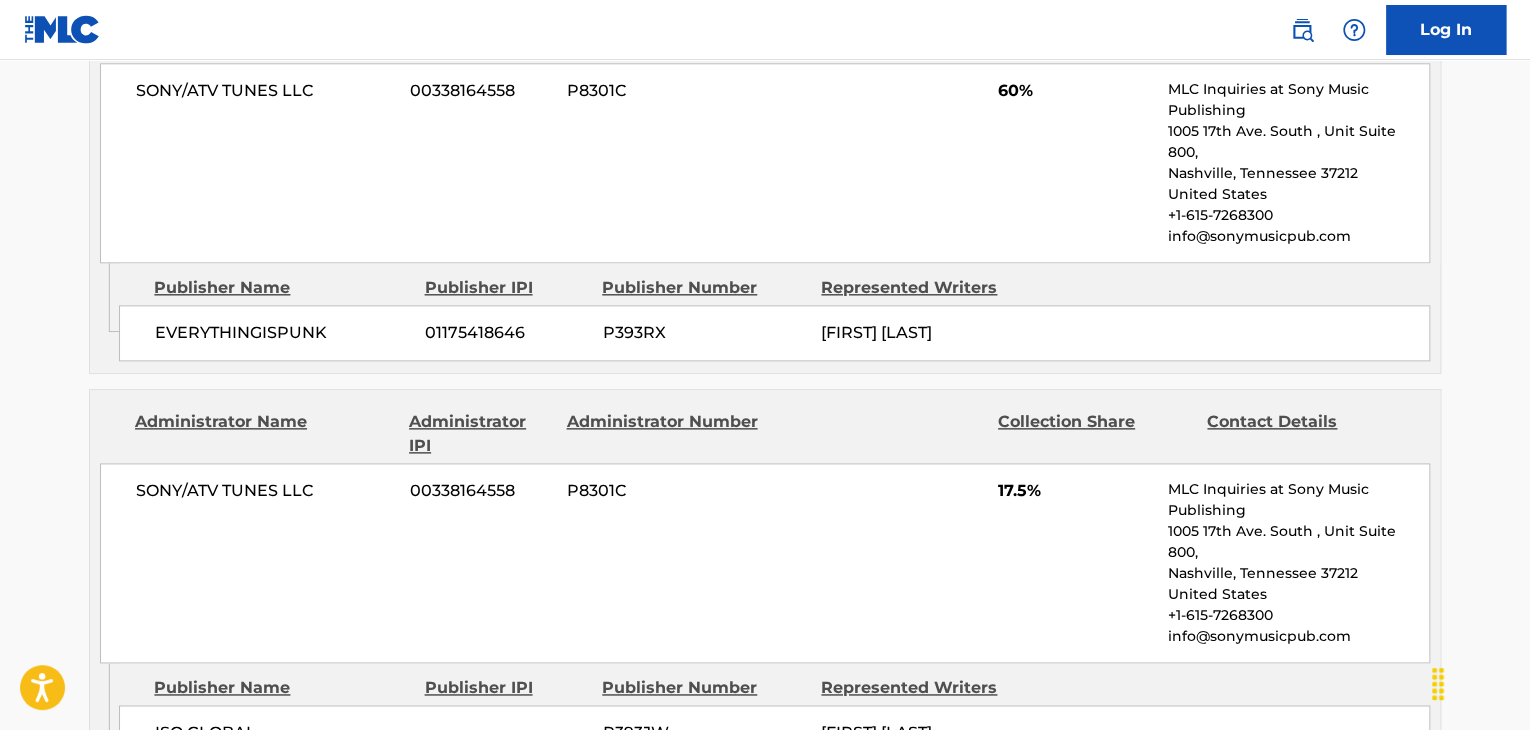 click on "ISO GLOBAL" at bounding box center [282, 733] 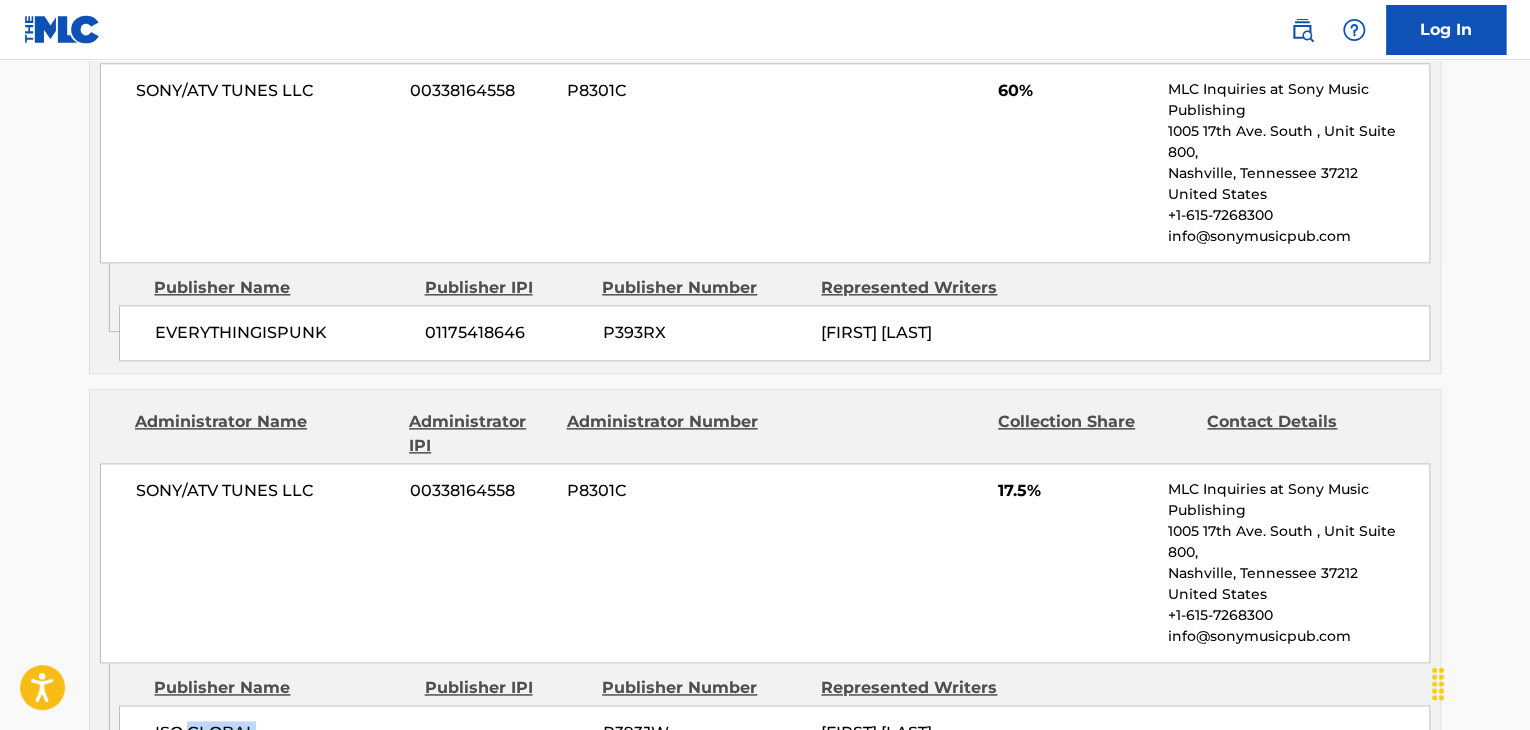 click on "ISO GLOBAL" at bounding box center (282, 733) 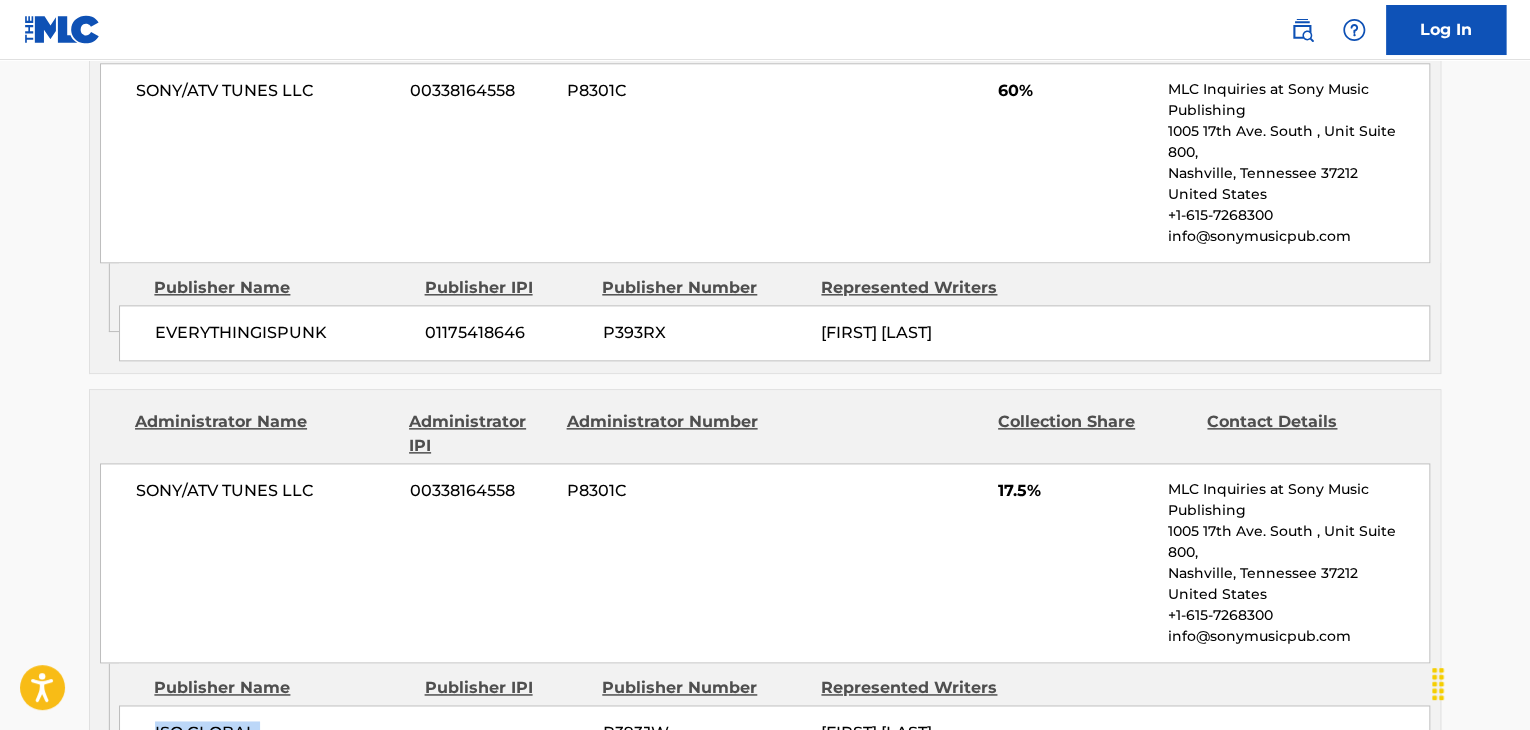 click on "ISO GLOBAL" at bounding box center [282, 733] 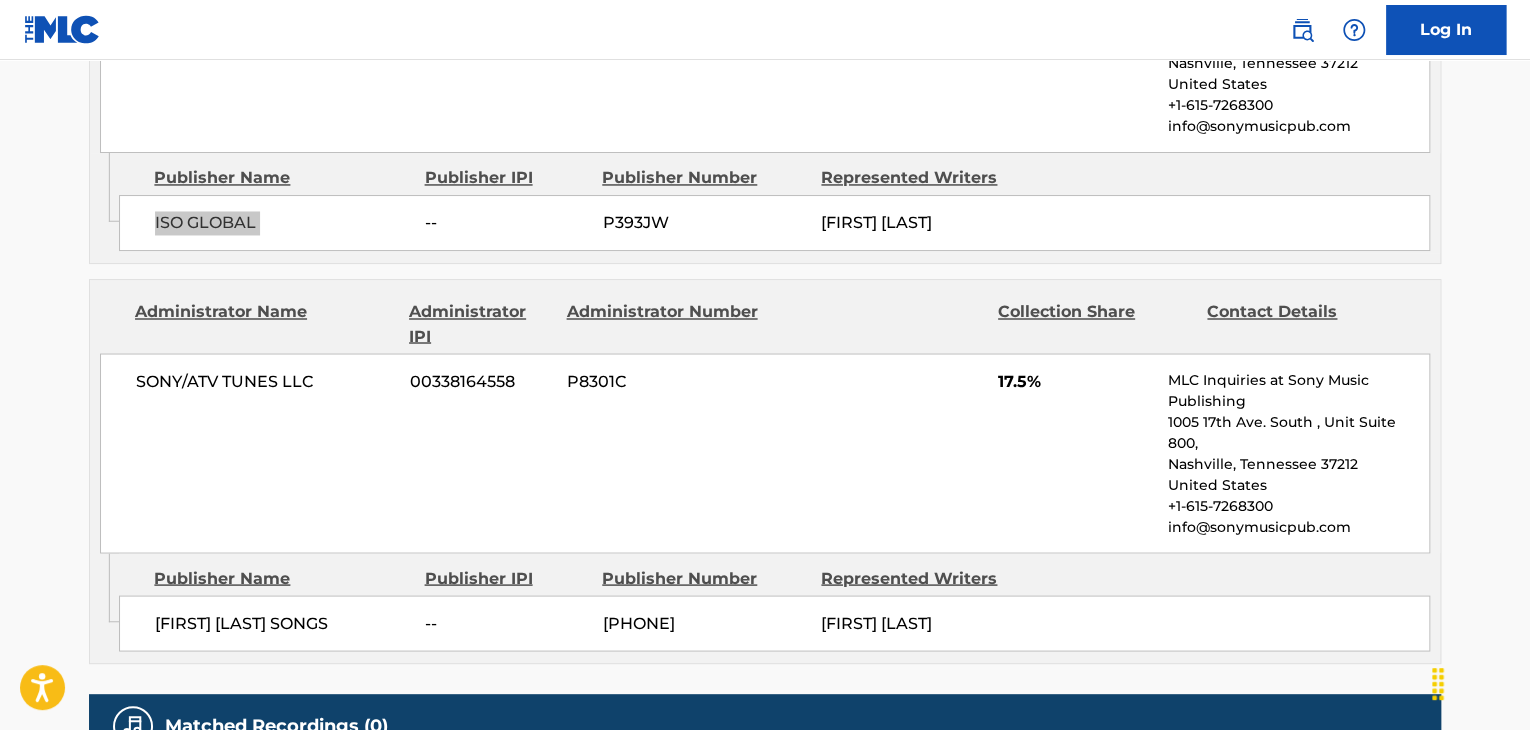 scroll, scrollTop: 1600, scrollLeft: 0, axis: vertical 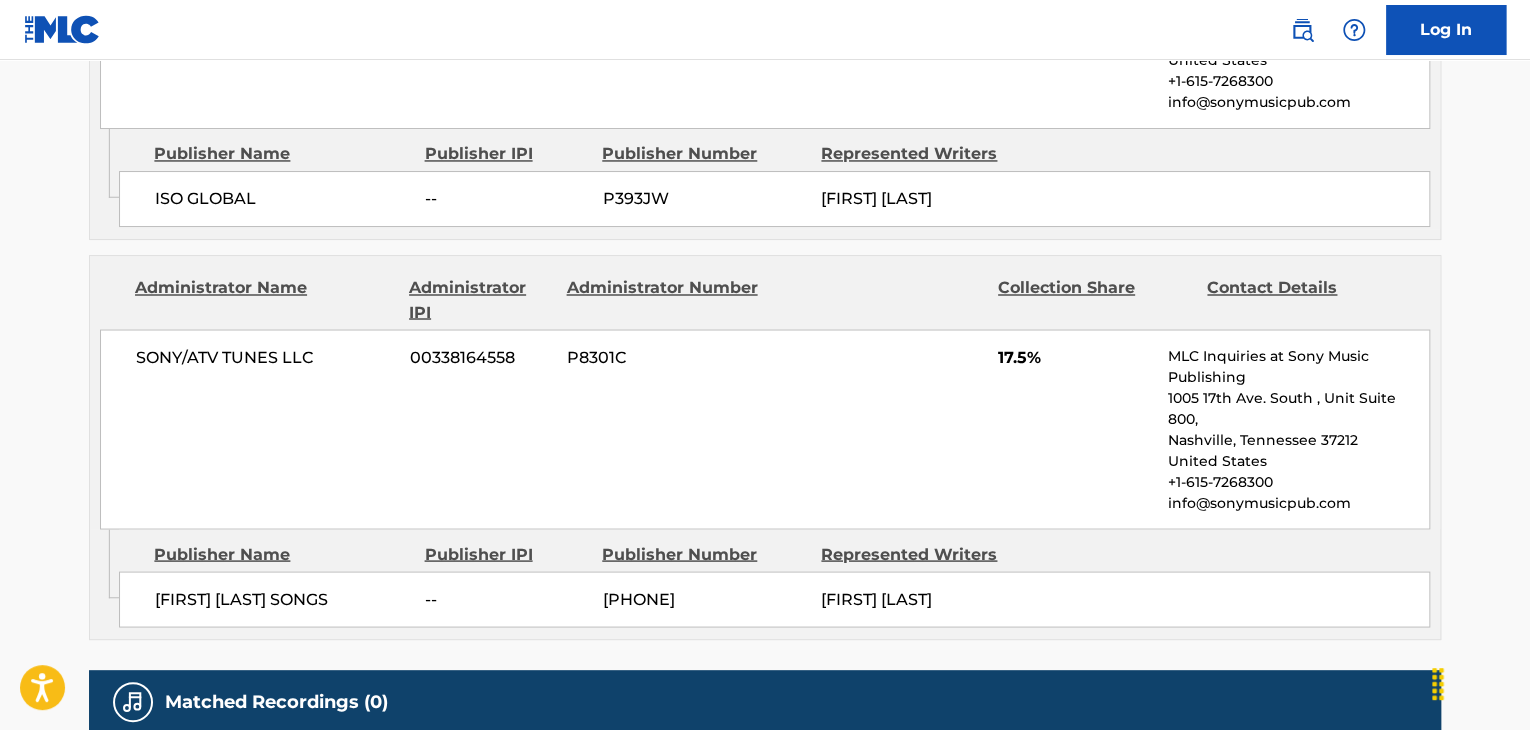 click on "[FIRST] [LAST] SONGS" at bounding box center (282, 599) 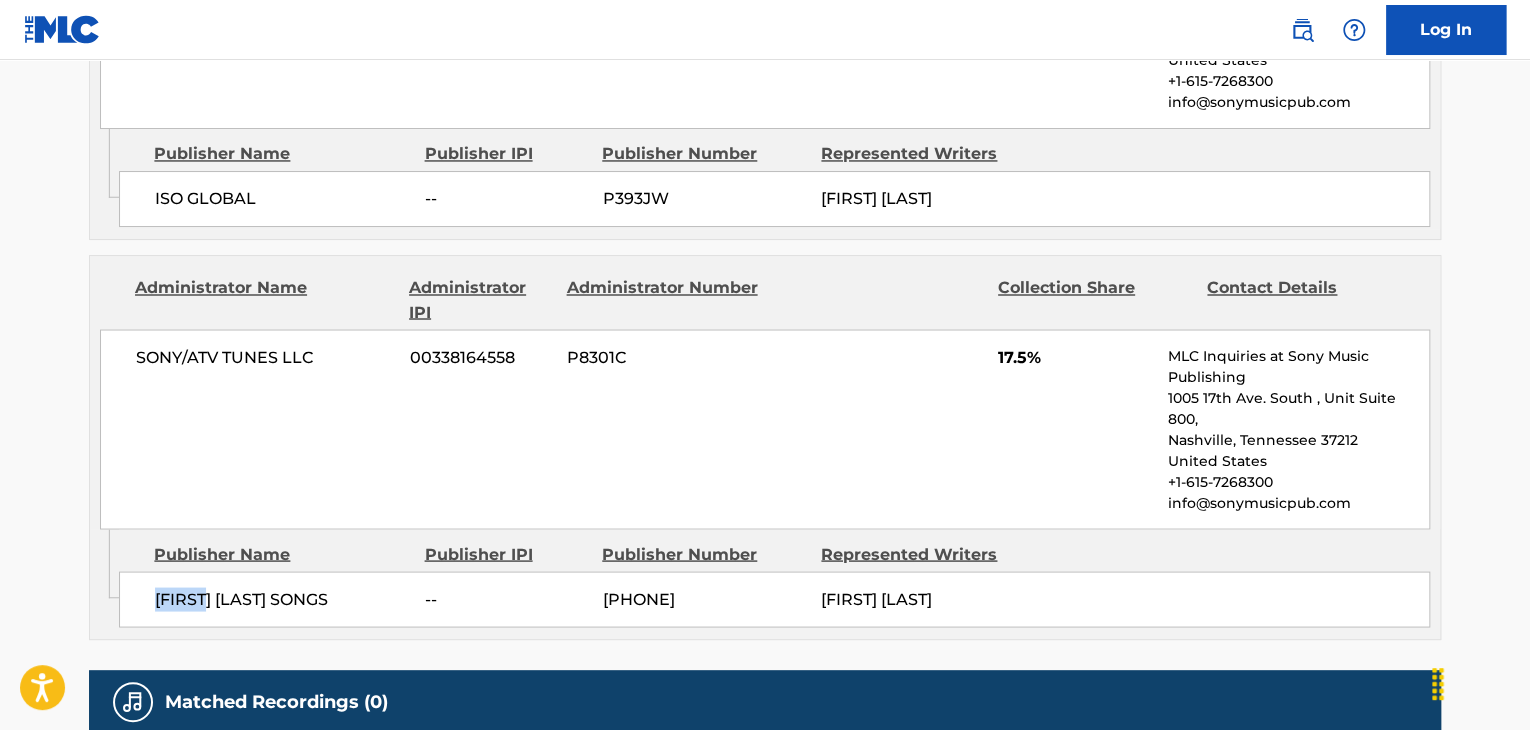 click on "[FIRST] [LAST] SONGS" at bounding box center (282, 599) 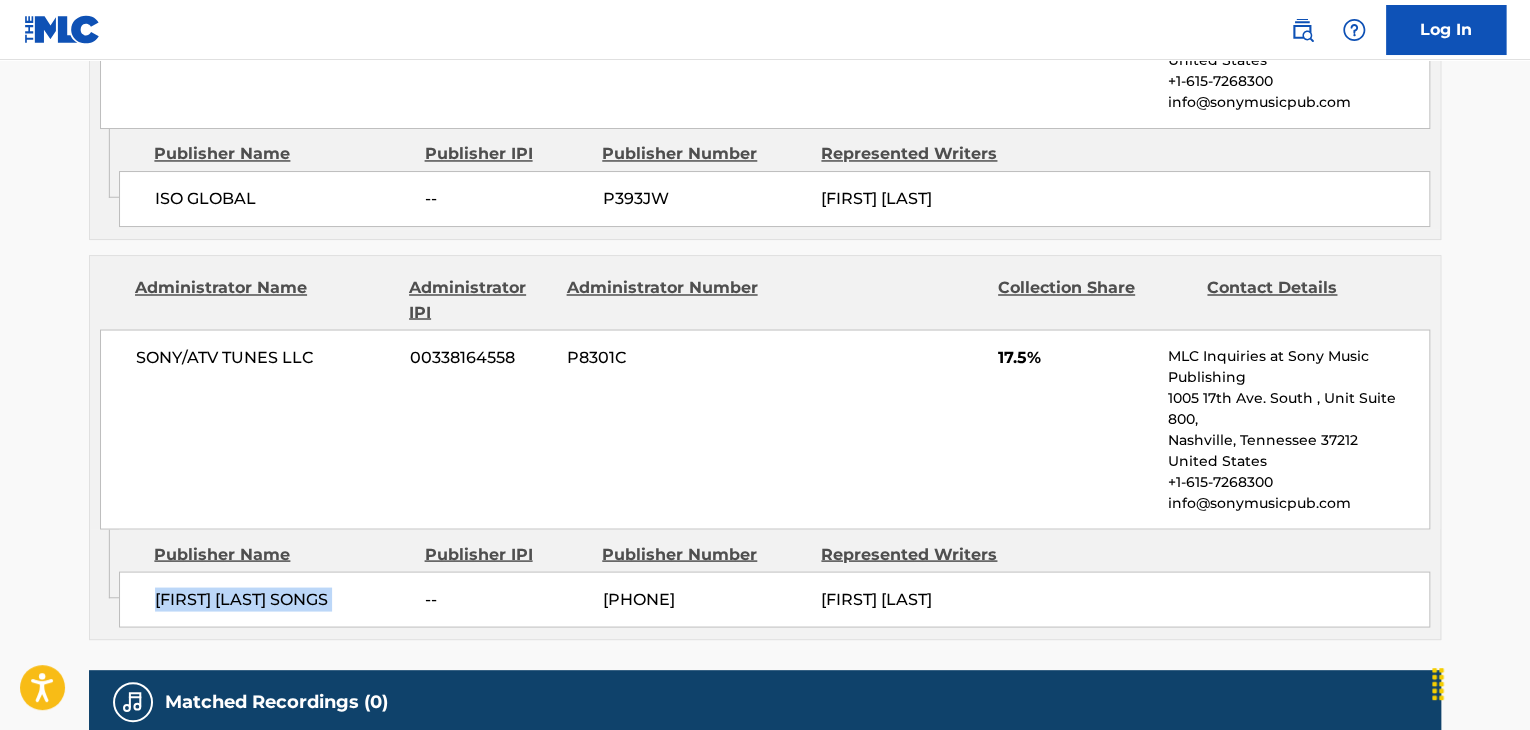 click on "[FIRST] [LAST] SONGS" at bounding box center (282, 599) 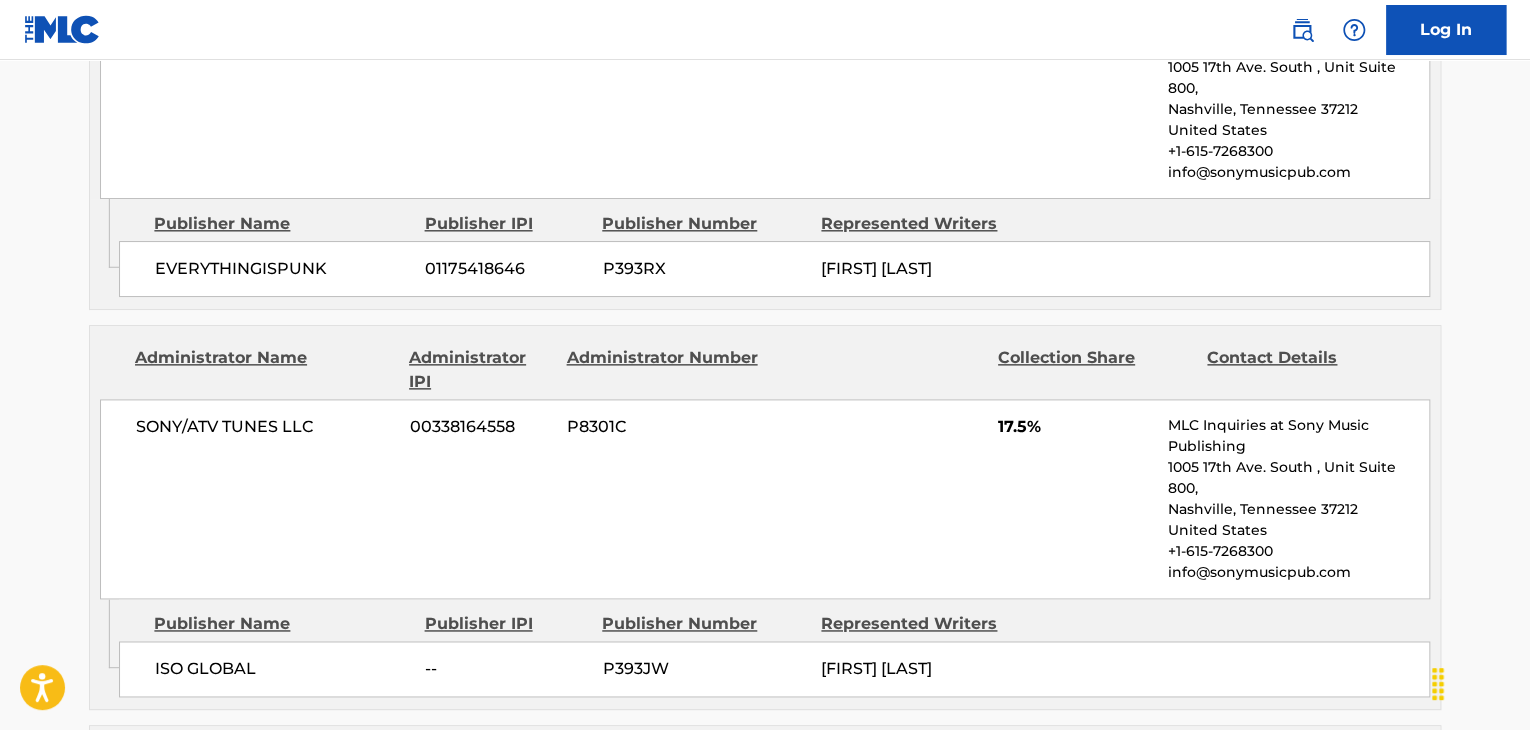 scroll, scrollTop: 1133, scrollLeft: 0, axis: vertical 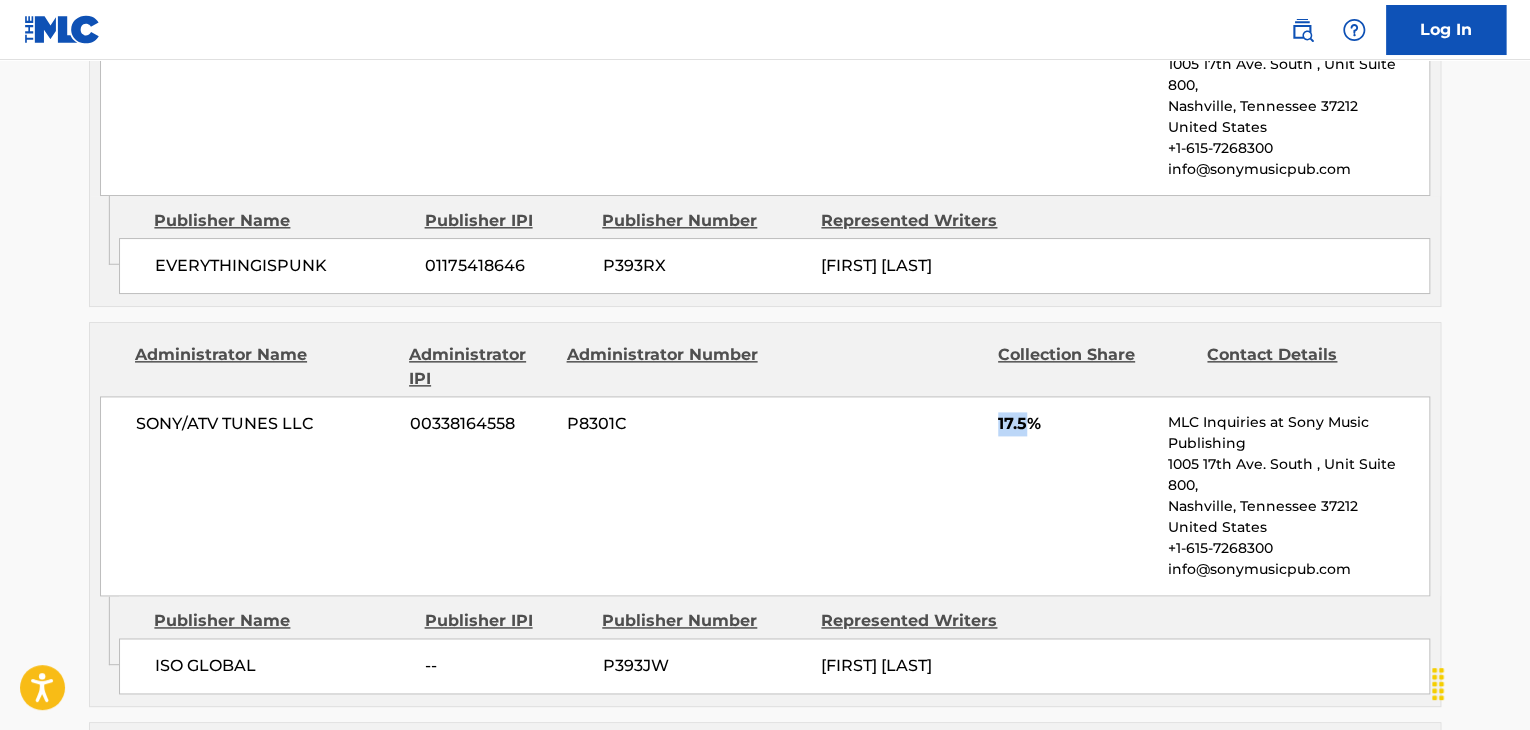 drag, startPoint x: 1025, startPoint y: 409, endPoint x: 970, endPoint y: 418, distance: 55.7315 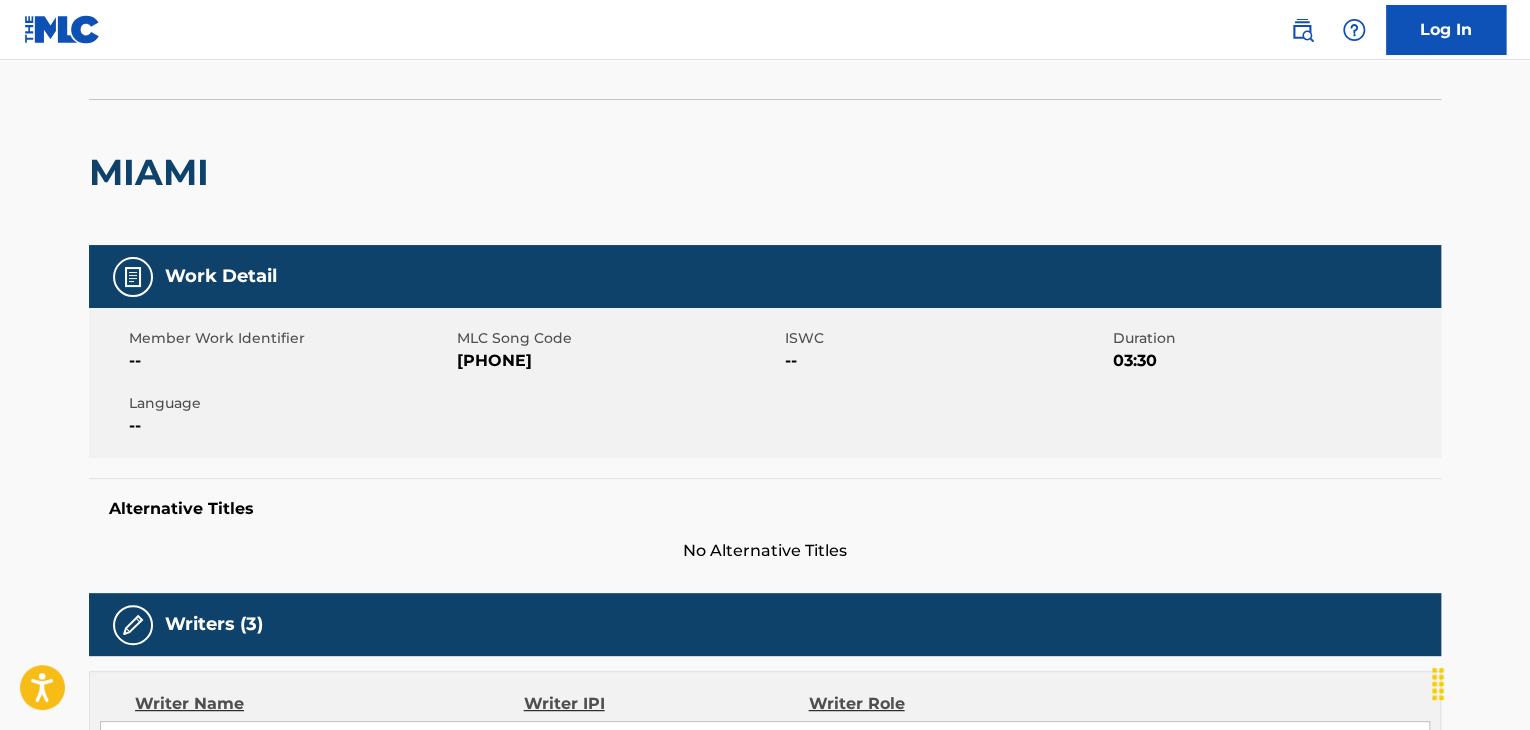 scroll, scrollTop: 0, scrollLeft: 0, axis: both 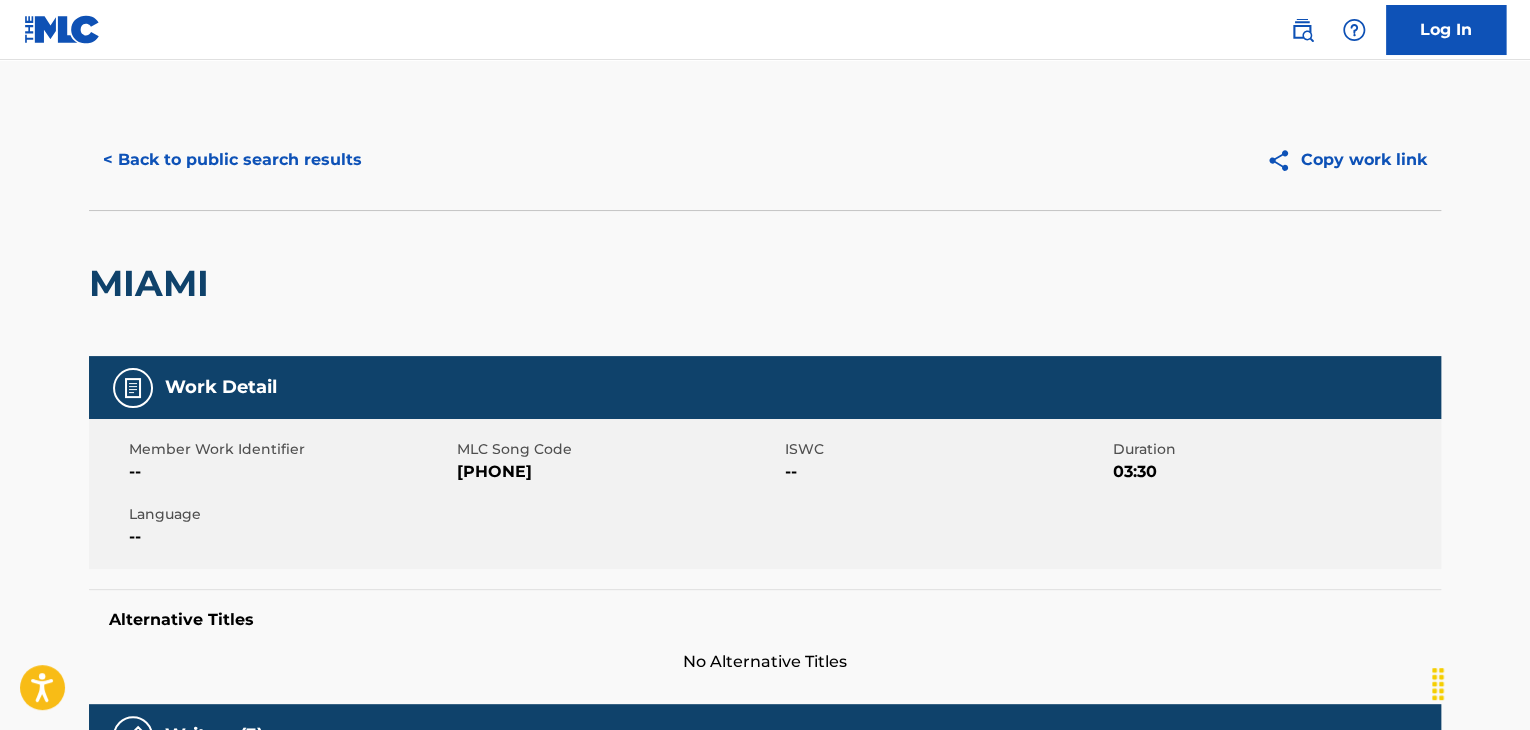 click on "< Back to public search results" at bounding box center [232, 160] 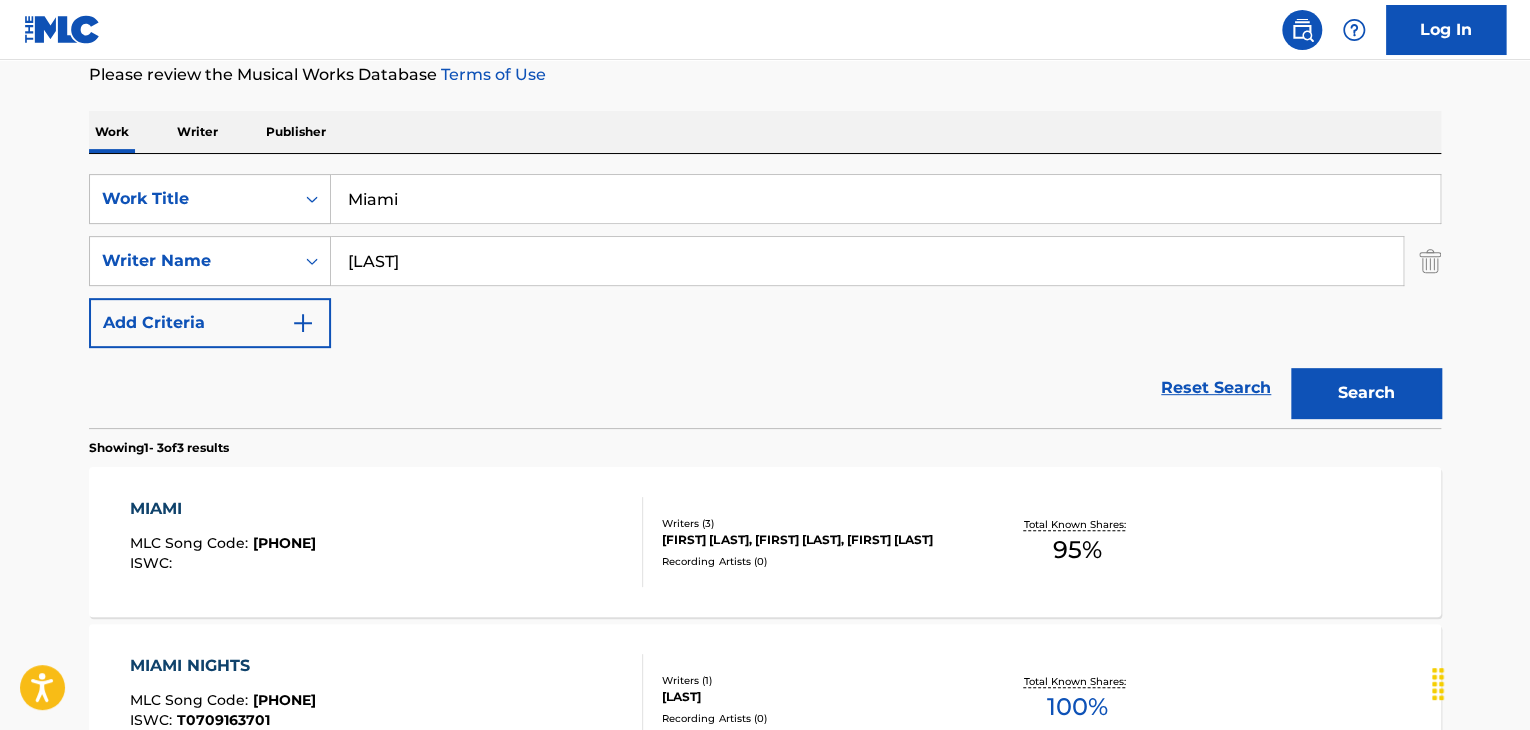 scroll, scrollTop: 181, scrollLeft: 0, axis: vertical 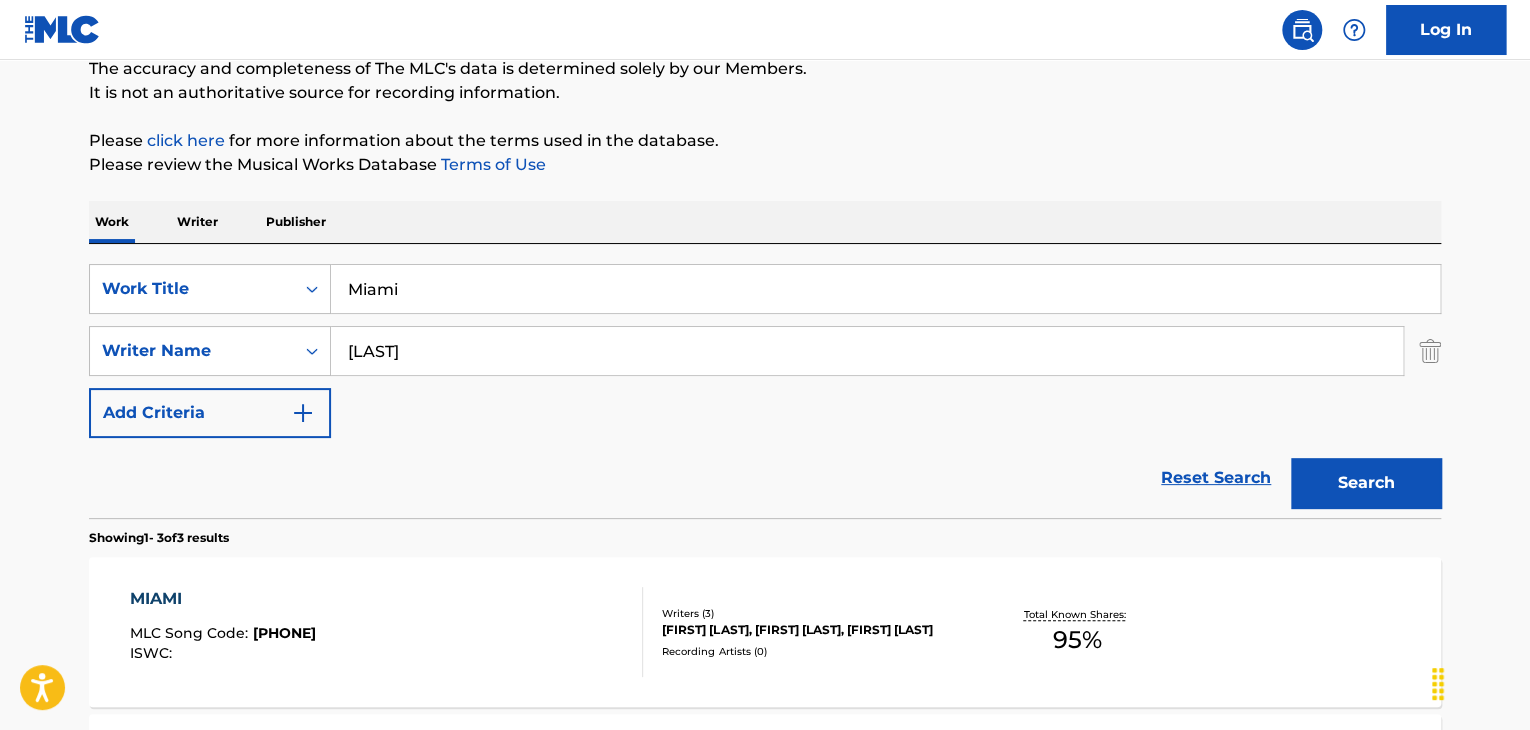 click on "Miami" at bounding box center [885, 289] 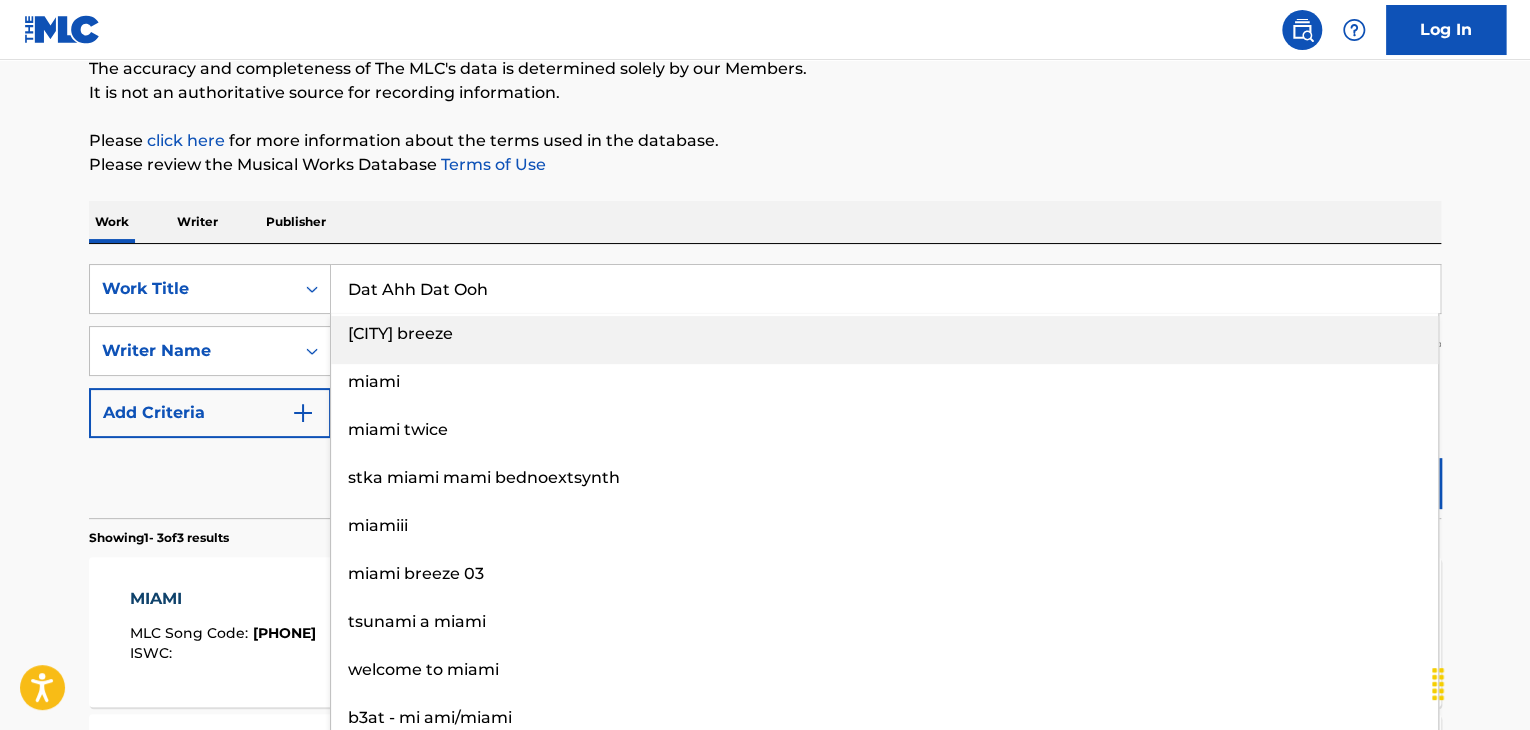 type on "Dat Ahh Dat Ooh" 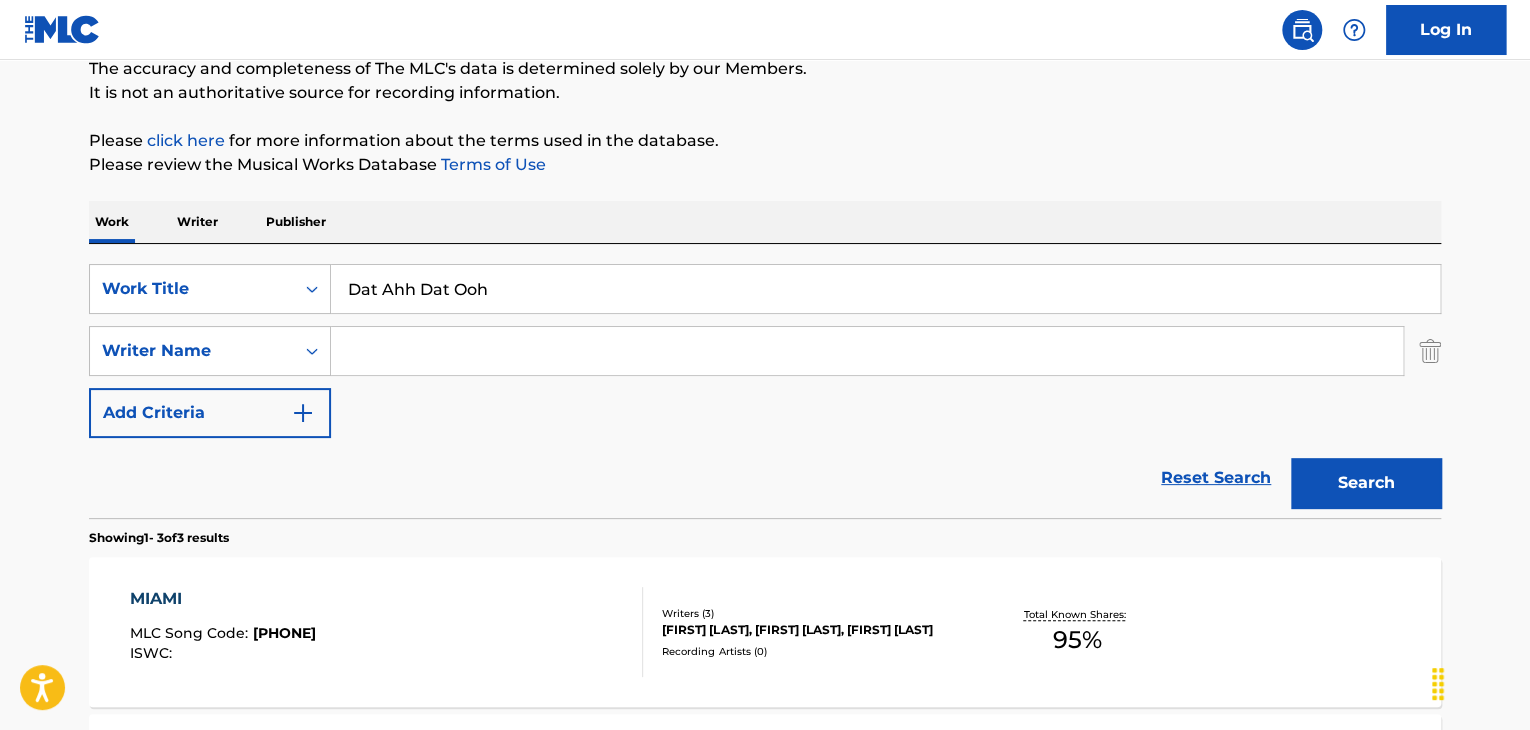 type 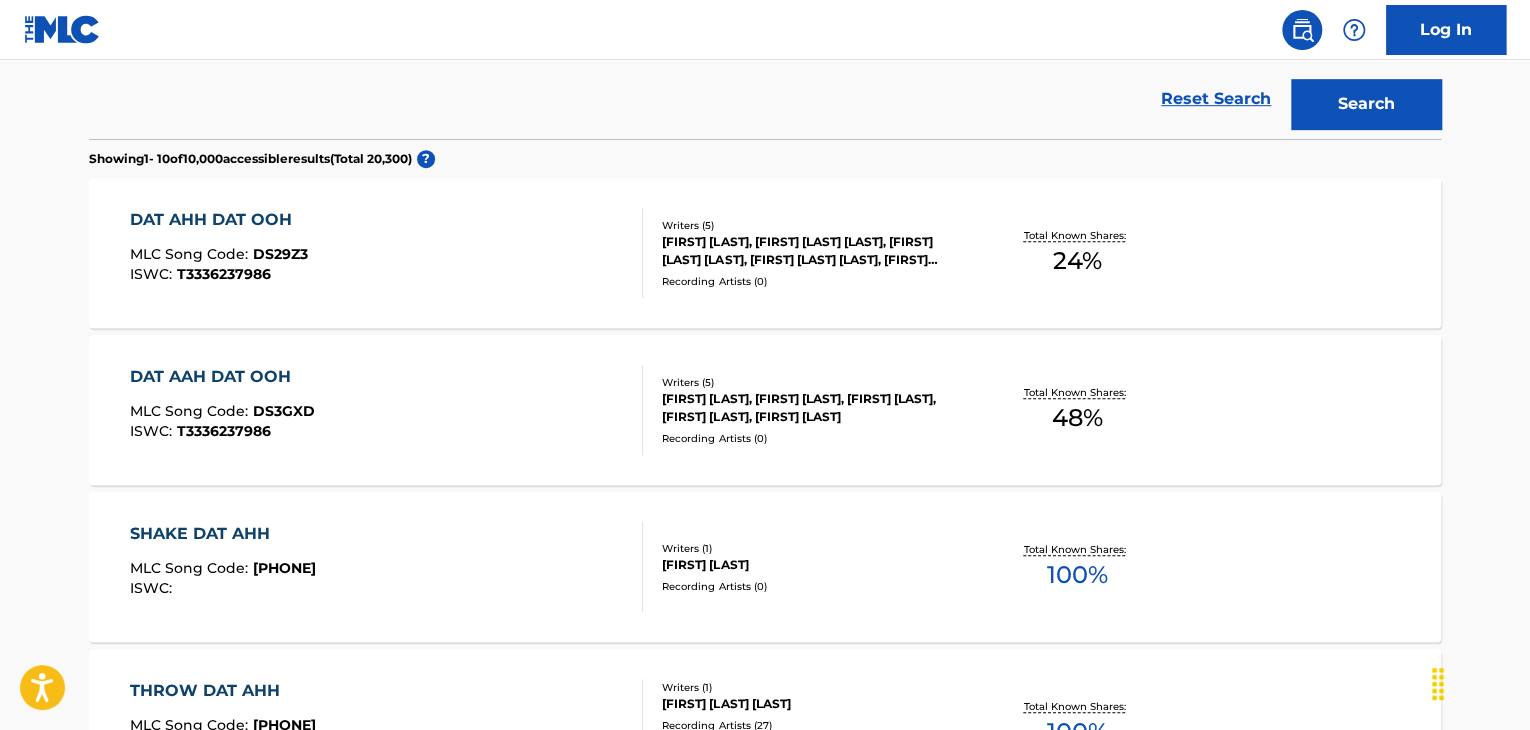 scroll, scrollTop: 581, scrollLeft: 0, axis: vertical 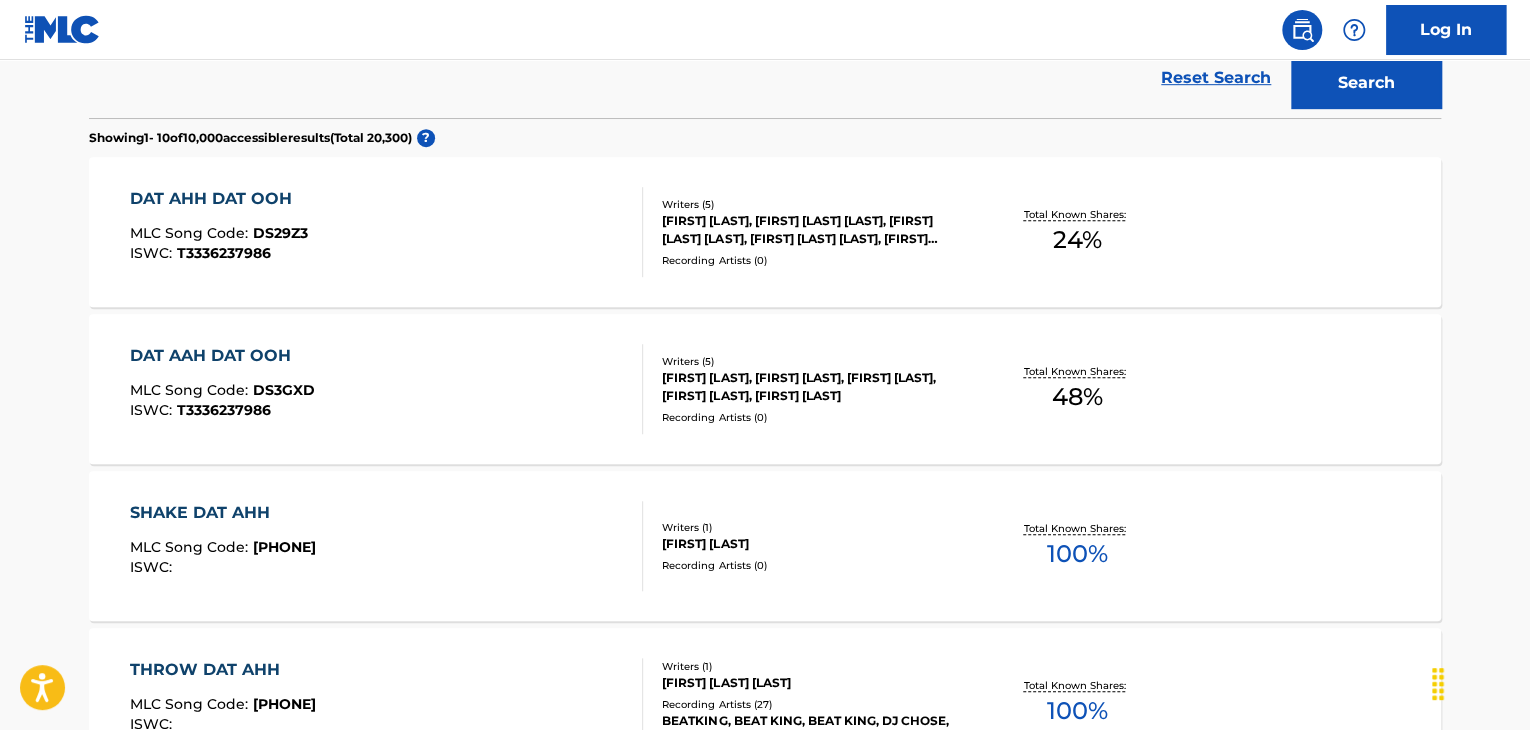 click on "DAT AHH DAT OOH" at bounding box center (219, 199) 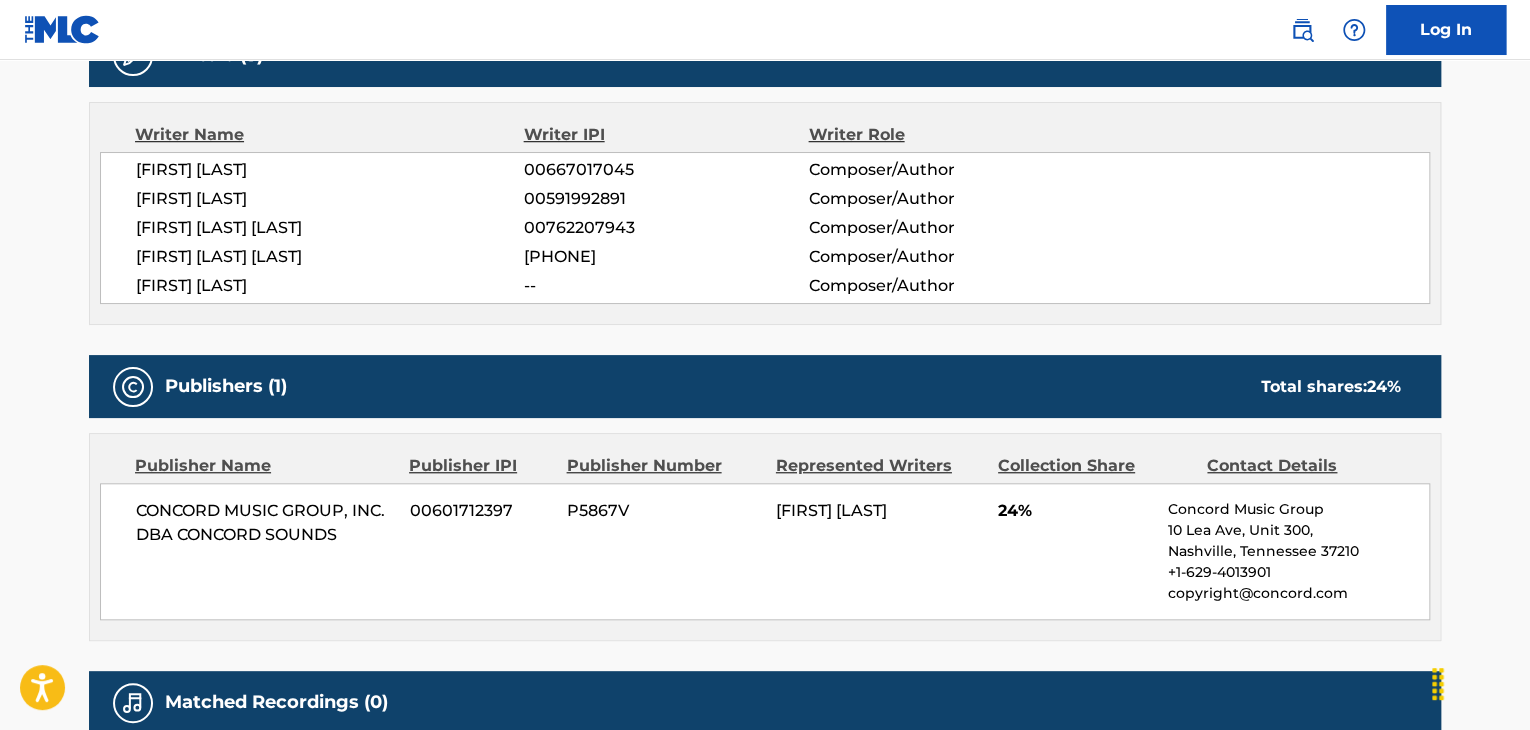 scroll, scrollTop: 733, scrollLeft: 0, axis: vertical 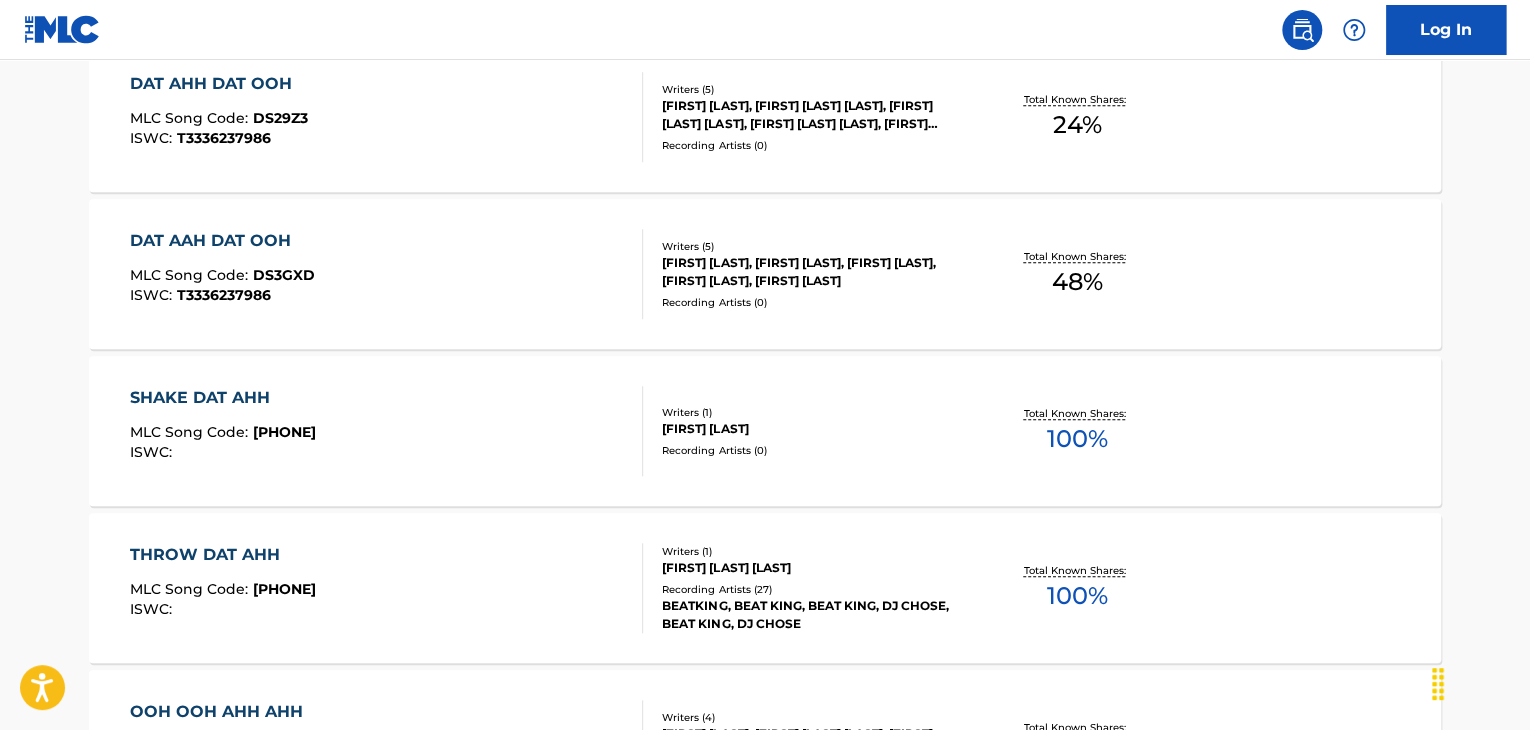 click on "DAT AAH DAT OOH" at bounding box center [222, 241] 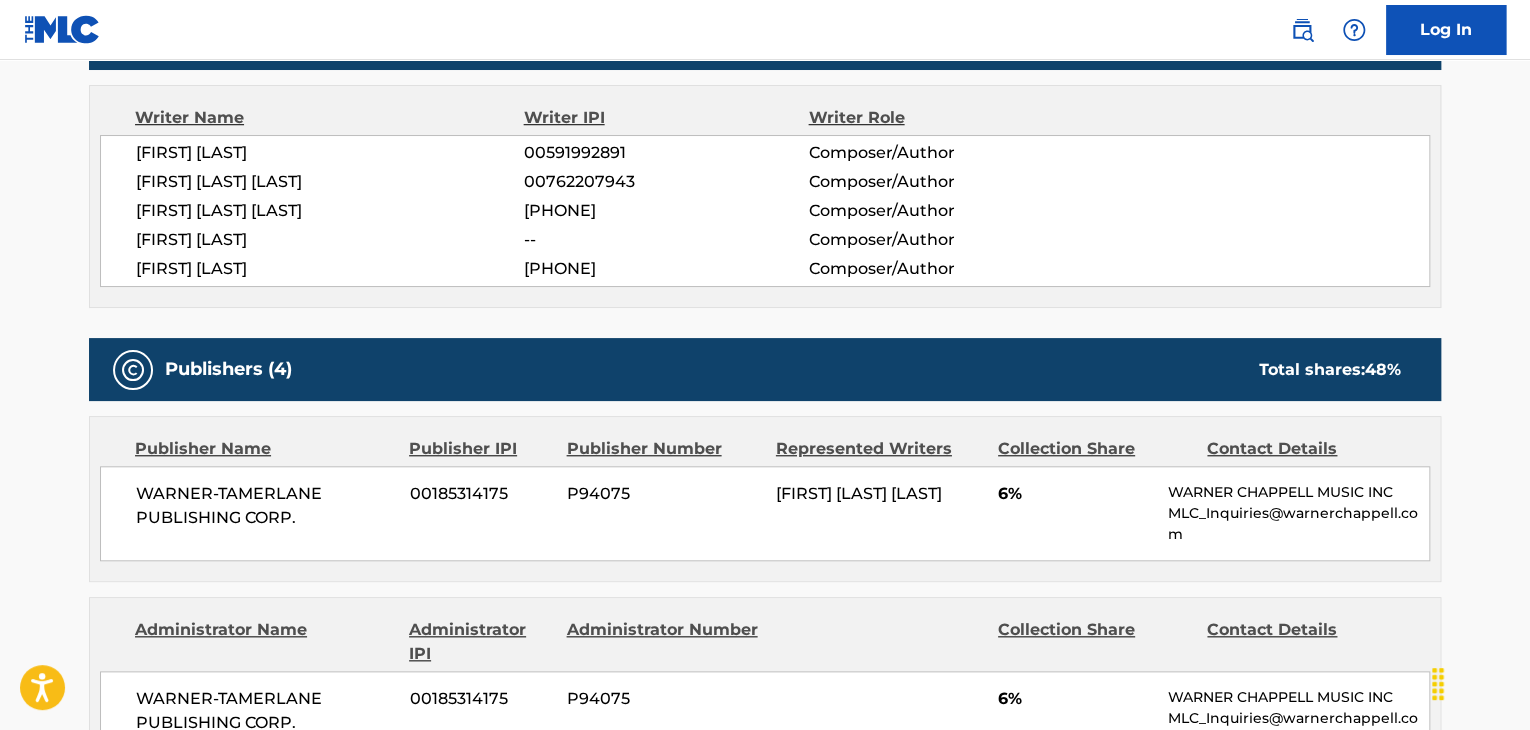 scroll, scrollTop: 532, scrollLeft: 0, axis: vertical 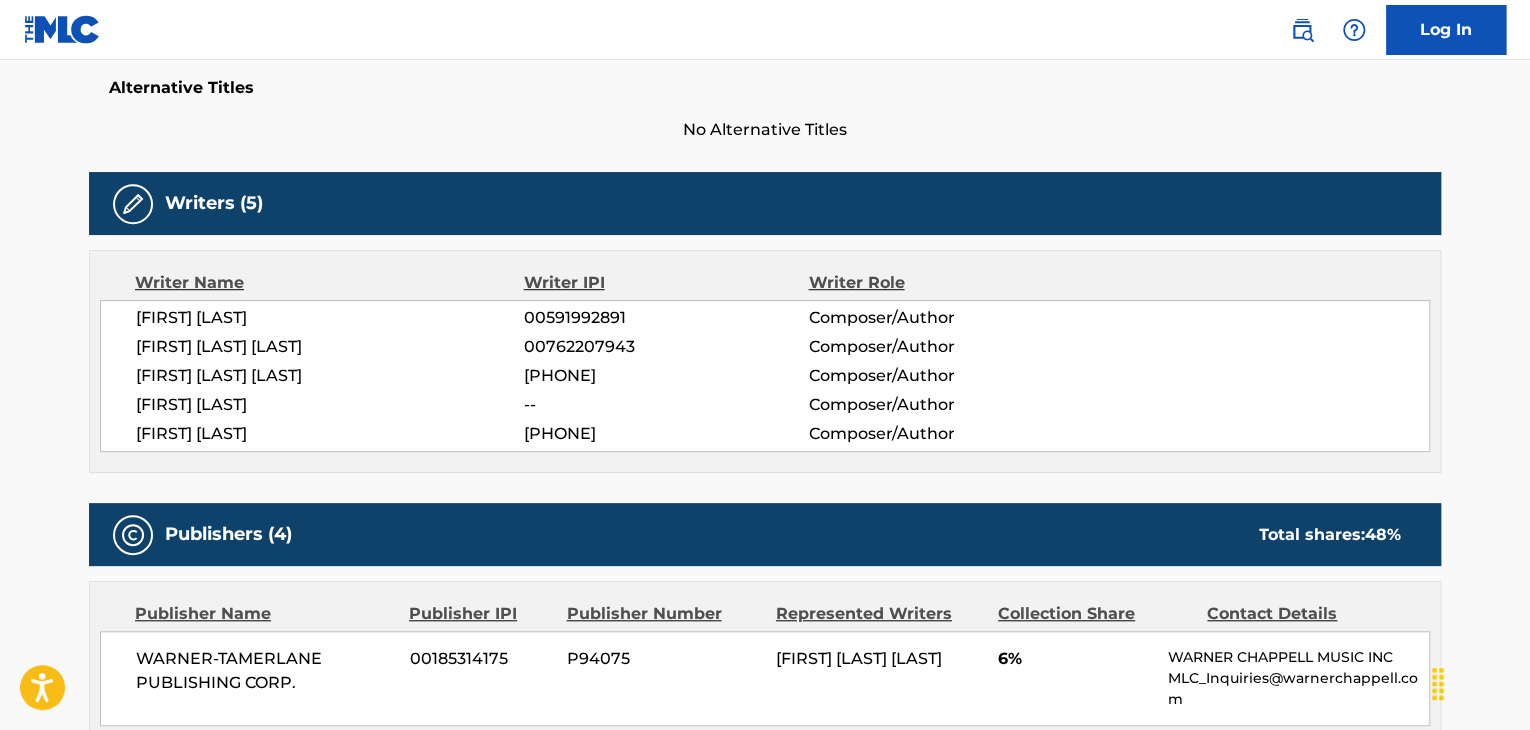 click on "[FIRST] [LAST] [LAST]" at bounding box center [330, 347] 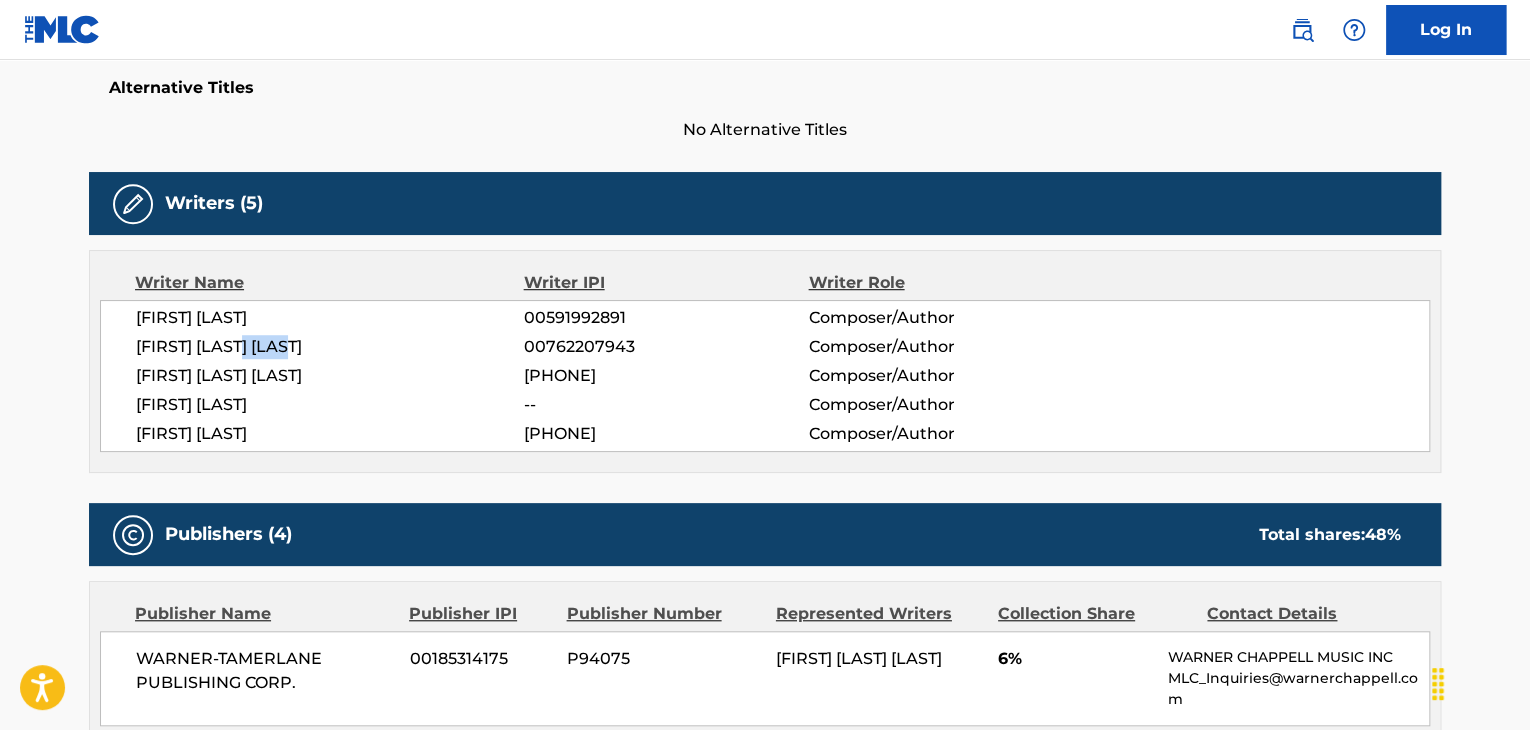 click on "[FIRST] [LAST] [LAST]" at bounding box center (330, 347) 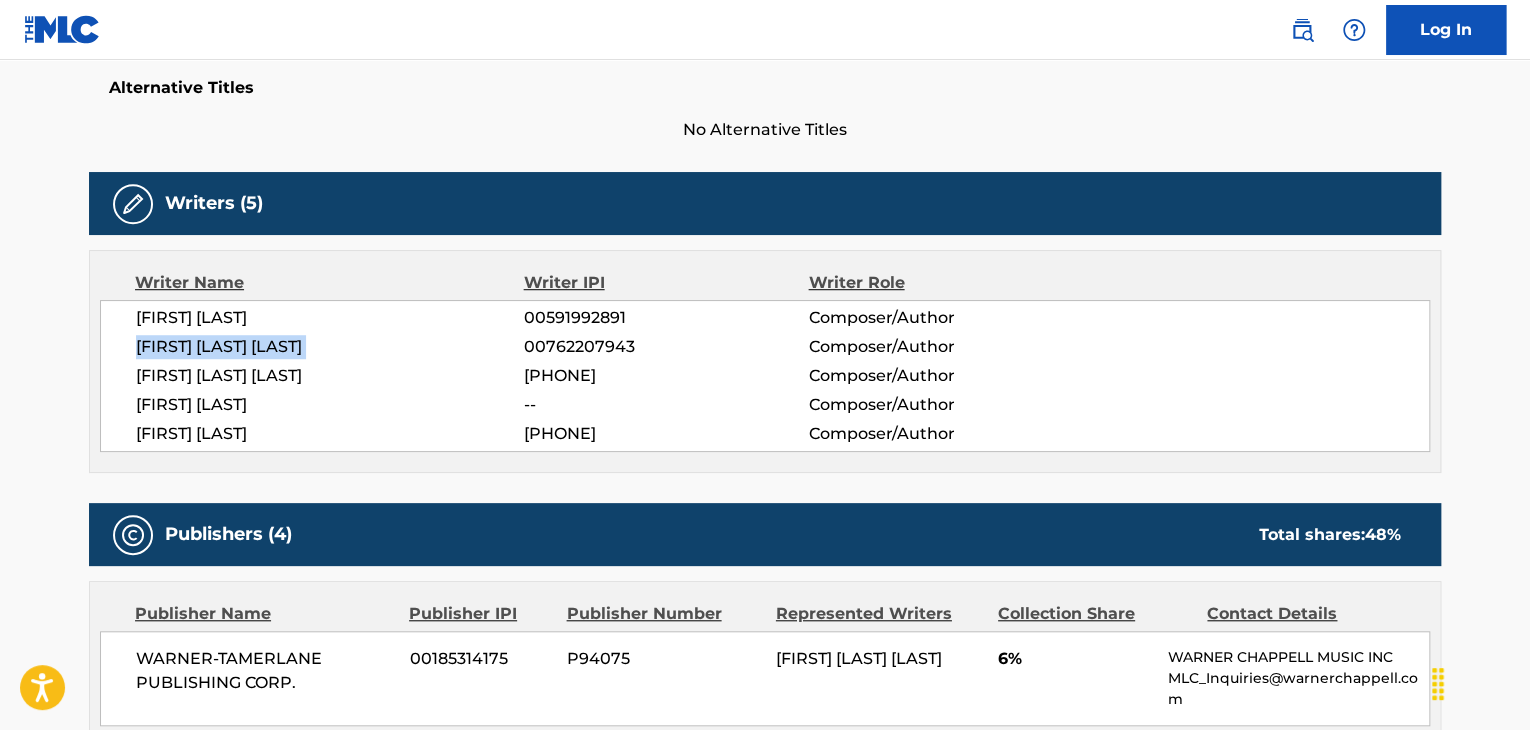 click on "[FIRST] [LAST] [LAST]" at bounding box center (330, 347) 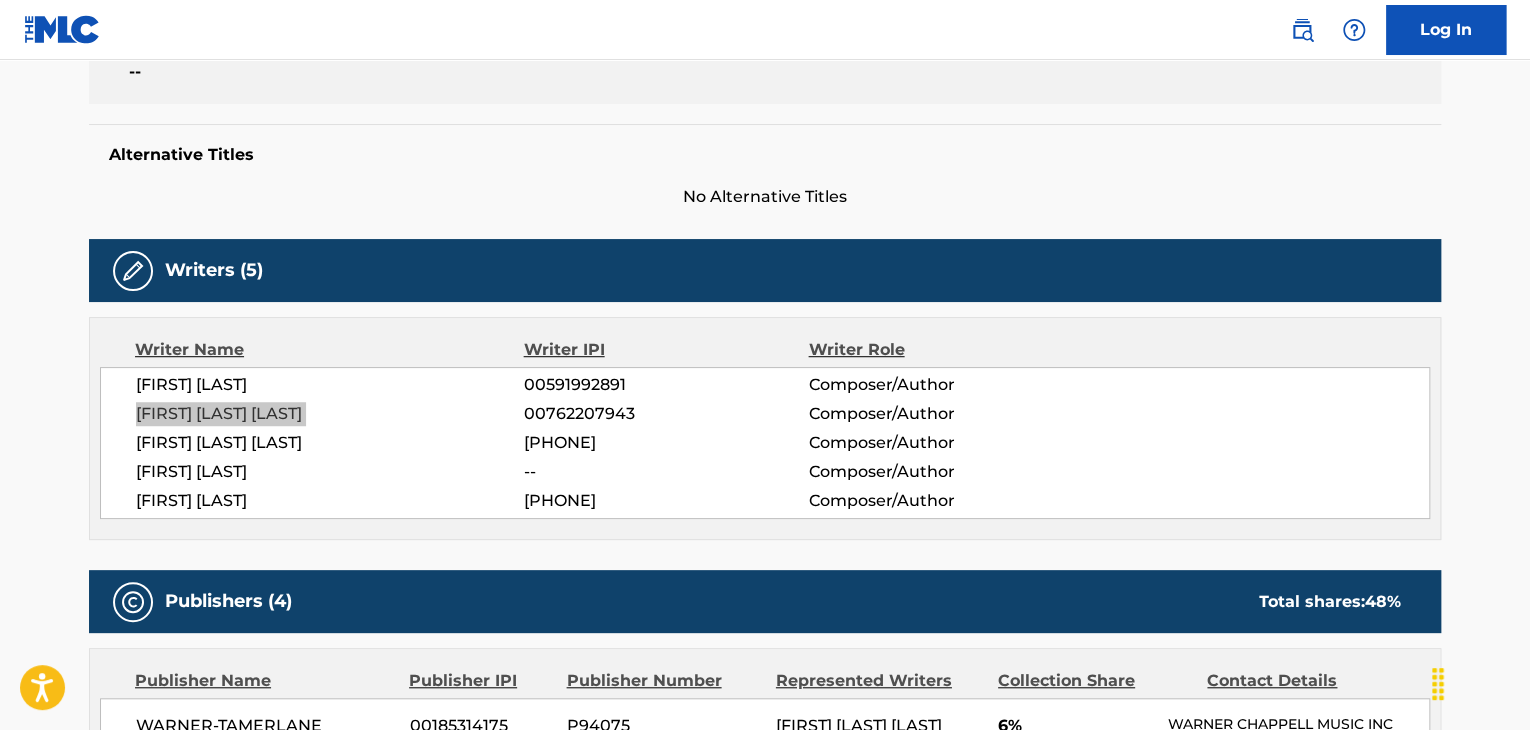 scroll, scrollTop: 332, scrollLeft: 0, axis: vertical 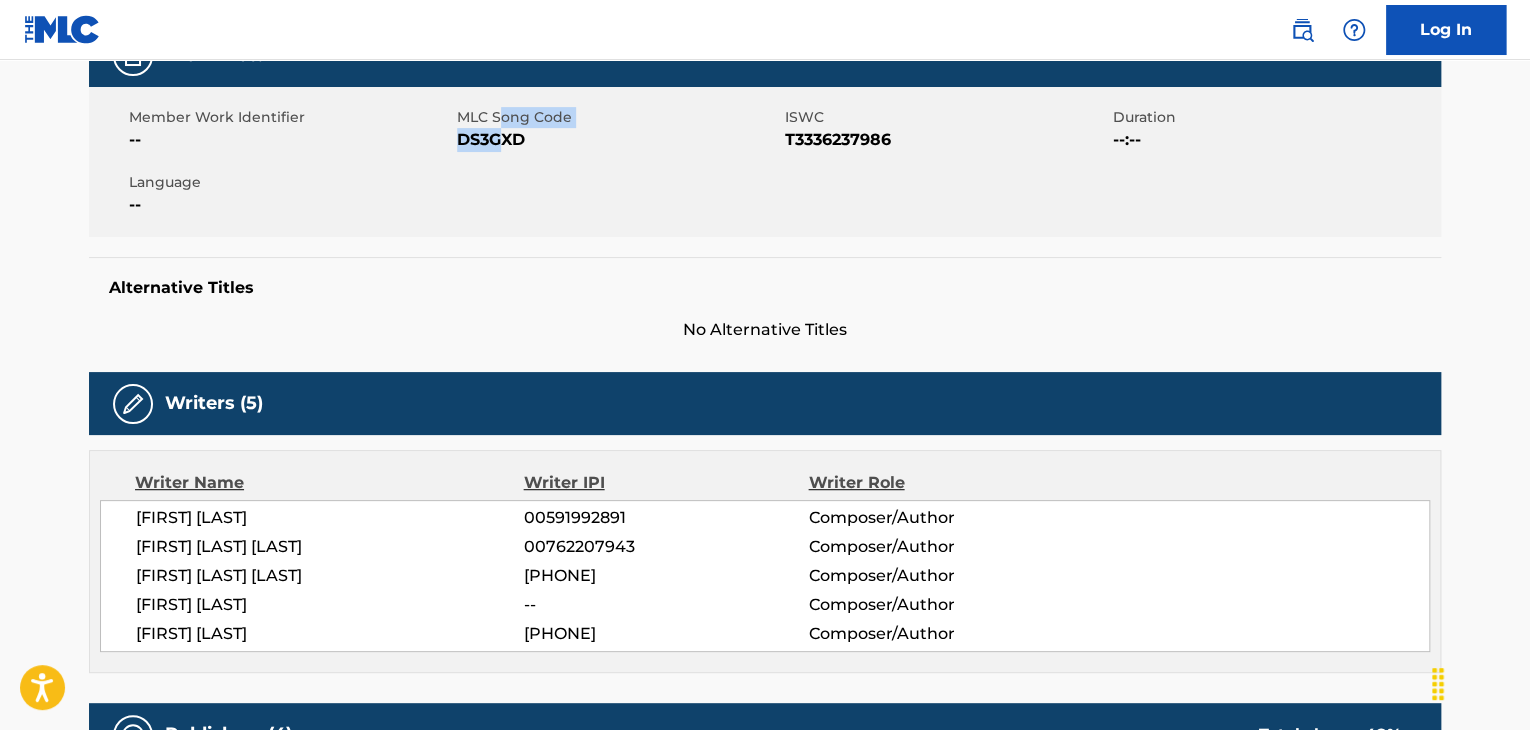click on "MLC Song Code DS3GXD" at bounding box center [621, 129] 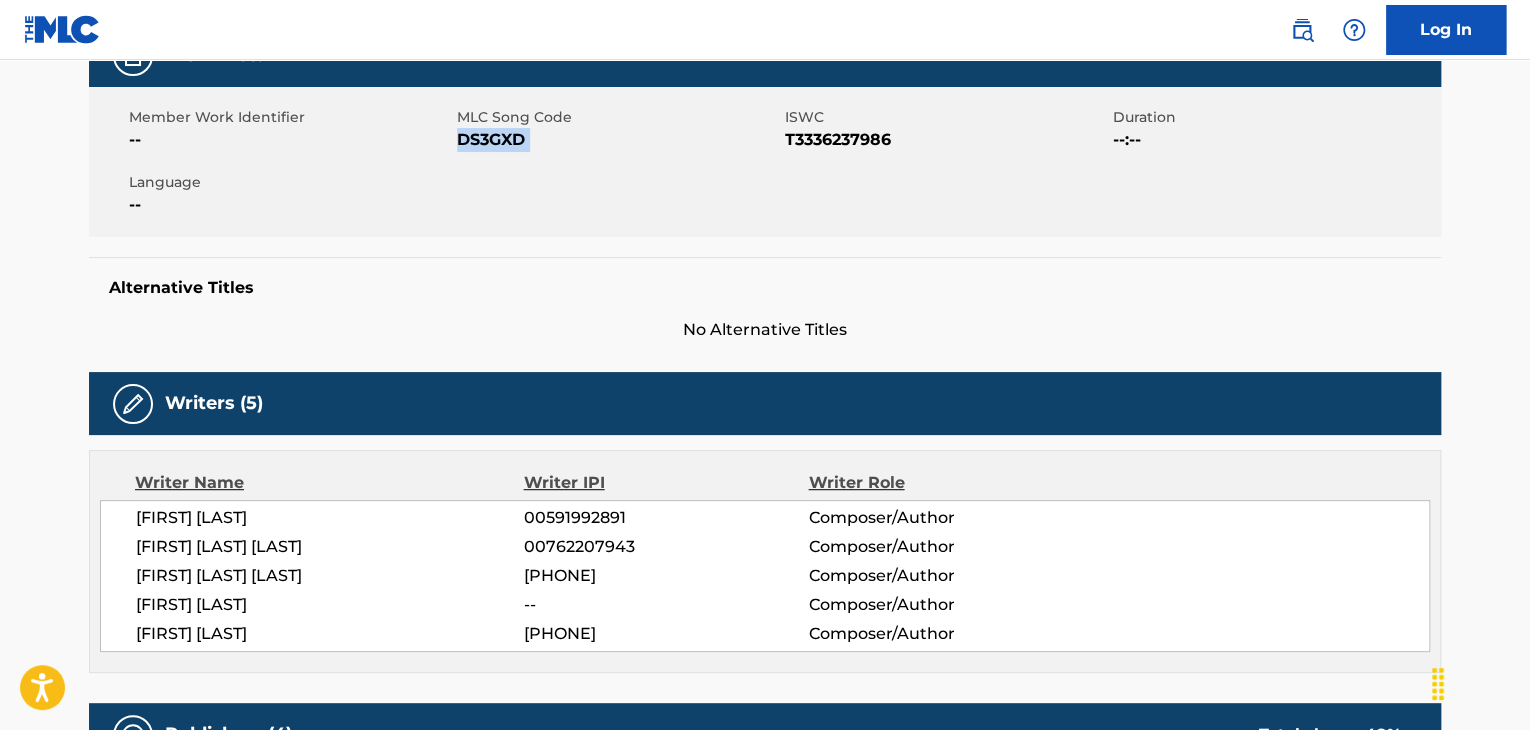 click on "DS3GXD" at bounding box center [618, 140] 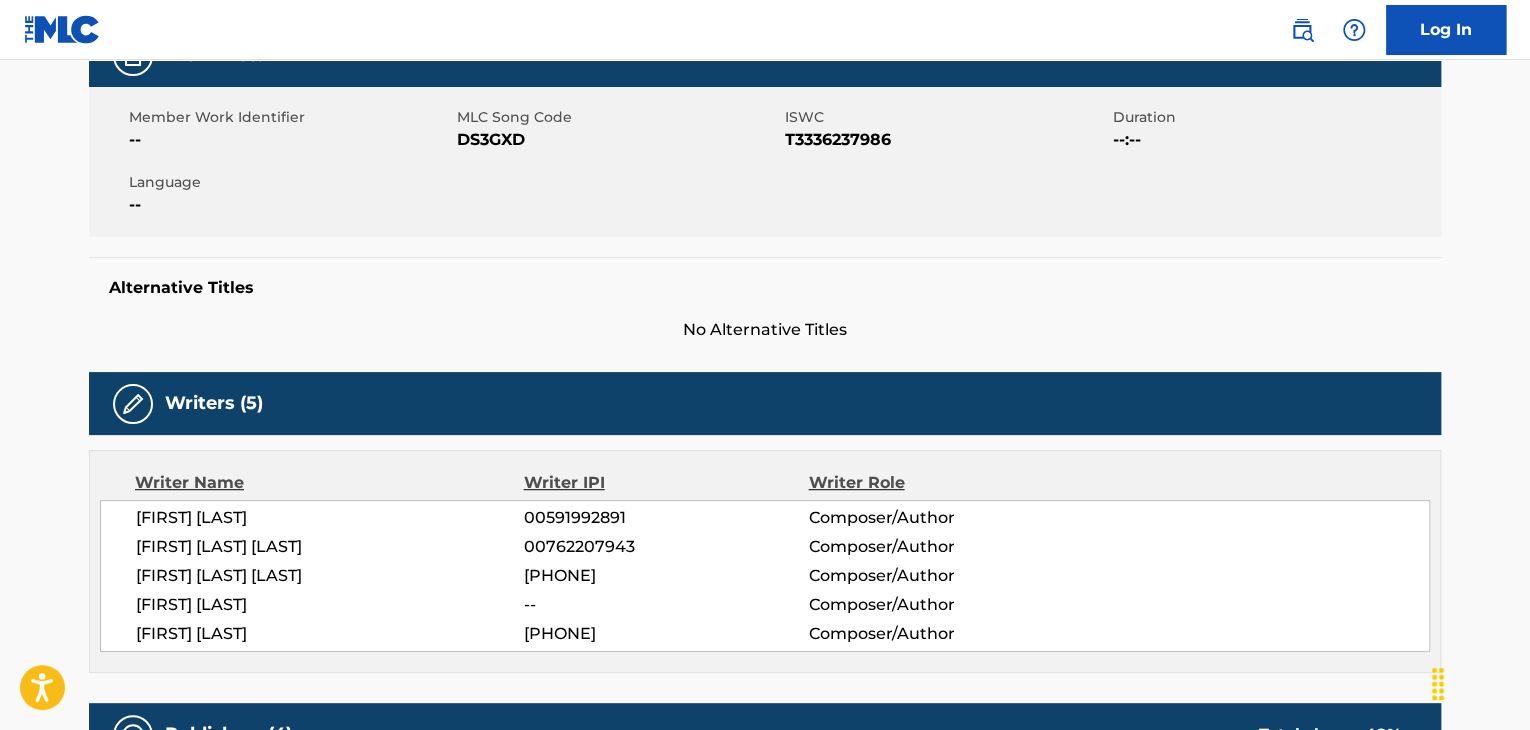 click on "[FIRST] [LAST]" at bounding box center [330, 518] 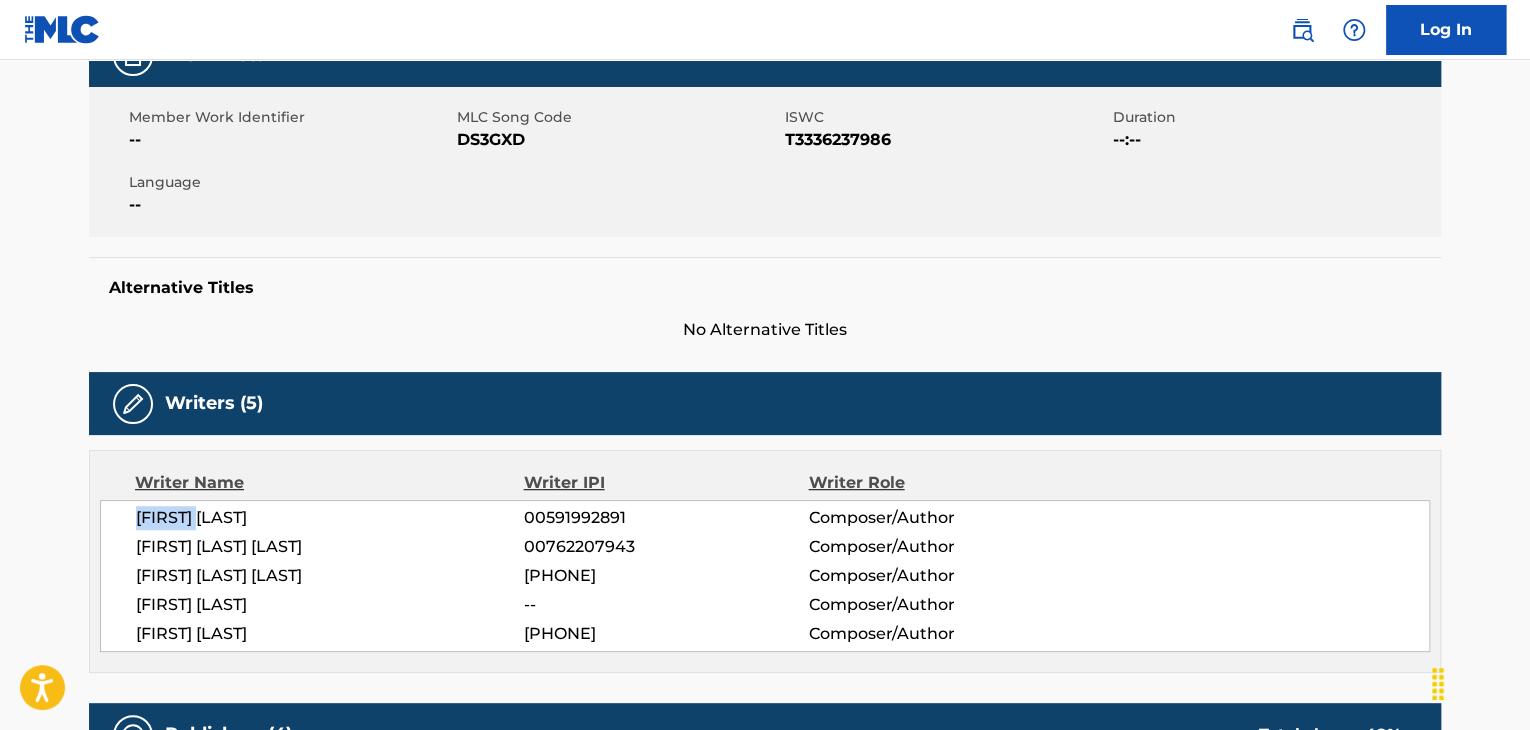 click on "[FIRST] [LAST]" at bounding box center [330, 518] 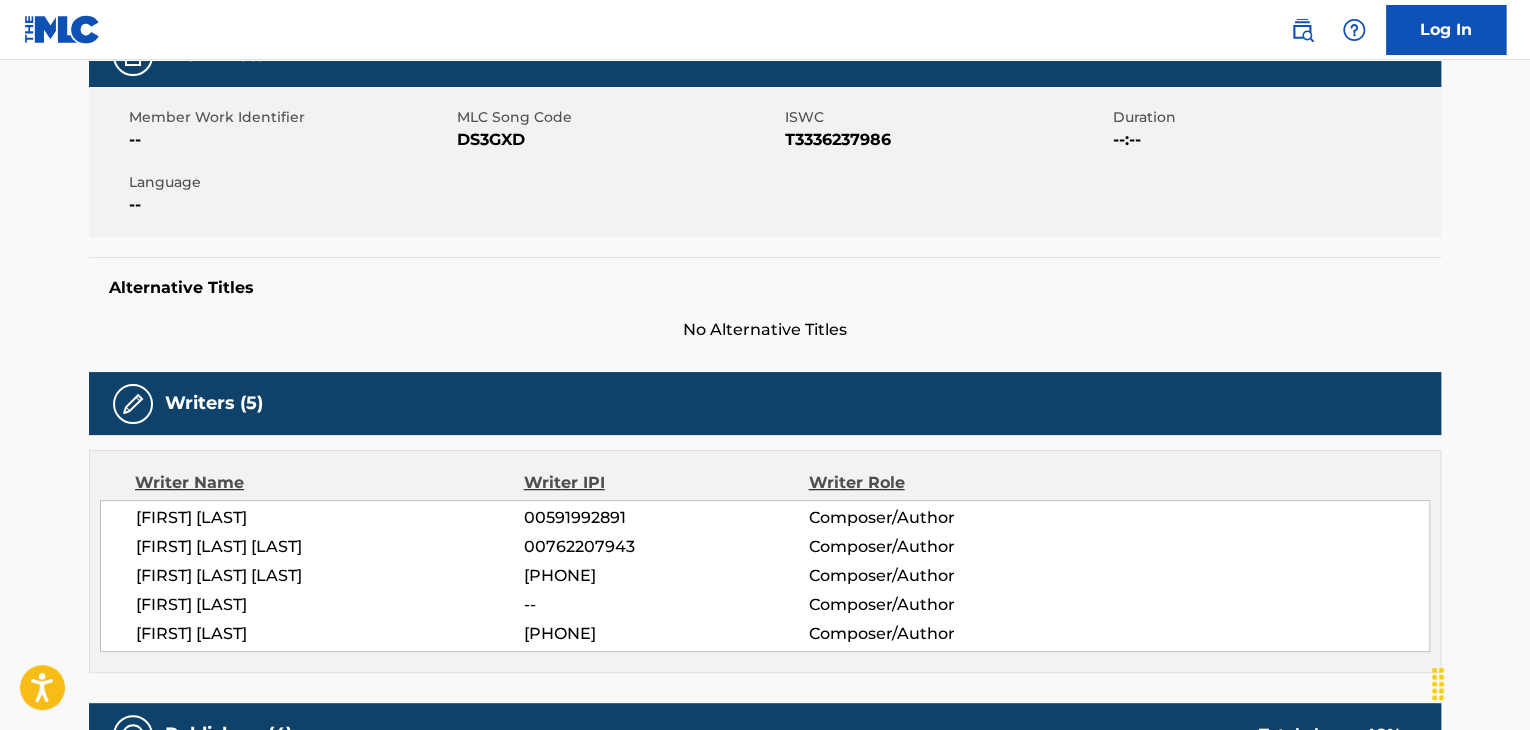click on "[FIRST] [LAST] [LAST]" at bounding box center (330, 576) 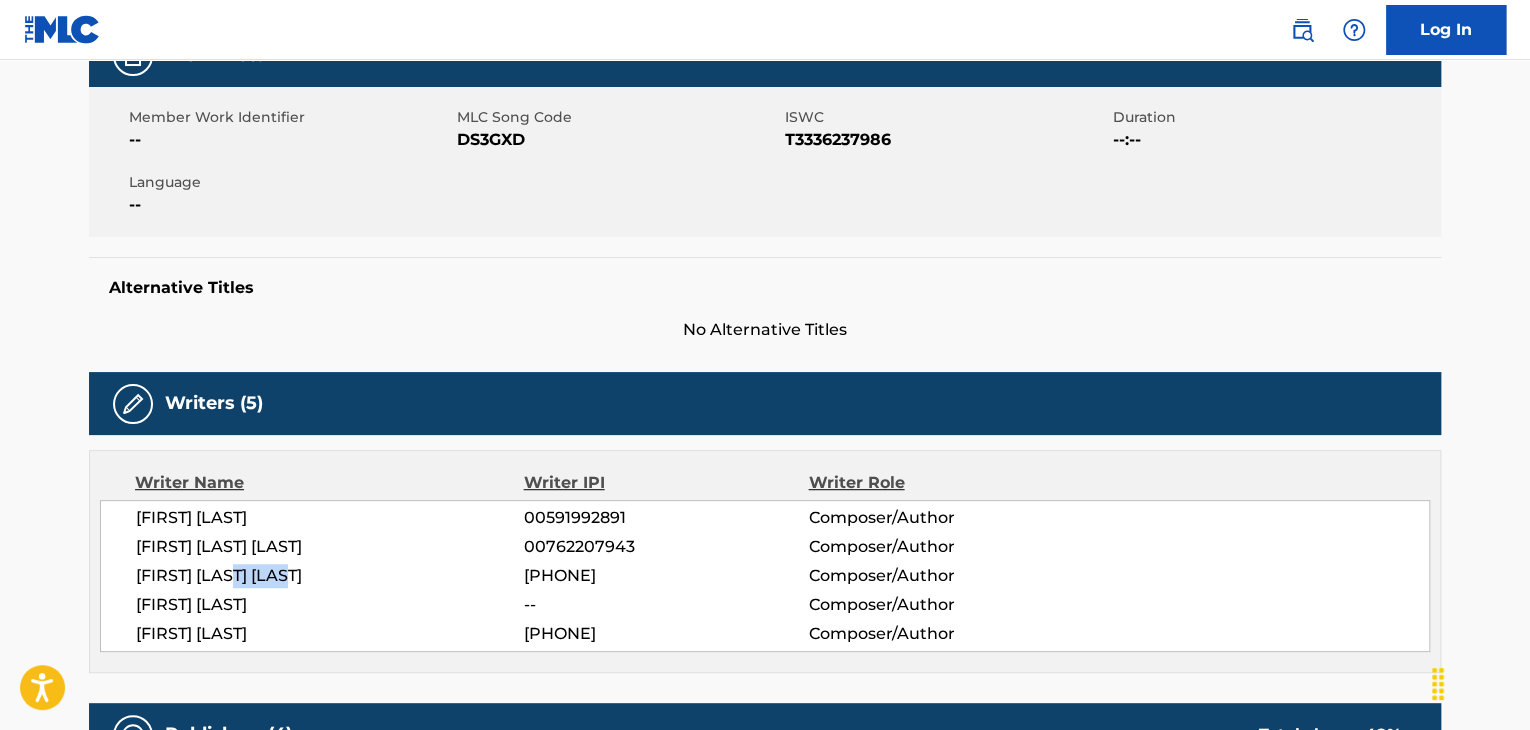 click on "[FIRST] [LAST] [LAST]" at bounding box center [330, 576] 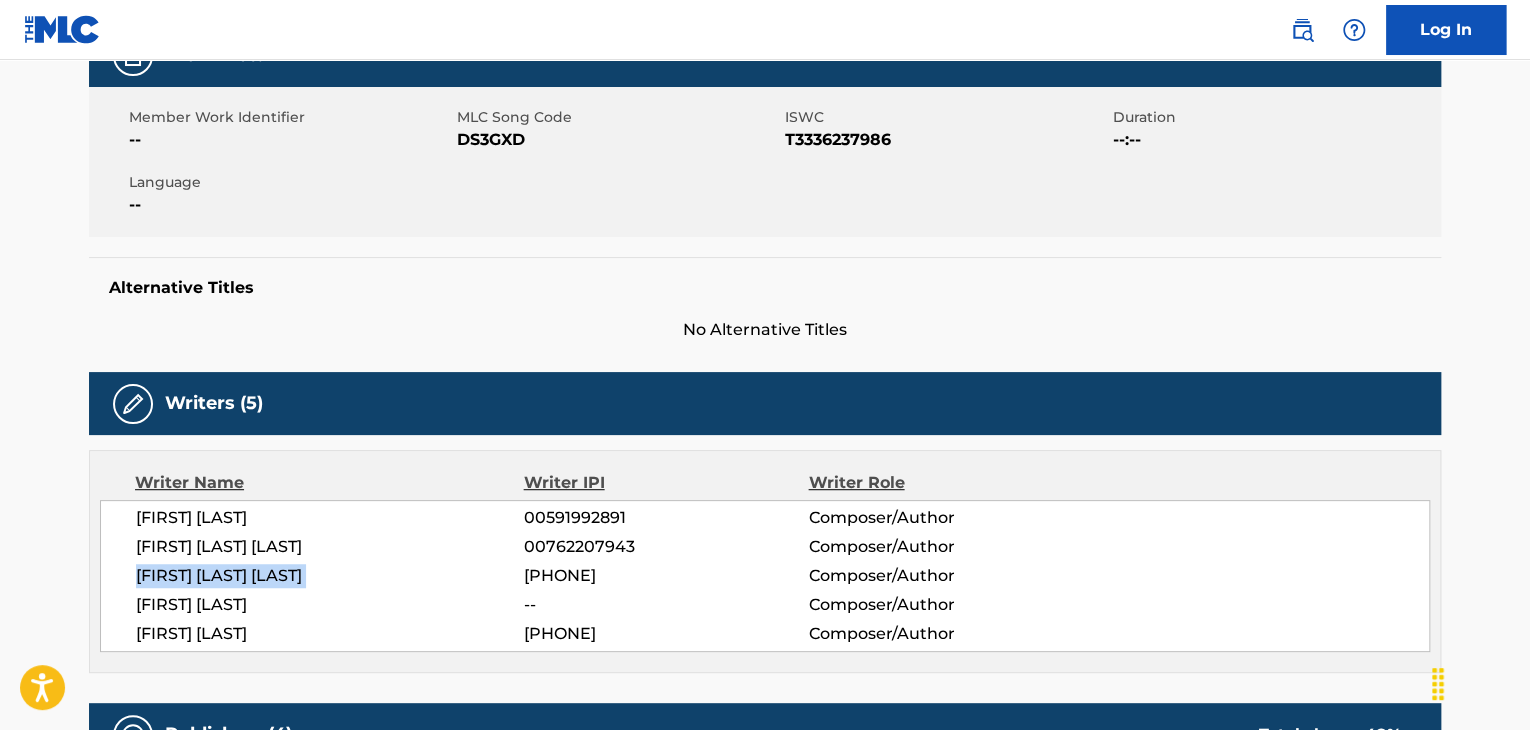 click on "[FIRST] [LAST] [LAST]" at bounding box center (330, 576) 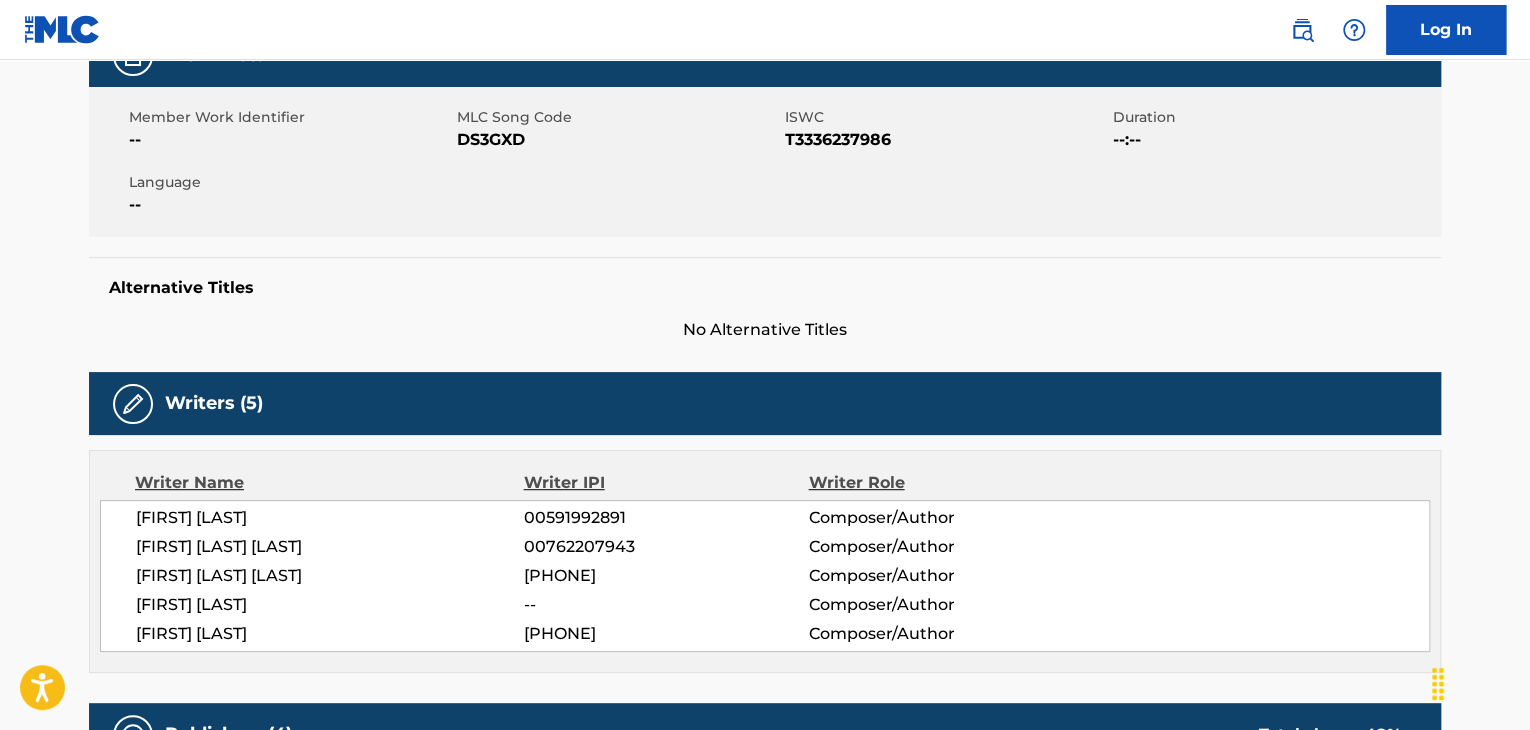 click on "[FIRST] [LAST]" at bounding box center [330, 605] 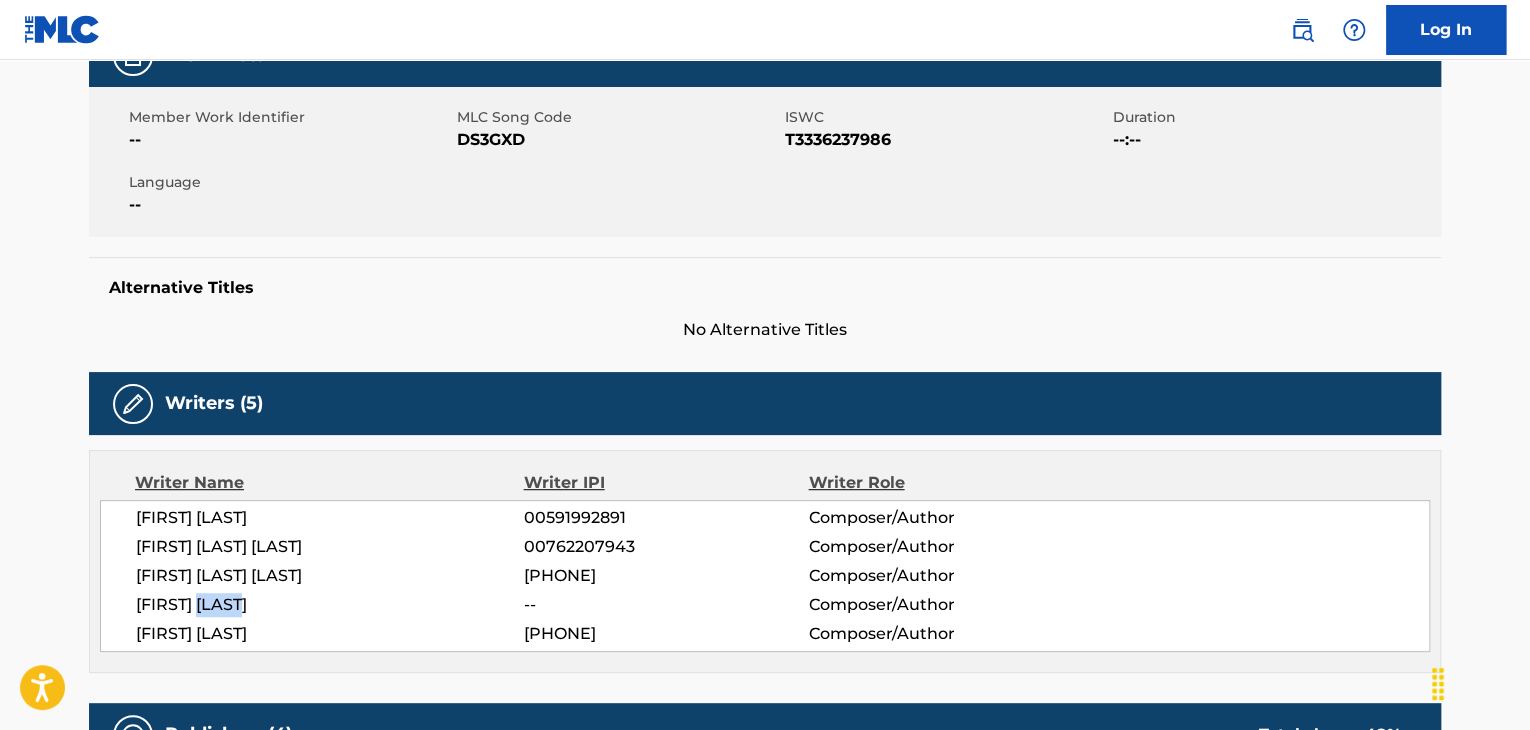 click on "[FIRST] [LAST]" at bounding box center [330, 605] 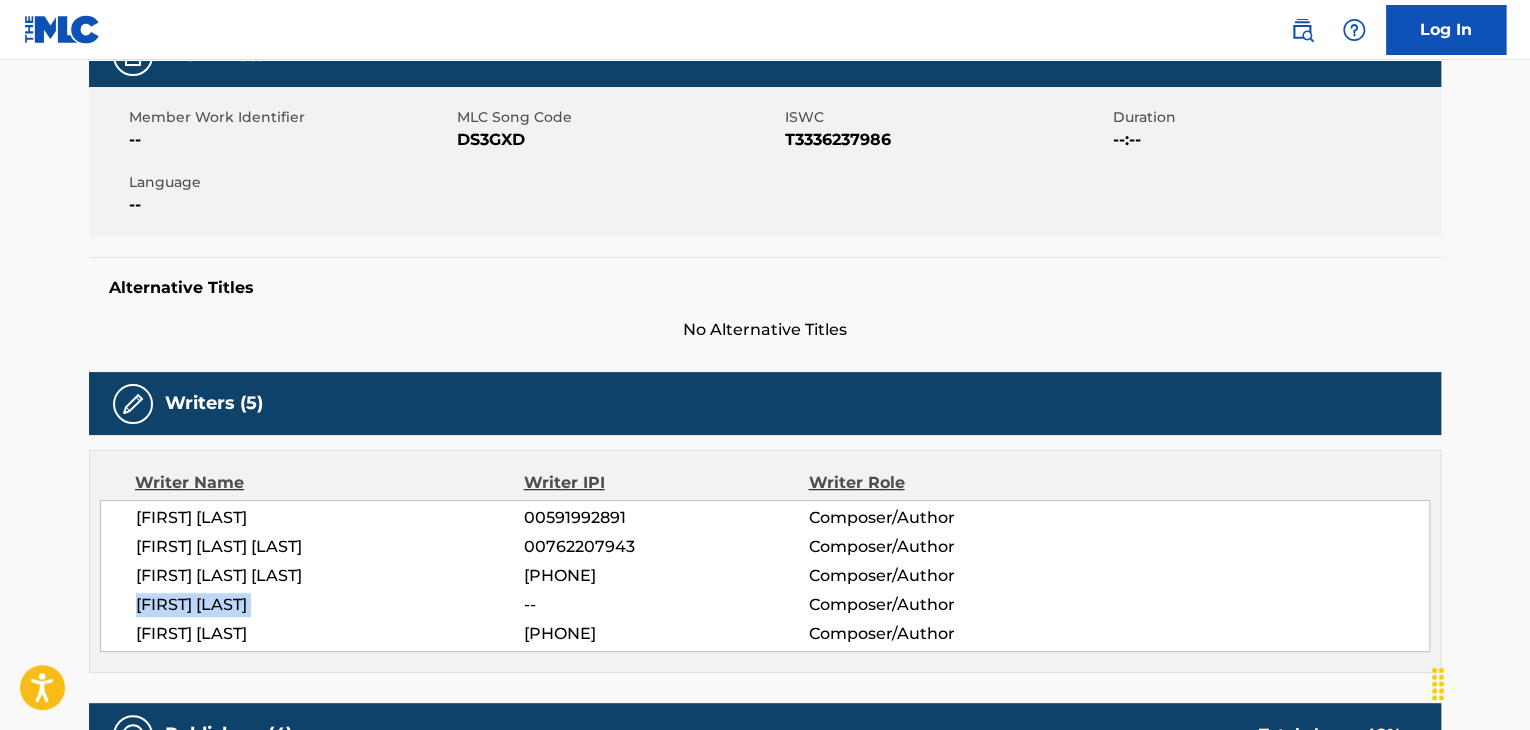 click on "[FIRST] [LAST]" at bounding box center (330, 605) 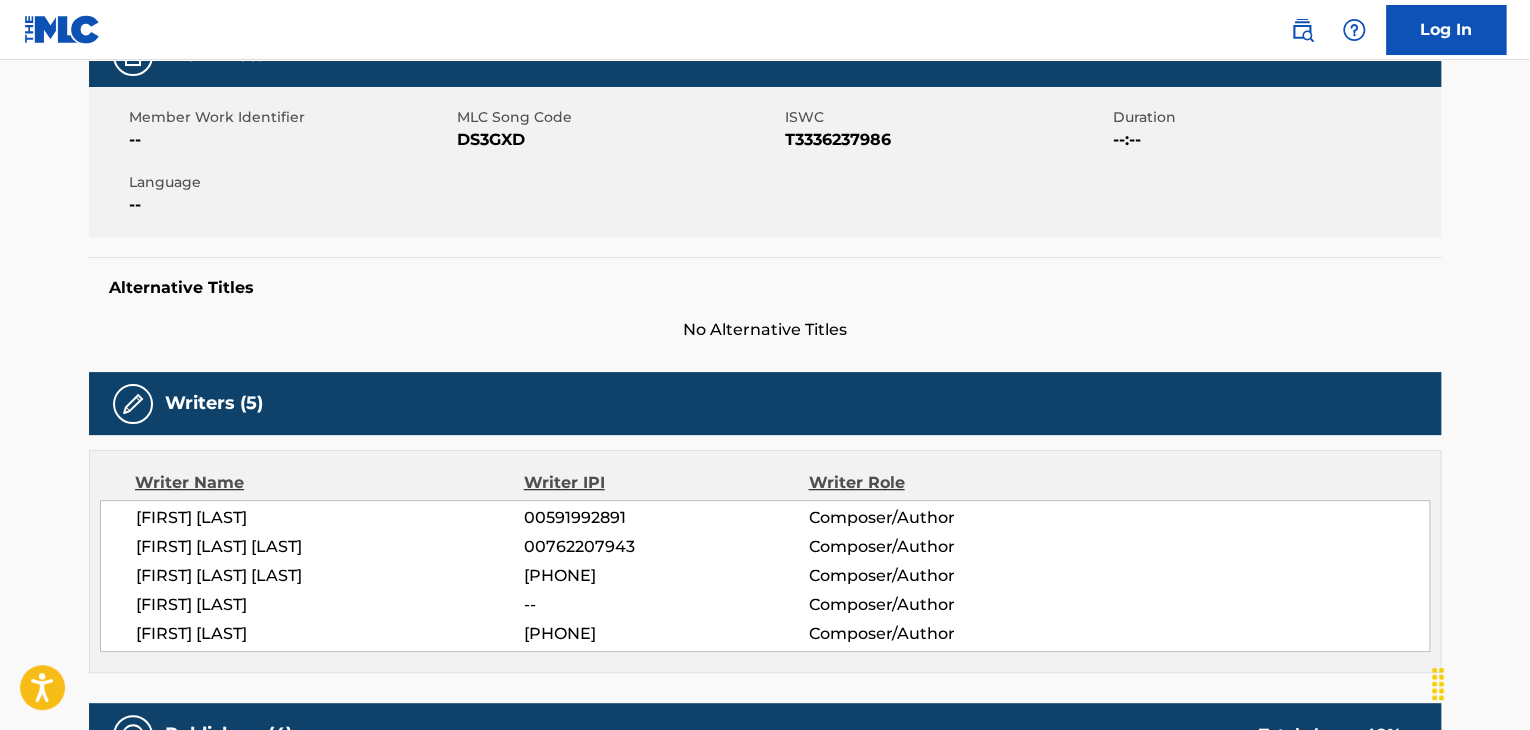 click on "[FIRST] [LAST]" at bounding box center (330, 634) 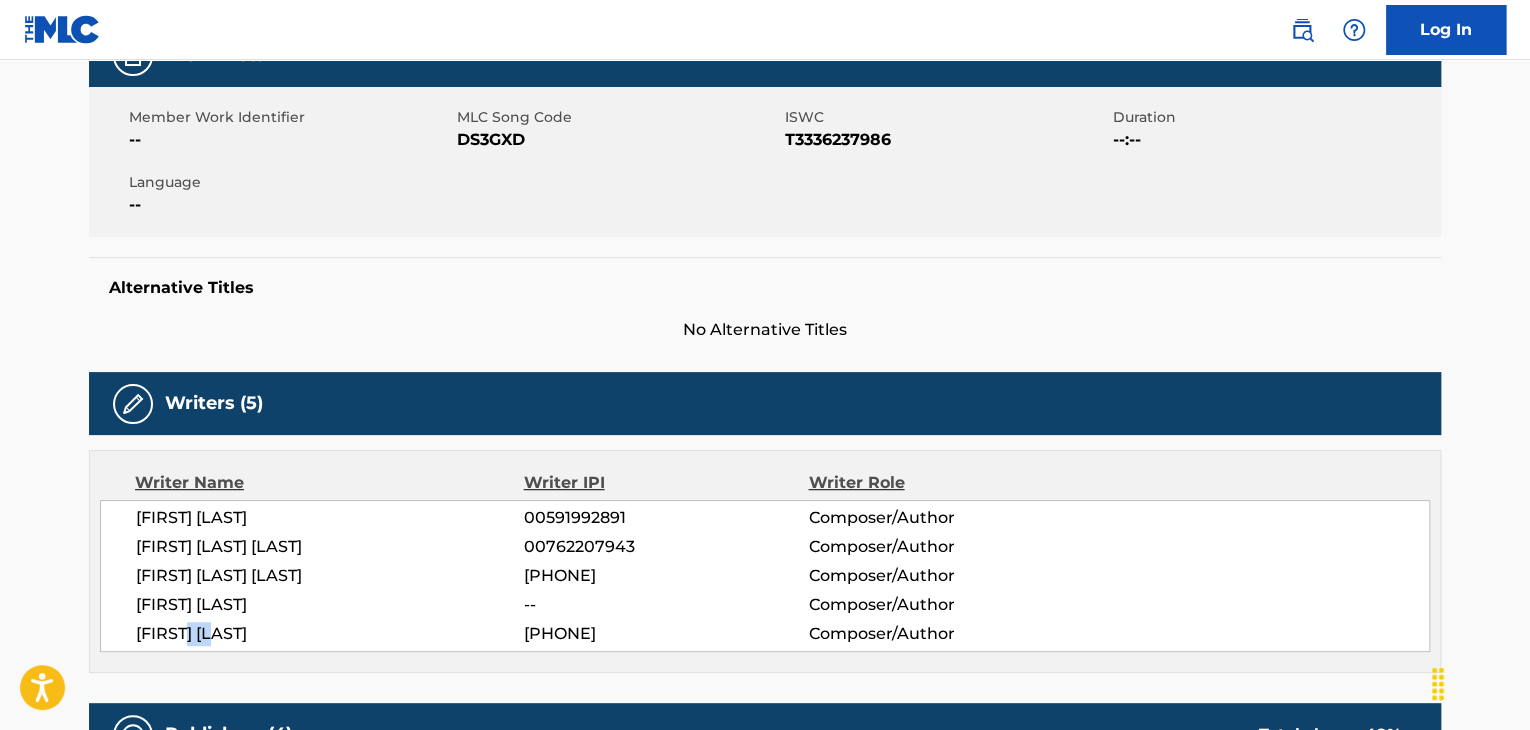 click on "[FIRST] [LAST]" at bounding box center [330, 634] 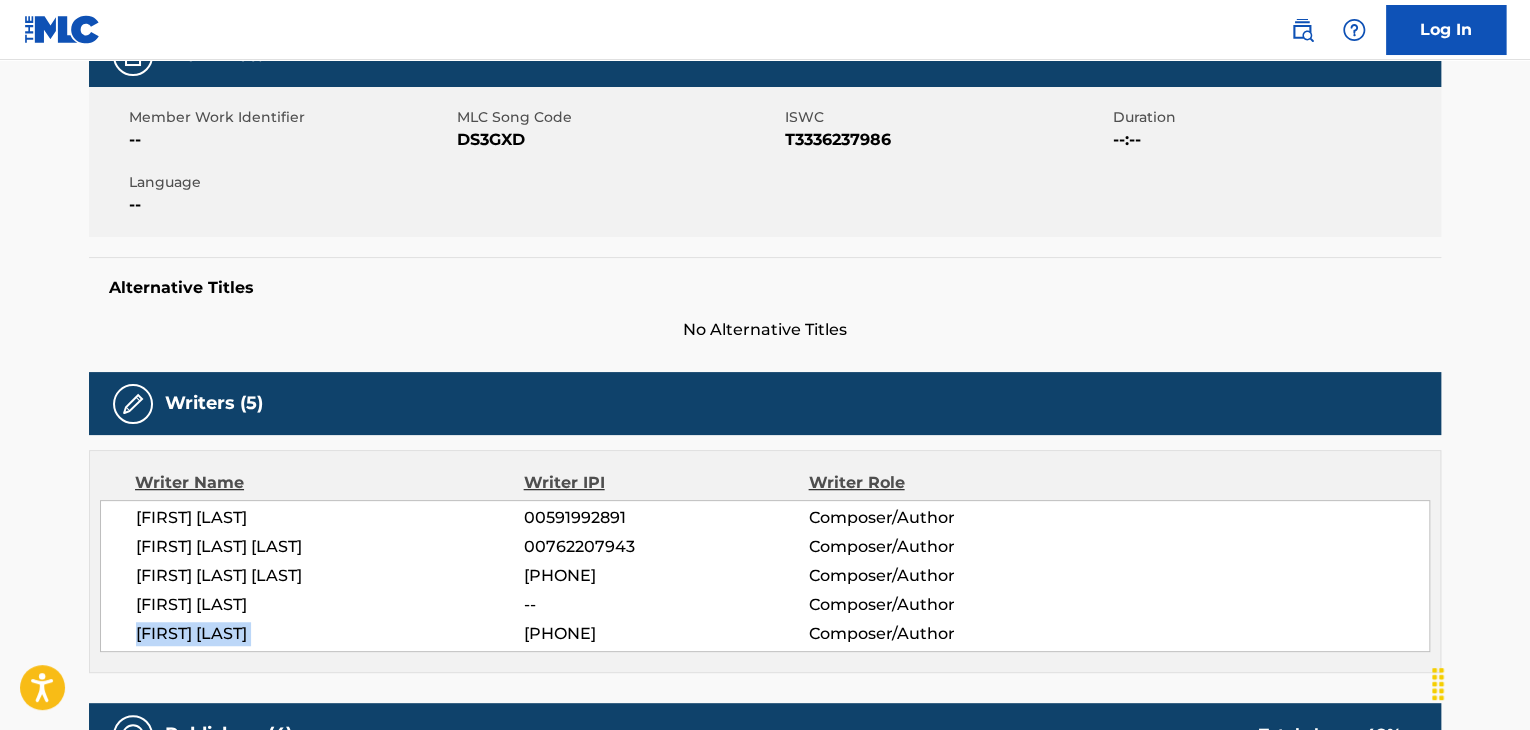 click on "[FIRST] [LAST]" at bounding box center (330, 634) 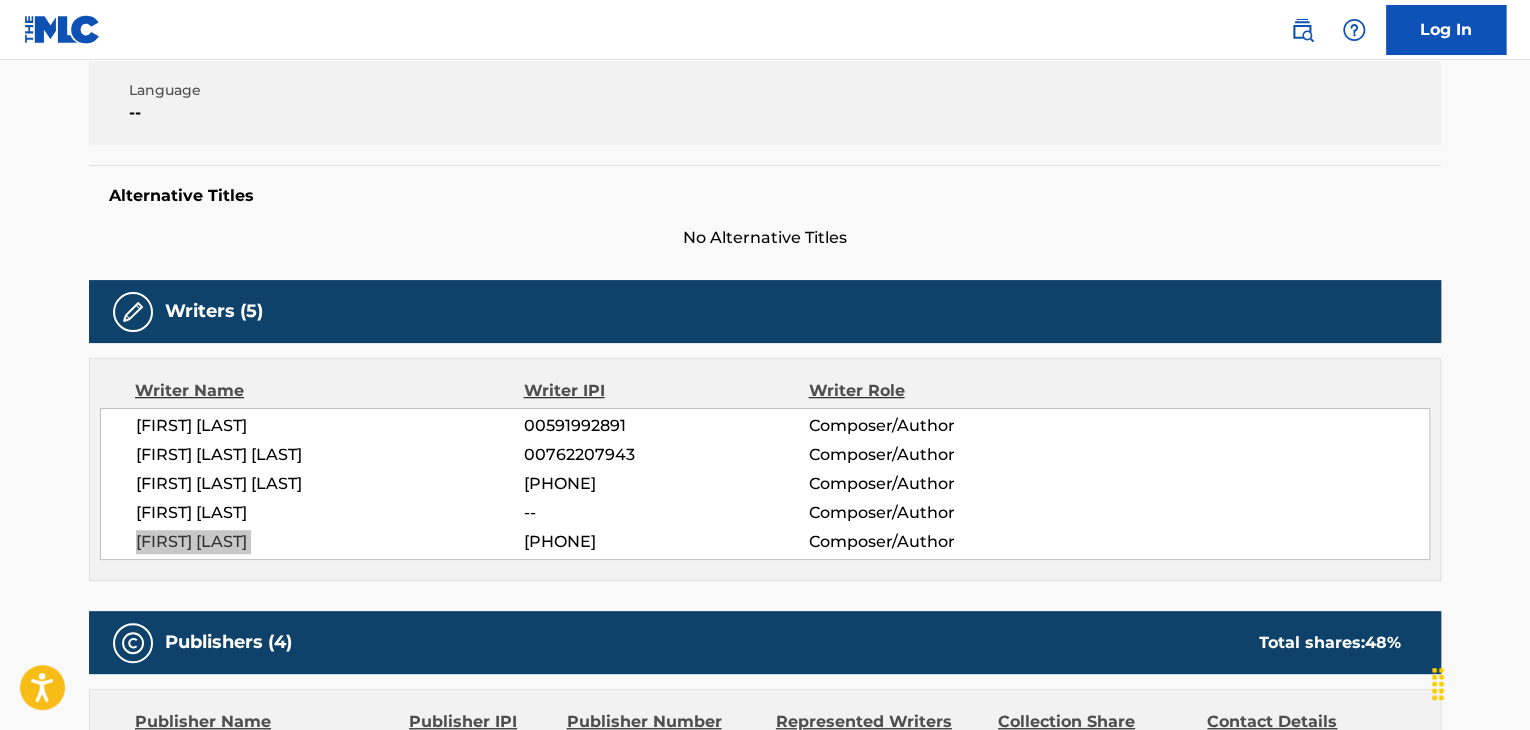 scroll, scrollTop: 132, scrollLeft: 0, axis: vertical 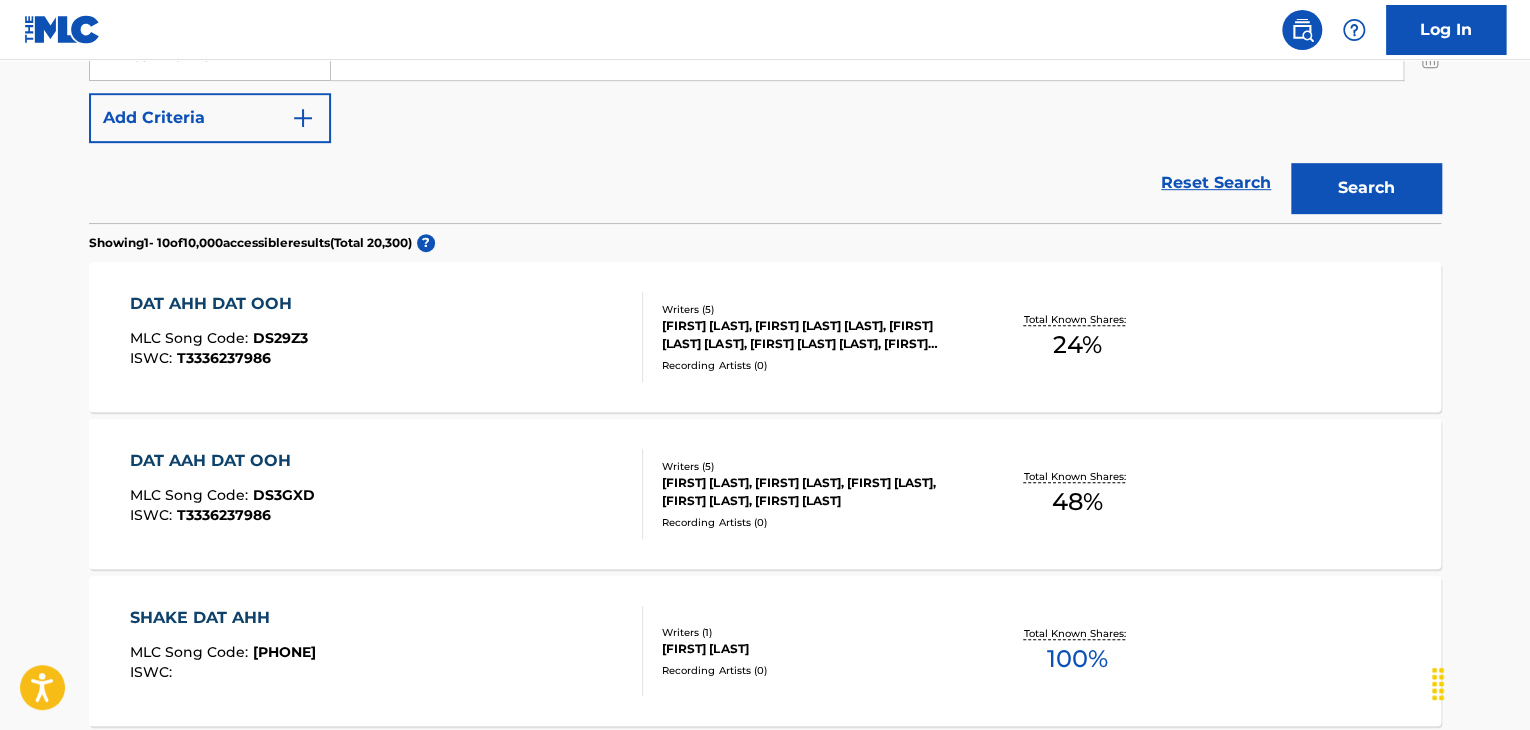 click on "DAT AHH DAT OOH" at bounding box center (219, 304) 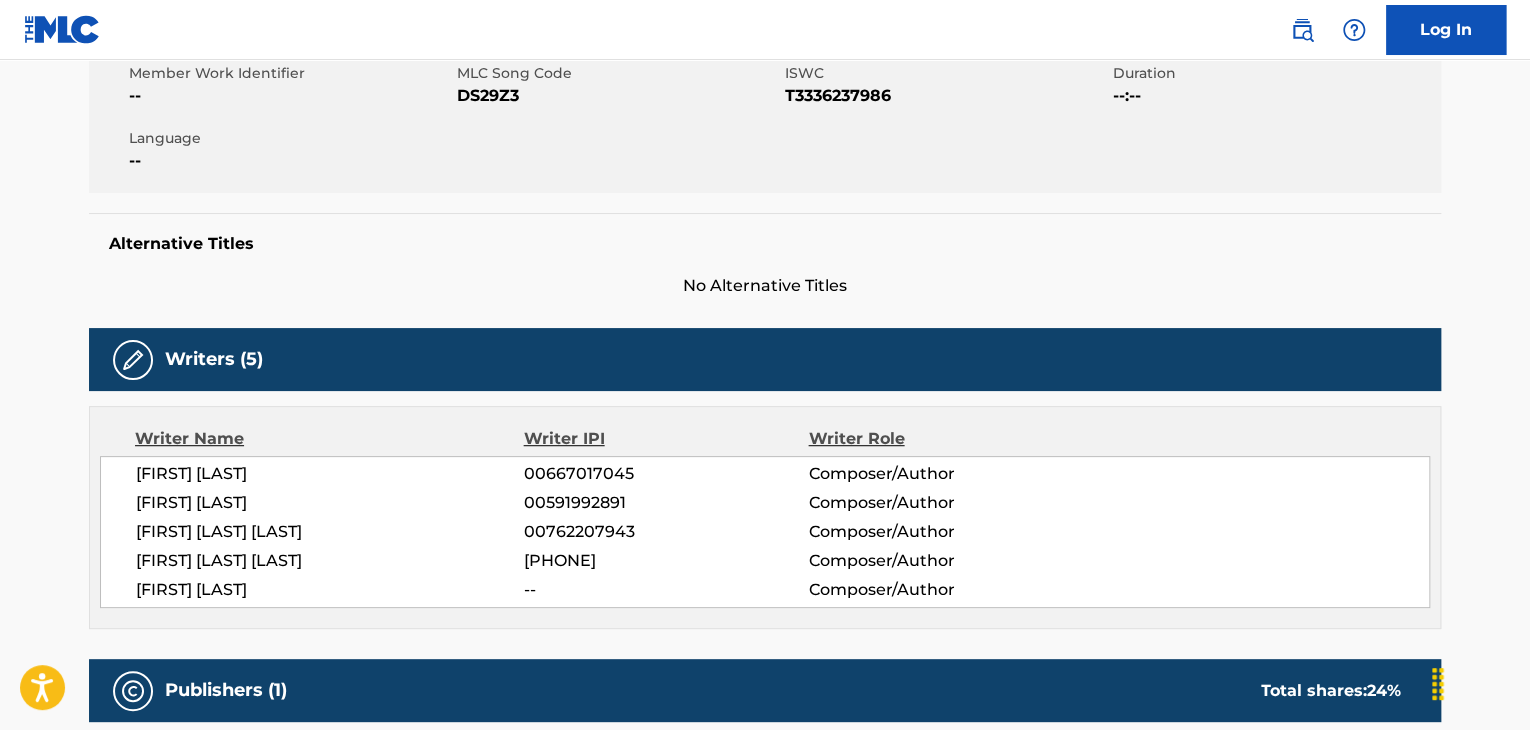 scroll, scrollTop: 400, scrollLeft: 0, axis: vertical 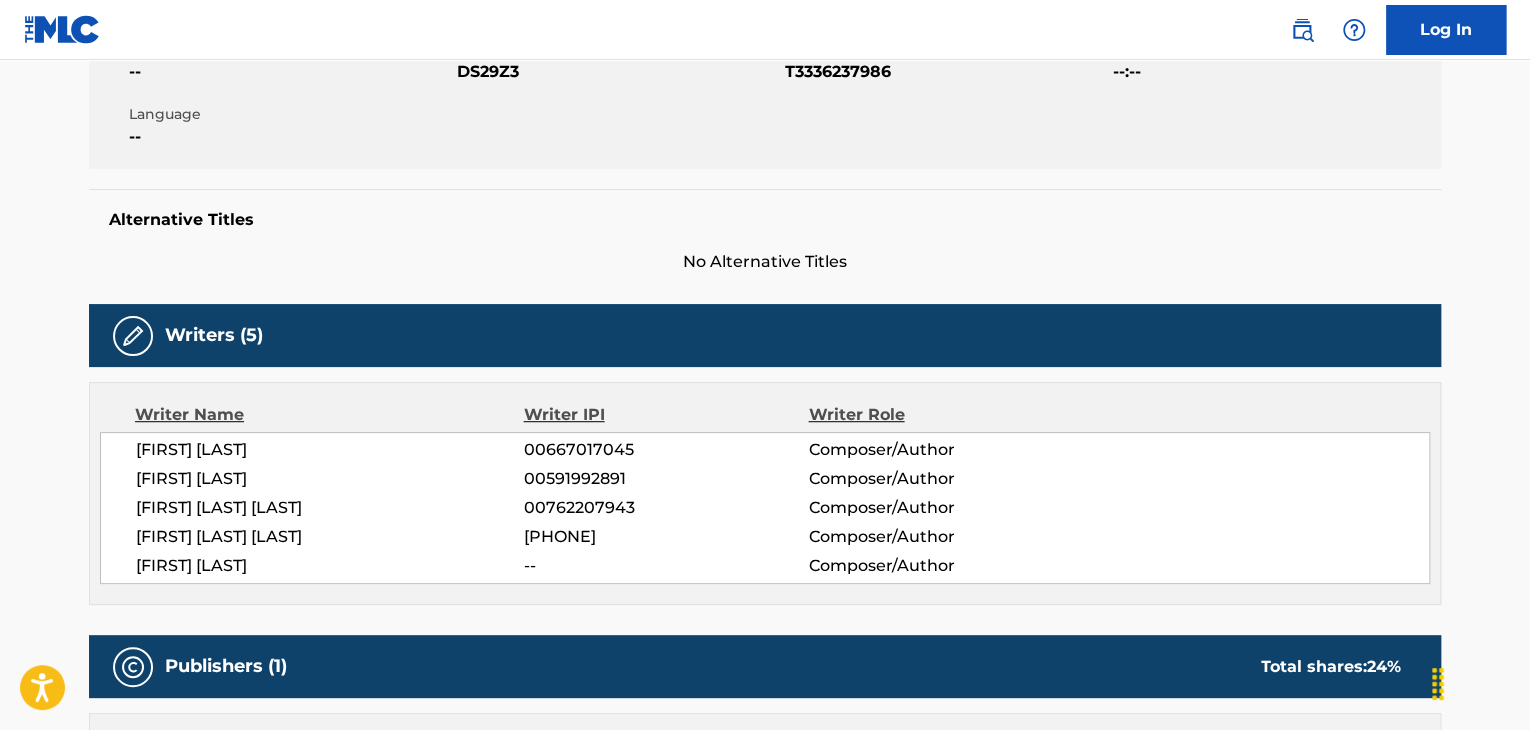 click on "DS29Z3" at bounding box center (618, 72) 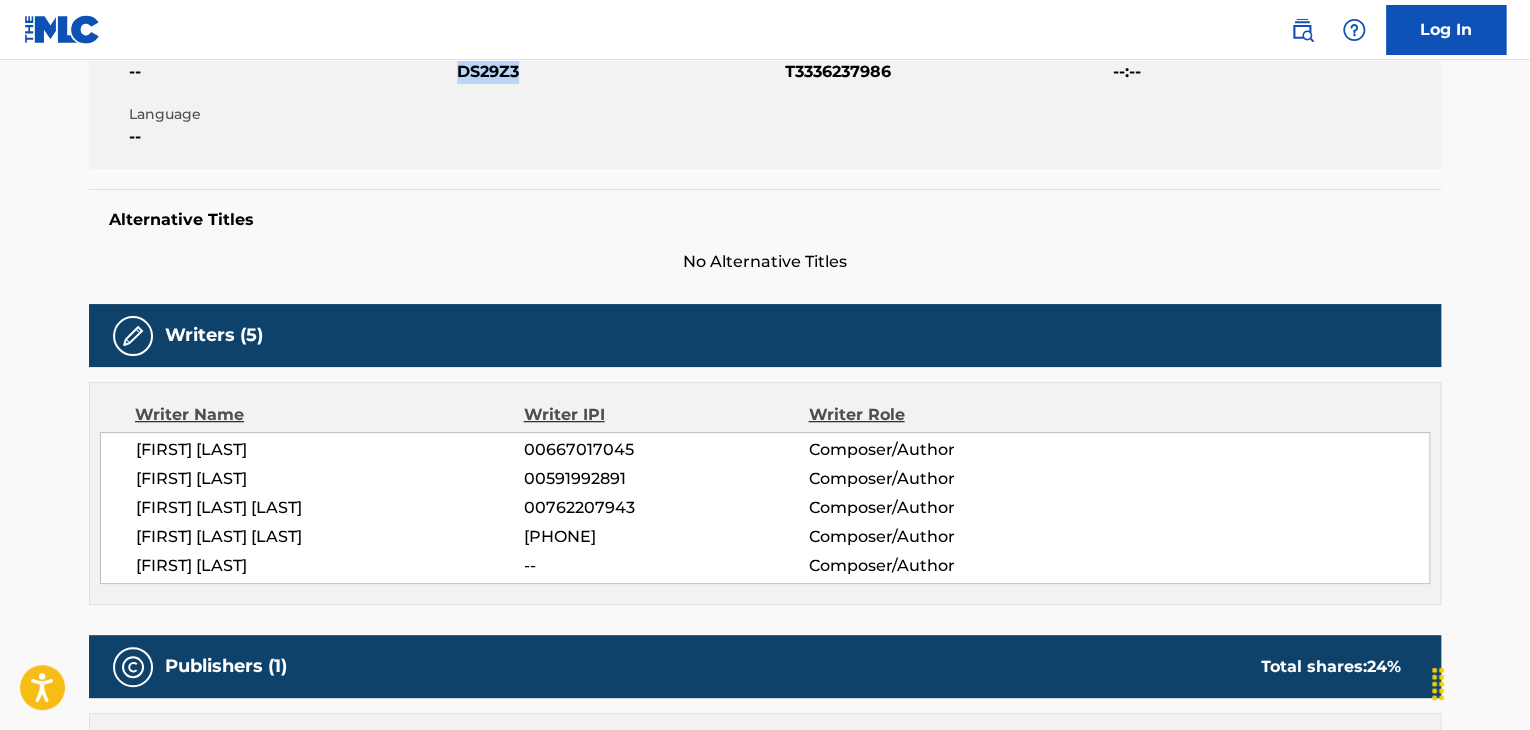 click on "DS29Z3" at bounding box center [618, 72] 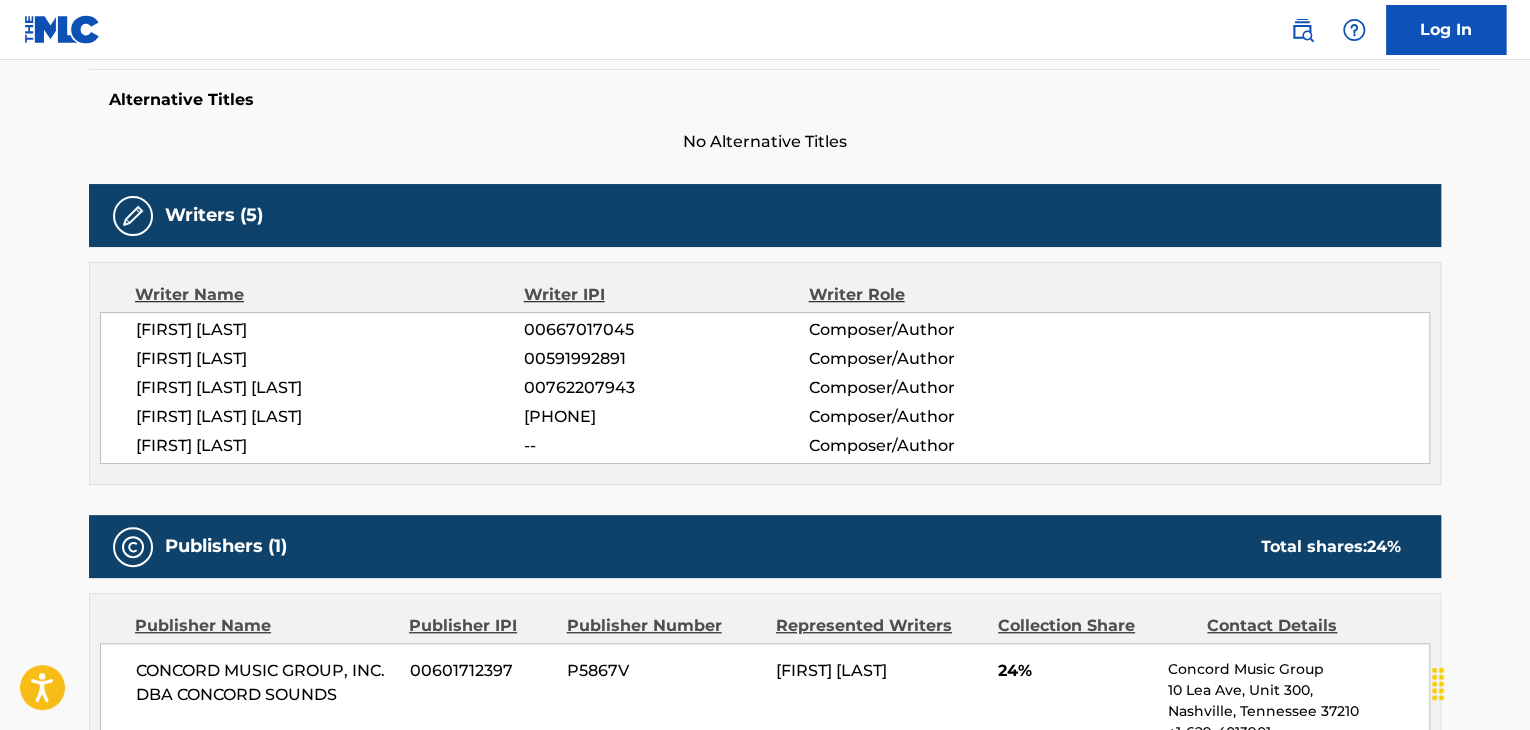 scroll, scrollTop: 872, scrollLeft: 0, axis: vertical 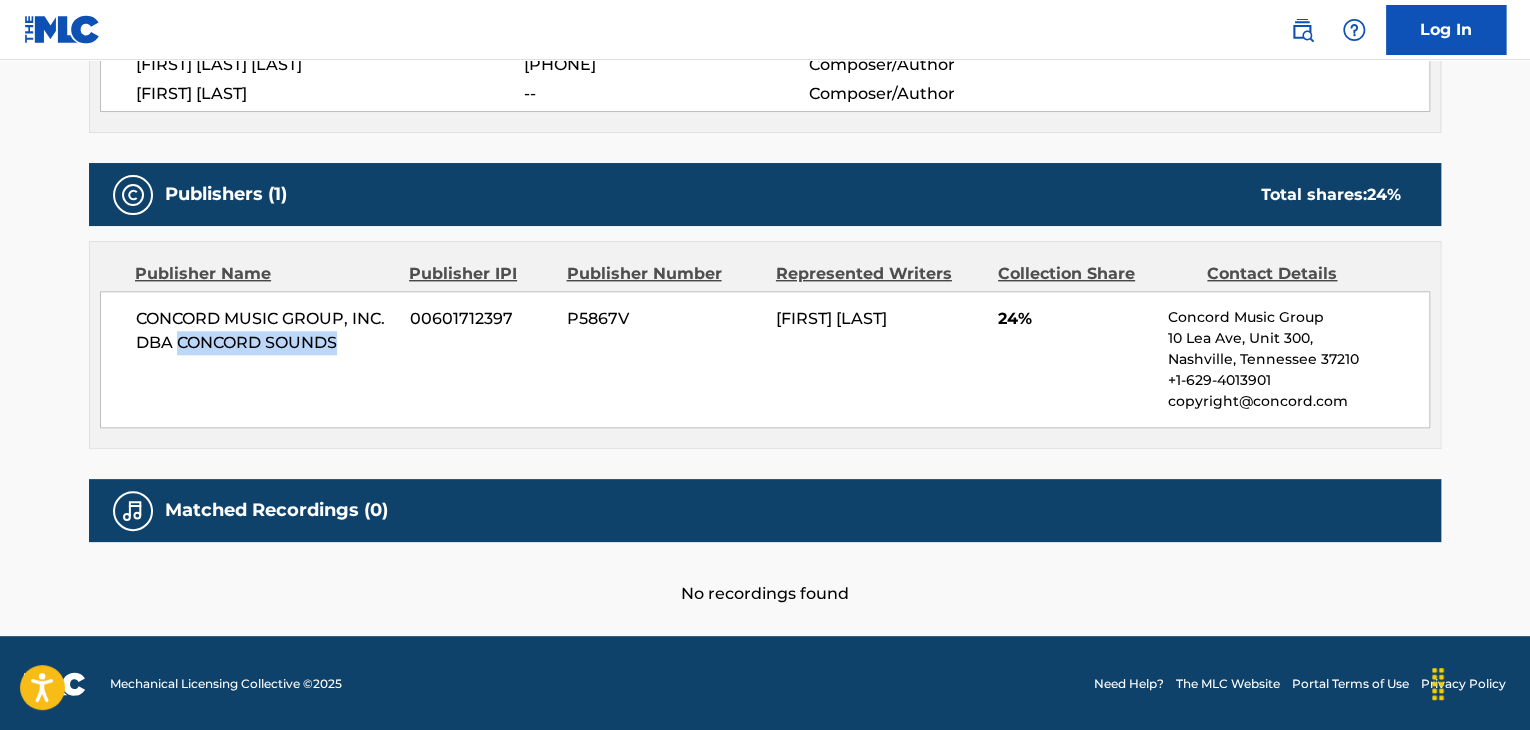 drag, startPoint x: 178, startPoint y: 344, endPoint x: 364, endPoint y: 350, distance: 186.09676 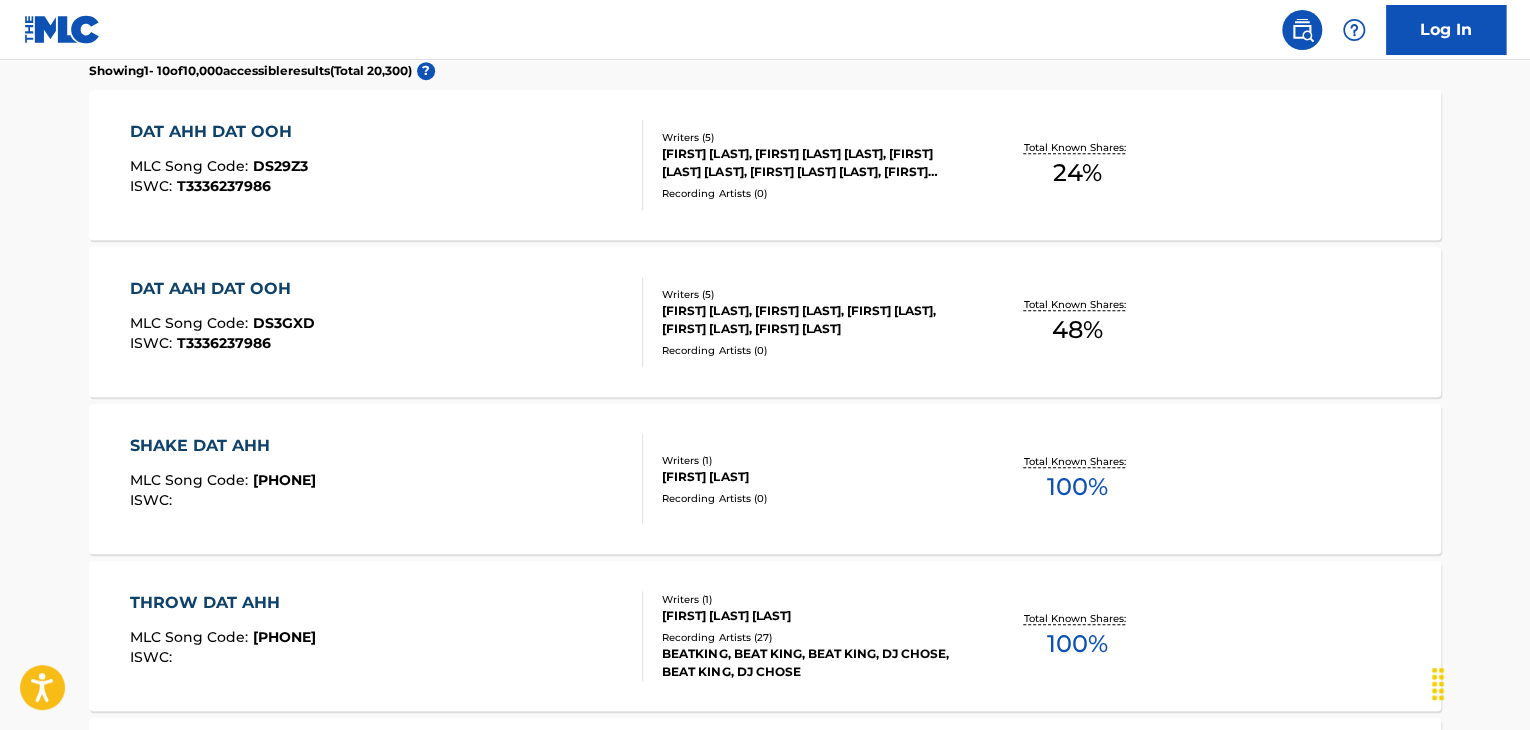 scroll, scrollTop: 790, scrollLeft: 0, axis: vertical 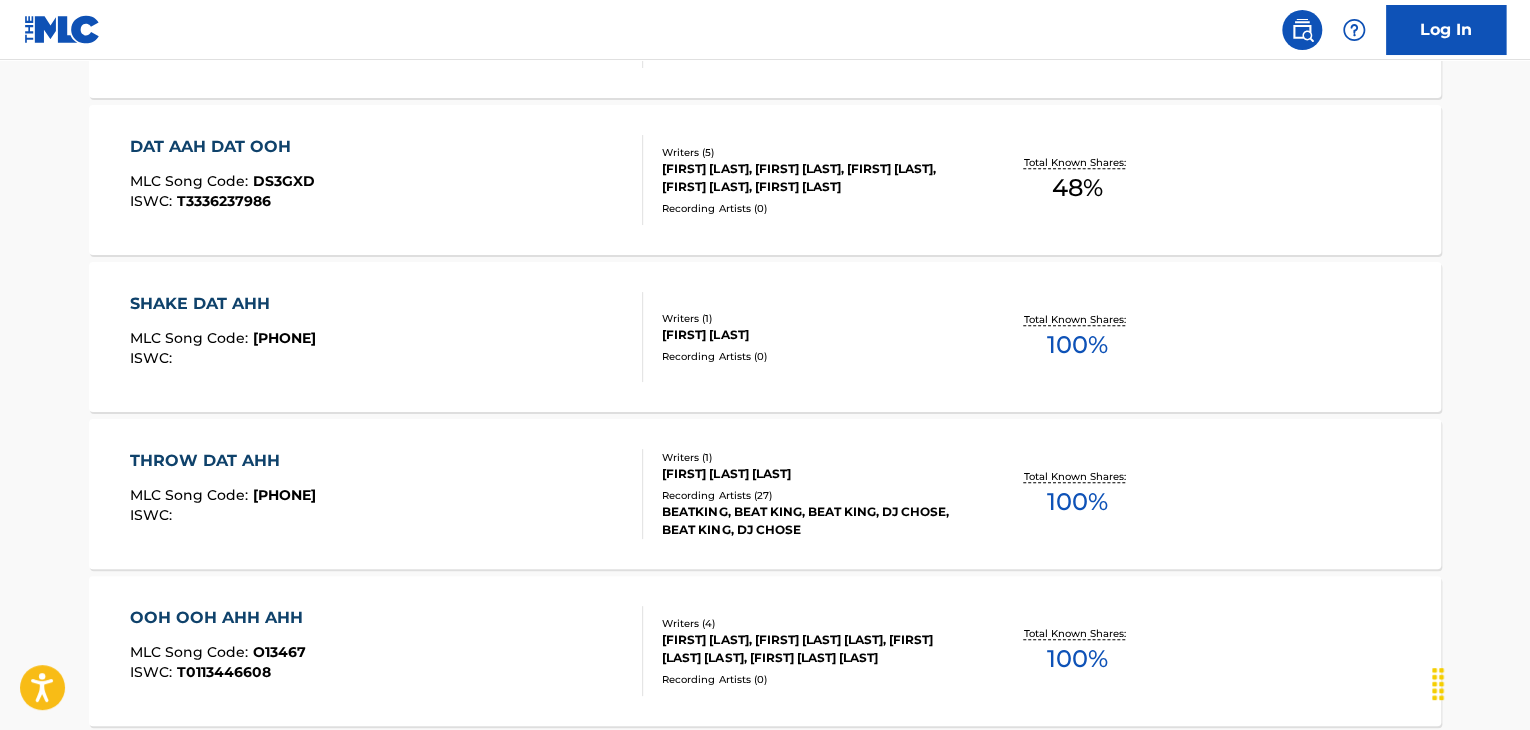 click on "DAT AAH DAT OOH" at bounding box center (222, 147) 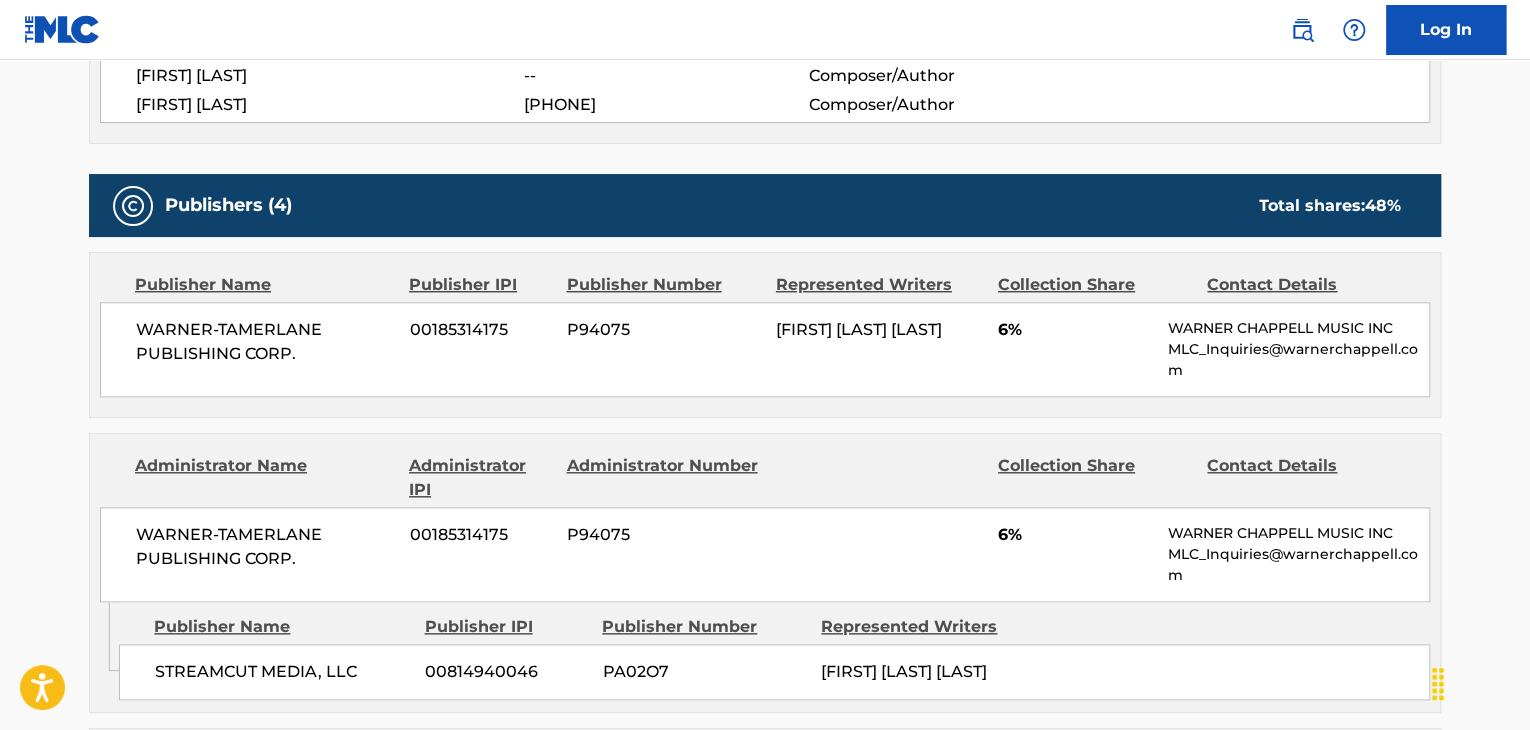 scroll, scrollTop: 866, scrollLeft: 0, axis: vertical 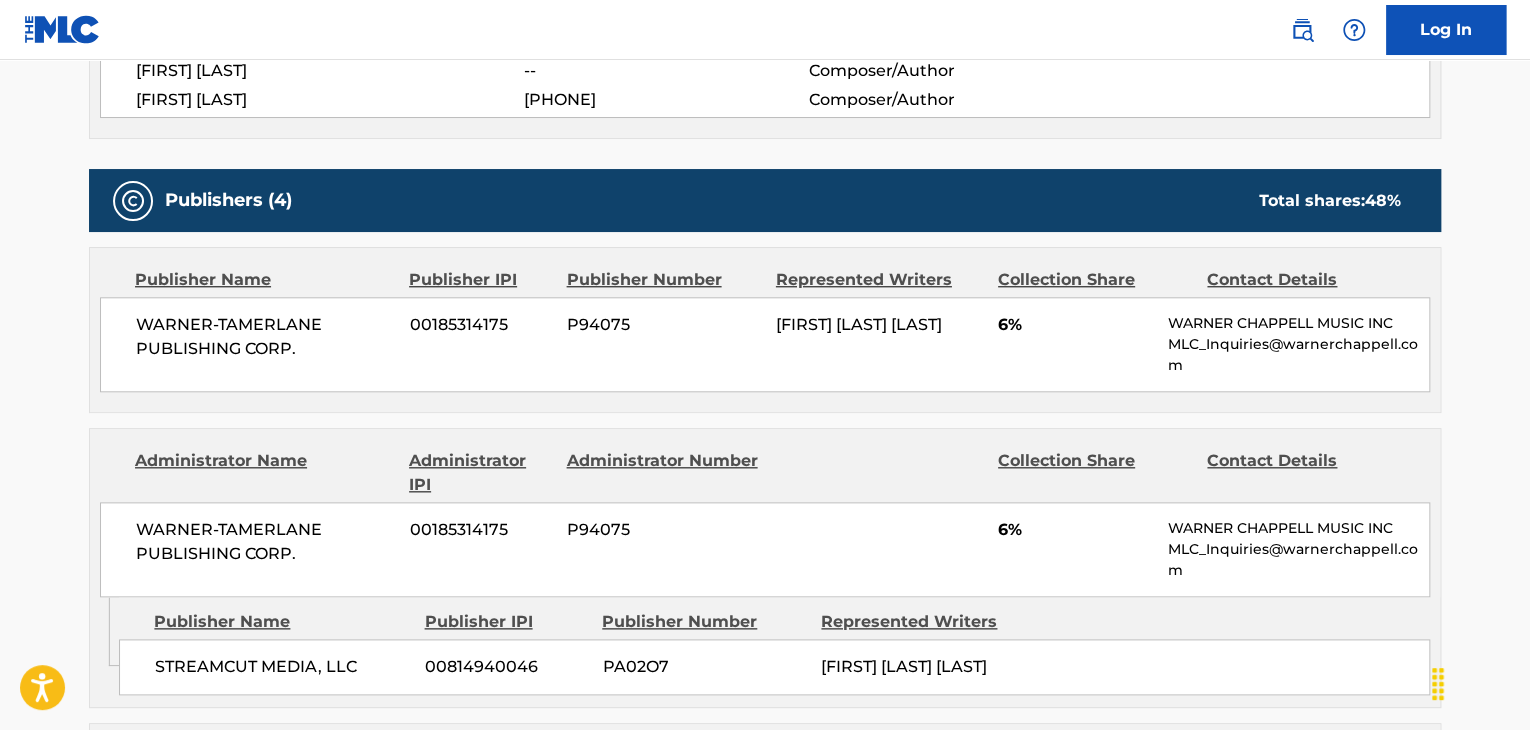 click on "WARNER-TAMERLANE PUBLISHING CORP." at bounding box center (265, 337) 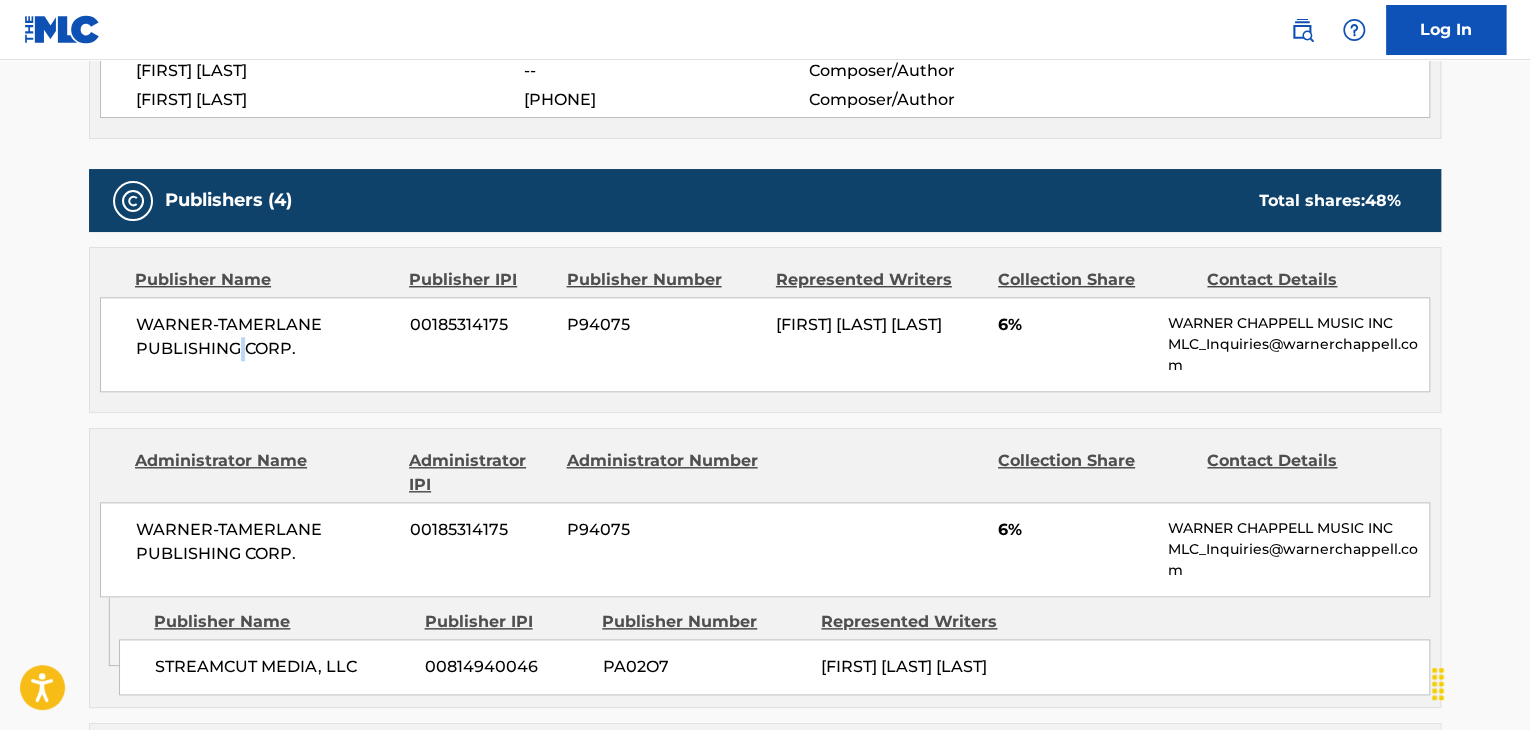 click on "WARNER-TAMERLANE PUBLISHING CORP." at bounding box center (265, 337) 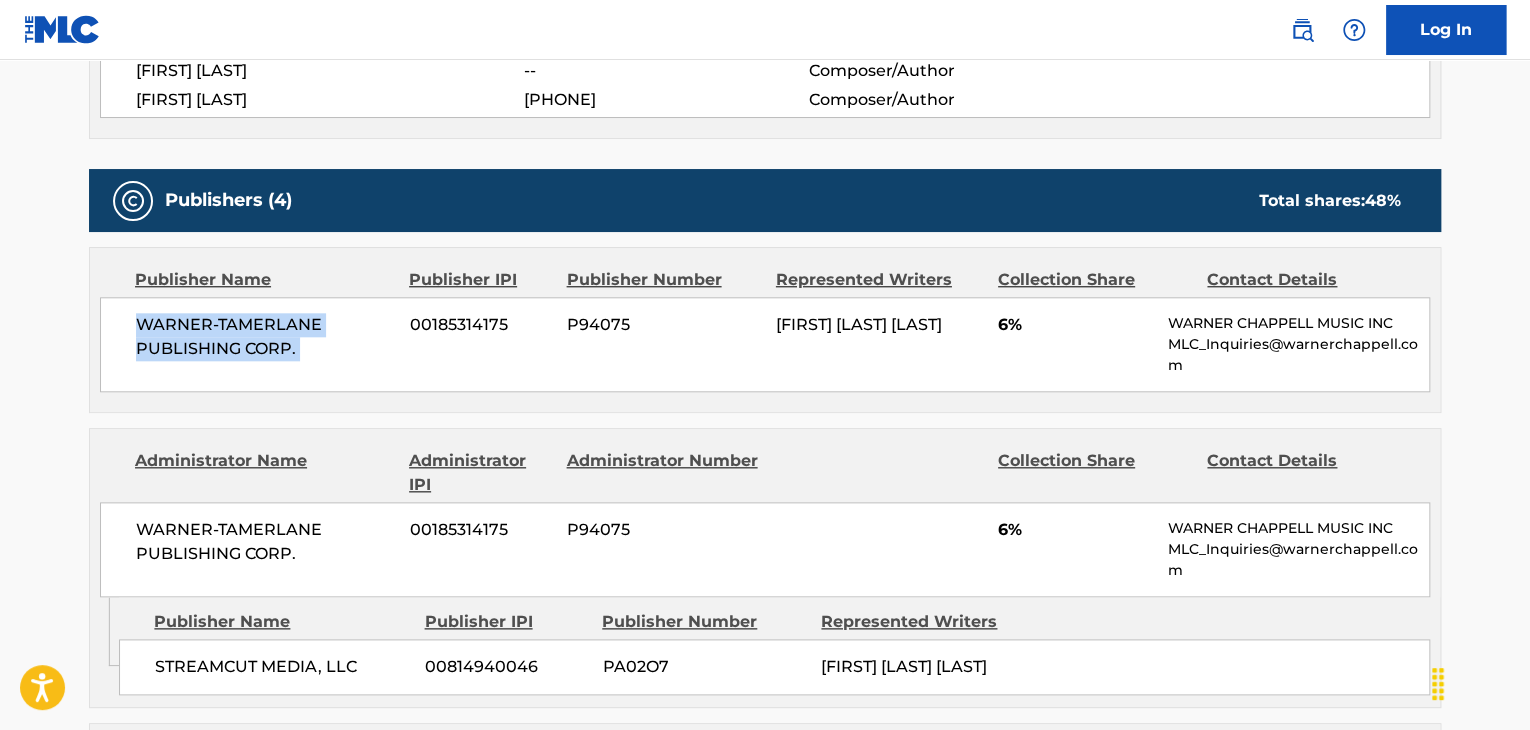 click on "WARNER-TAMERLANE PUBLISHING CORP." at bounding box center [265, 337] 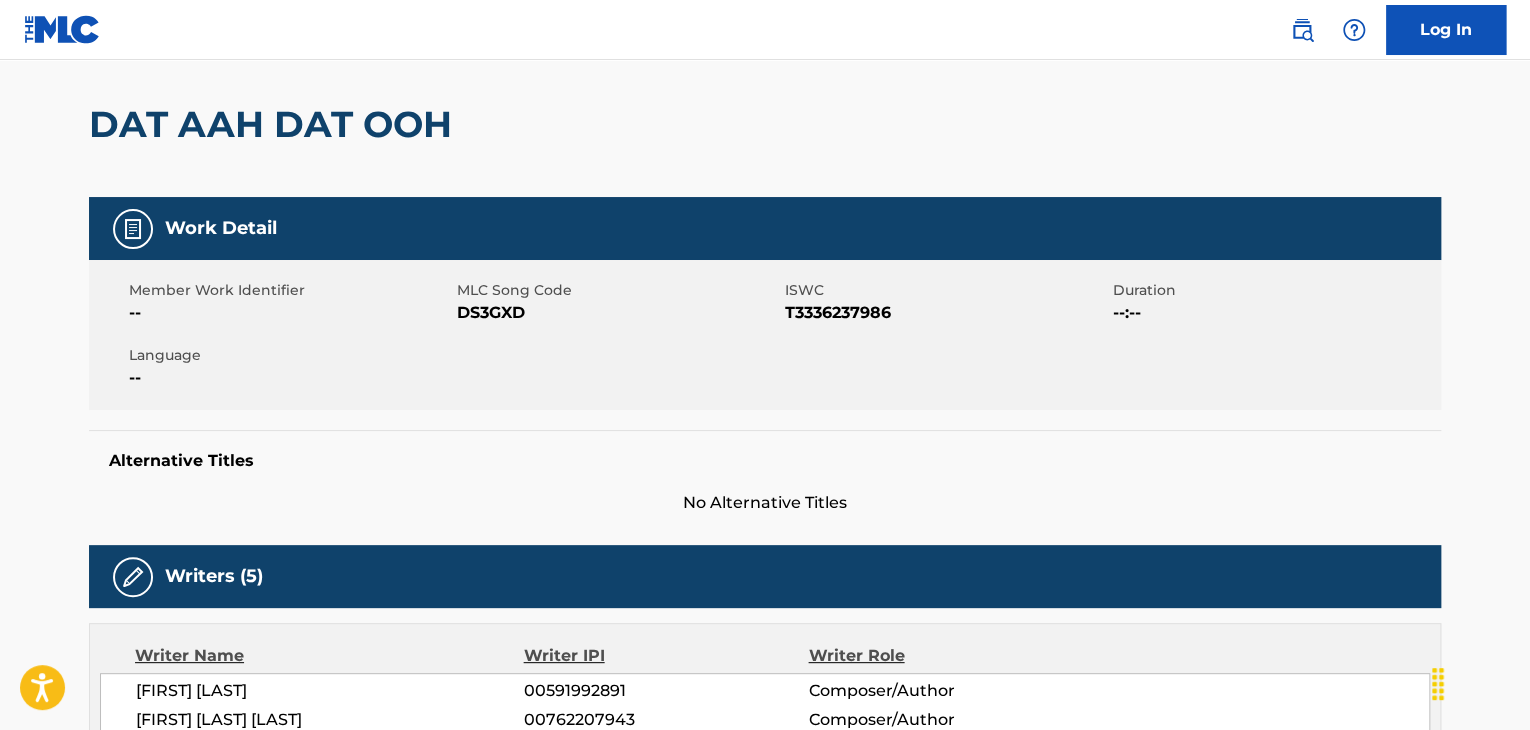 scroll, scrollTop: 133, scrollLeft: 0, axis: vertical 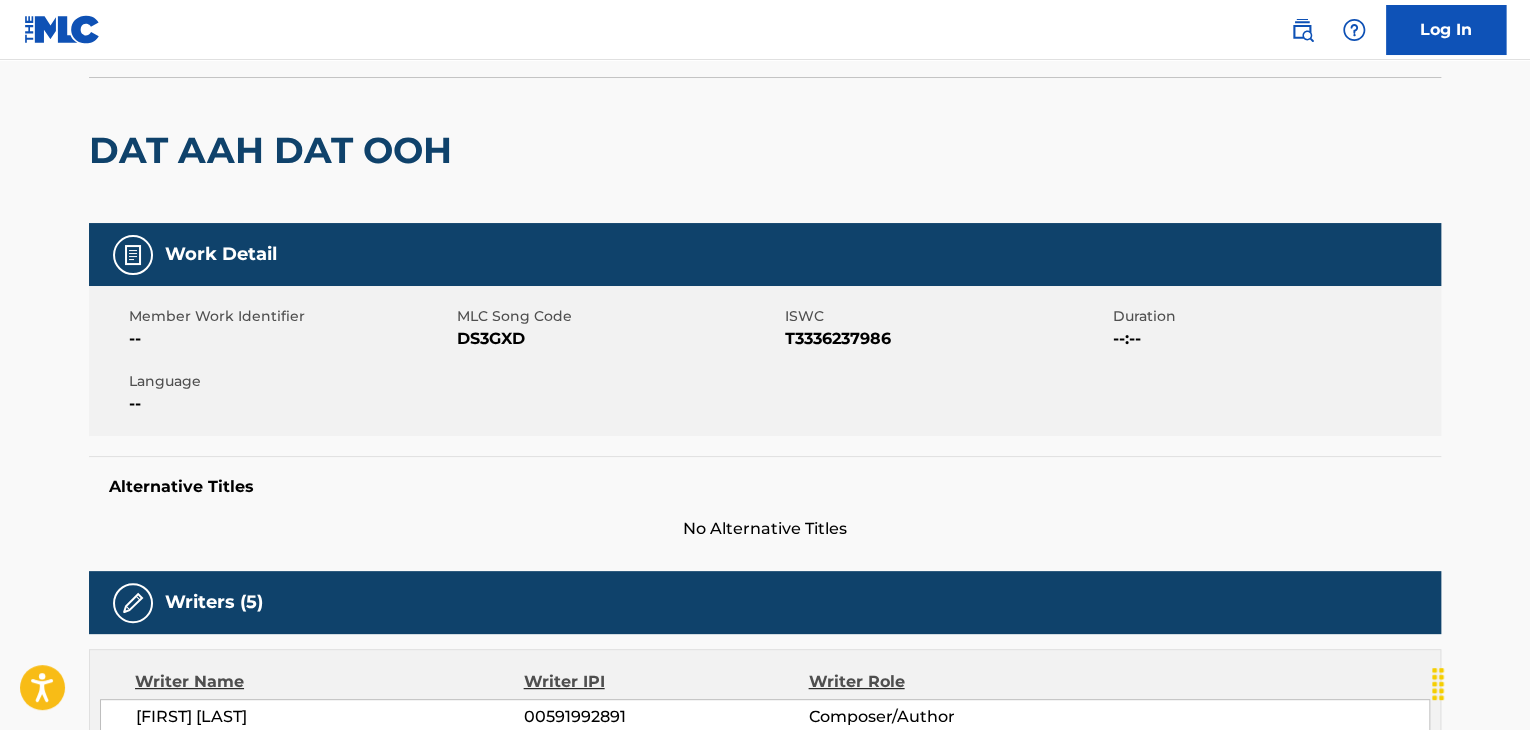 click on "DS3GXD" at bounding box center (618, 339) 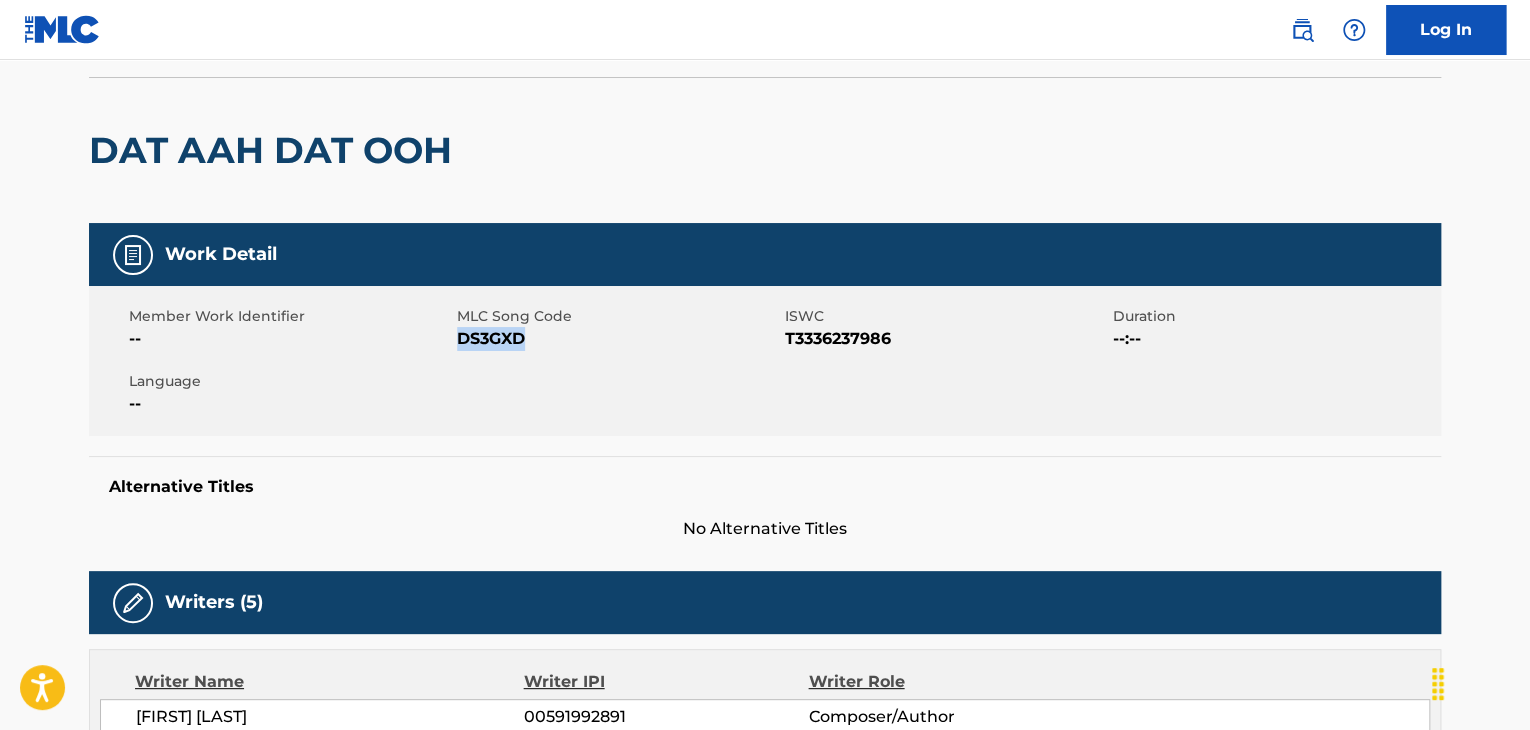 click on "DS3GXD" at bounding box center (618, 339) 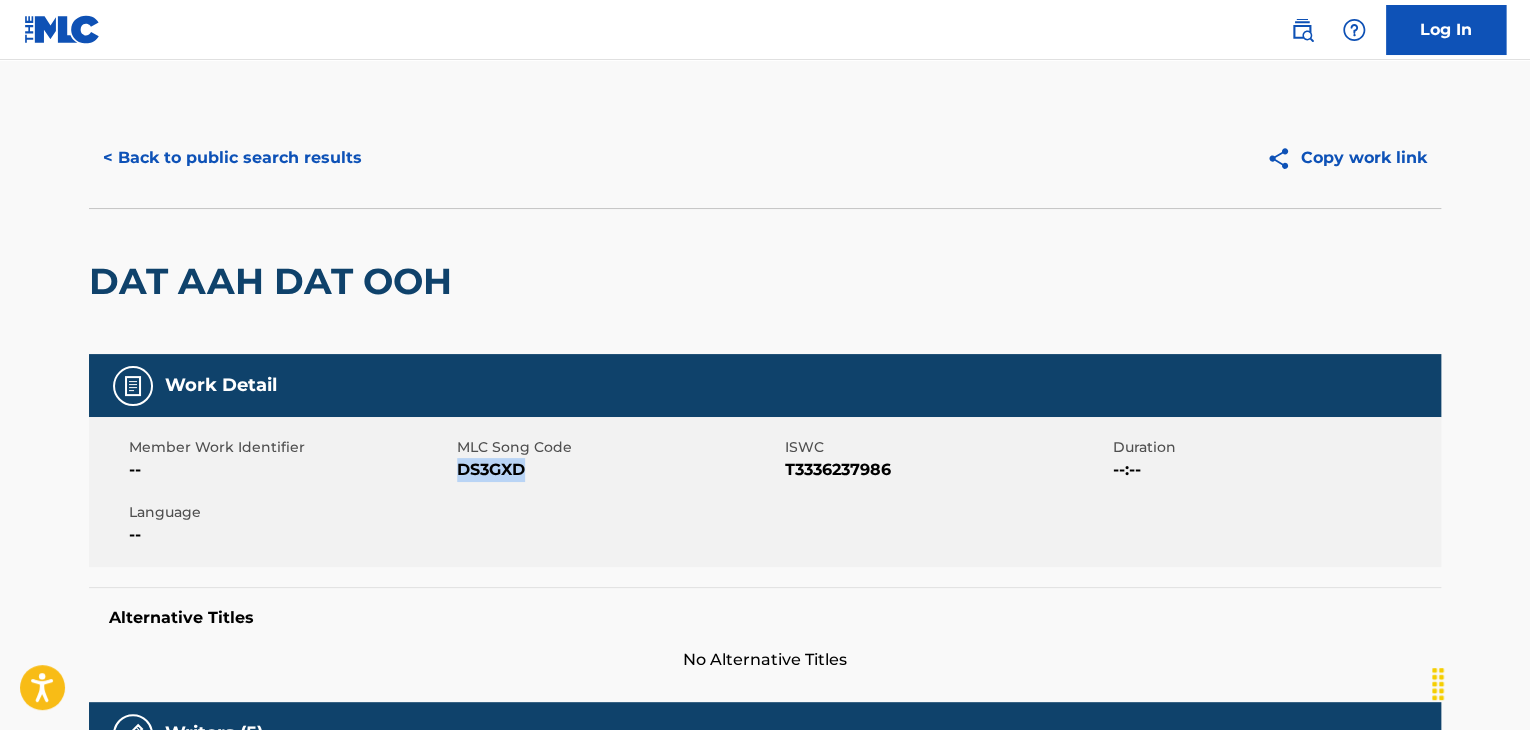 scroll, scrollTop: 0, scrollLeft: 0, axis: both 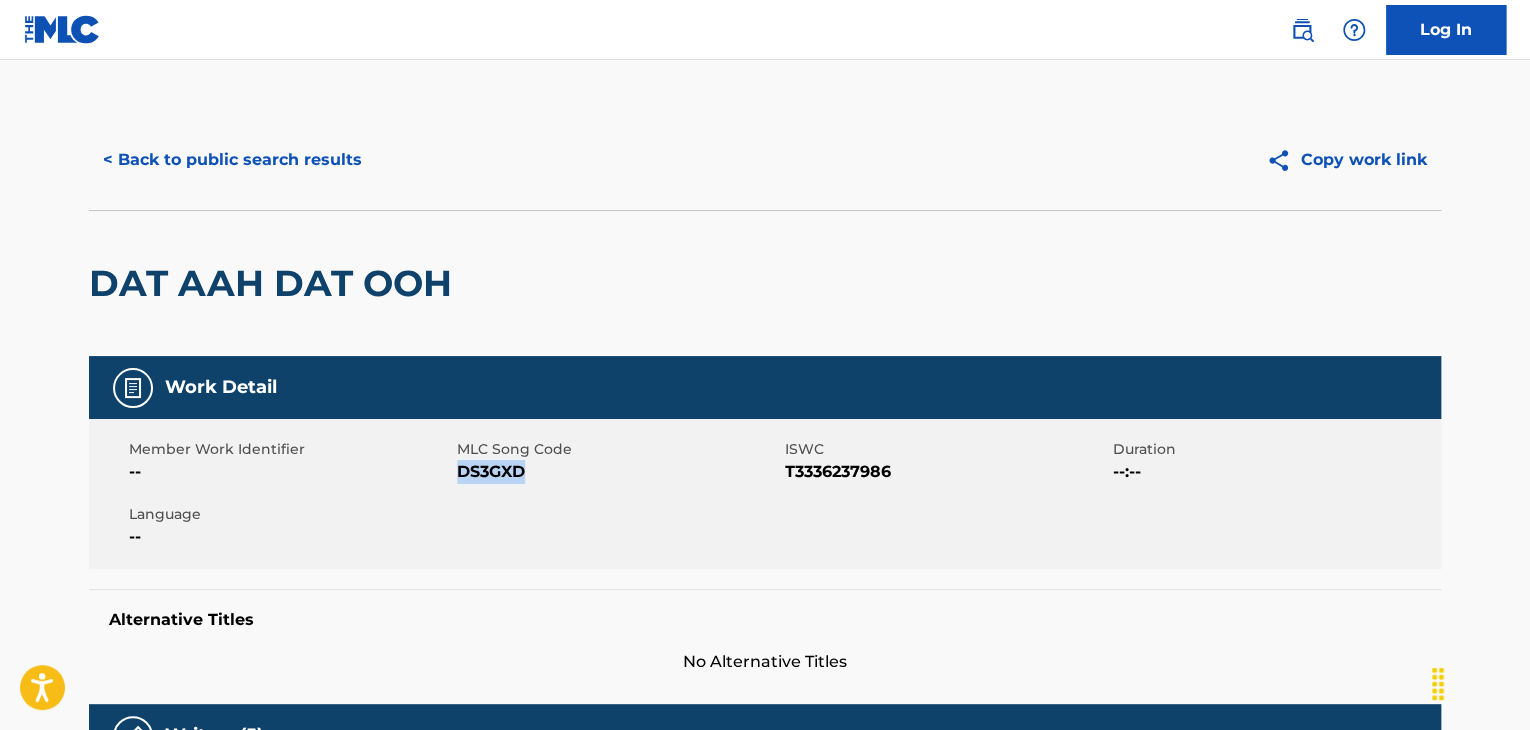 click on "< Back to public search results" at bounding box center (232, 160) 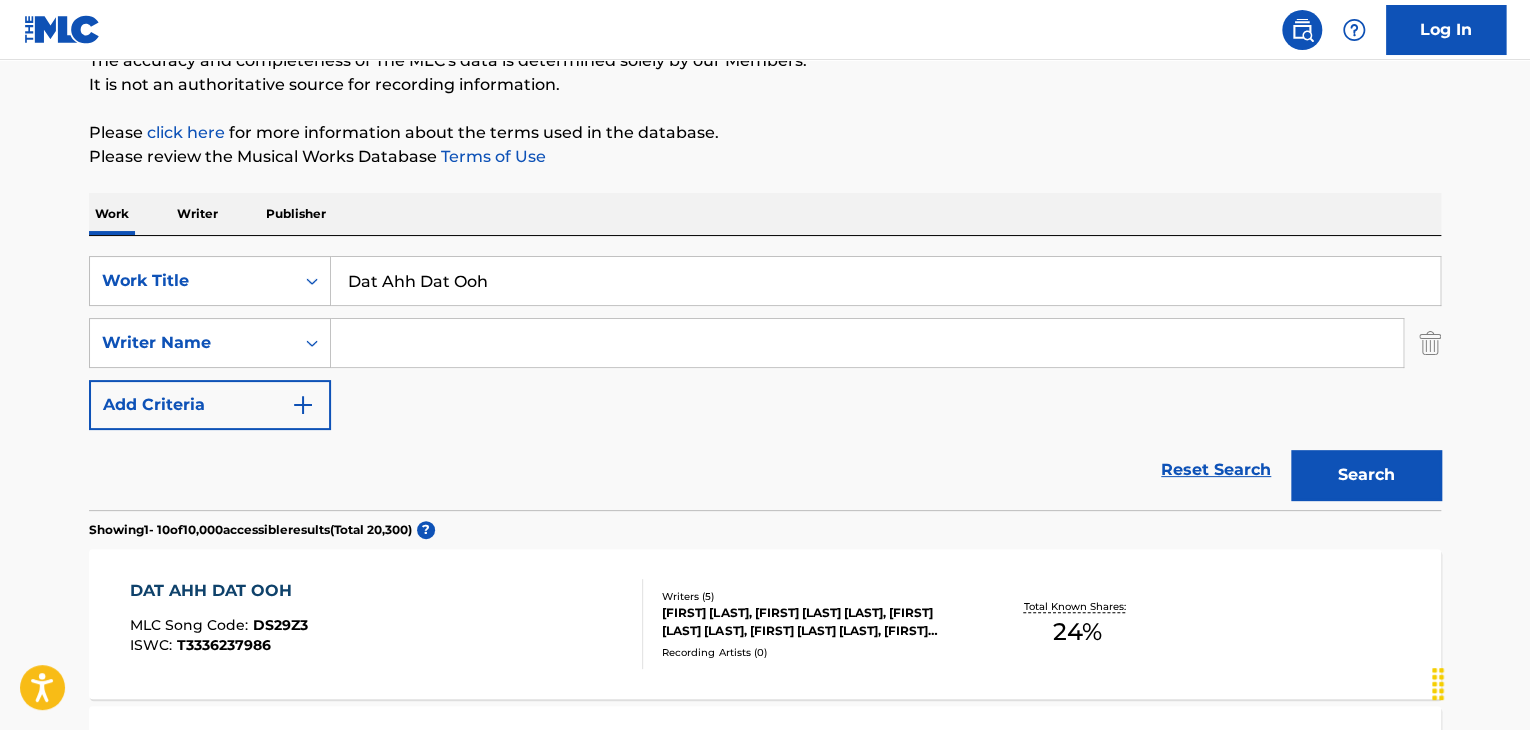 scroll, scrollTop: 38, scrollLeft: 0, axis: vertical 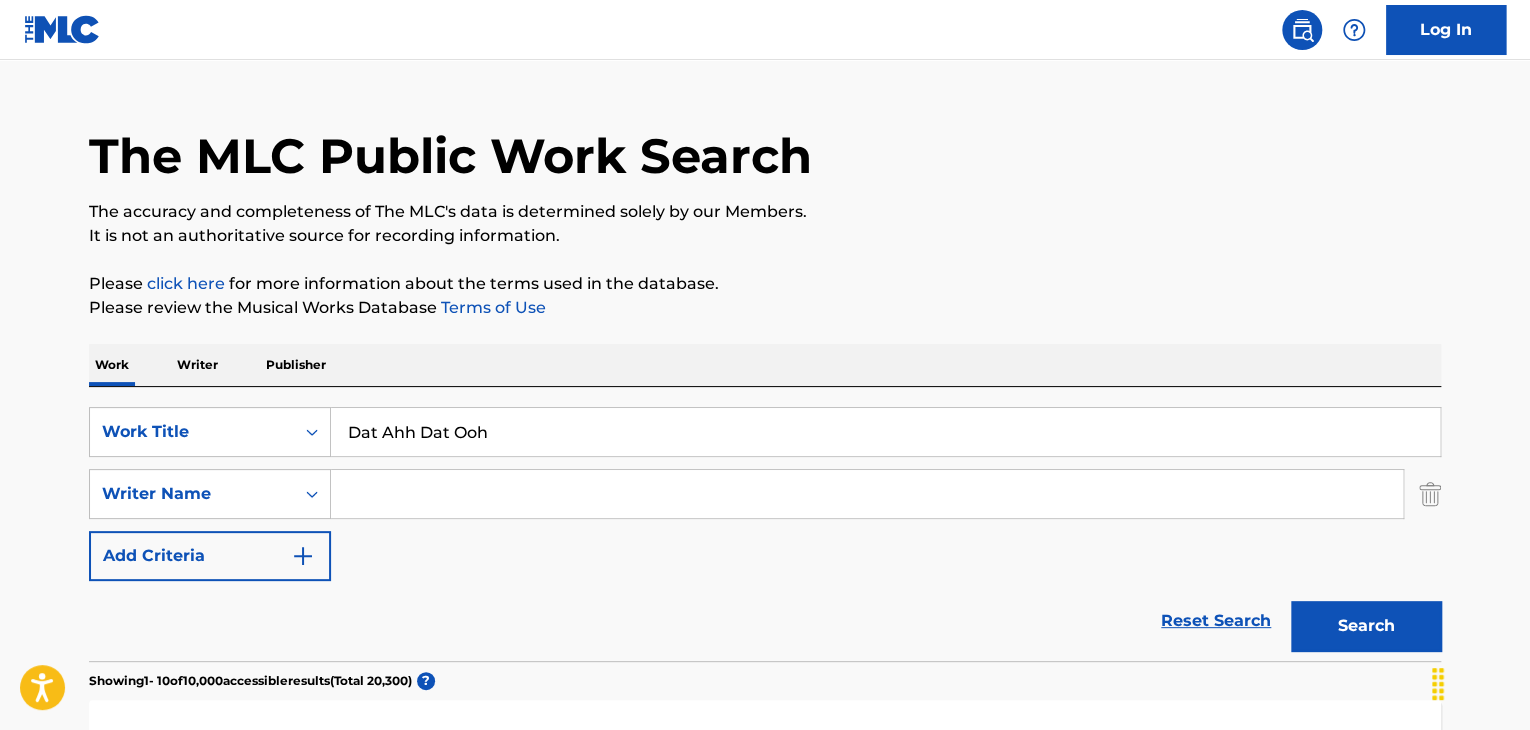 click on "Dat Ahh Dat Ooh" at bounding box center (885, 432) 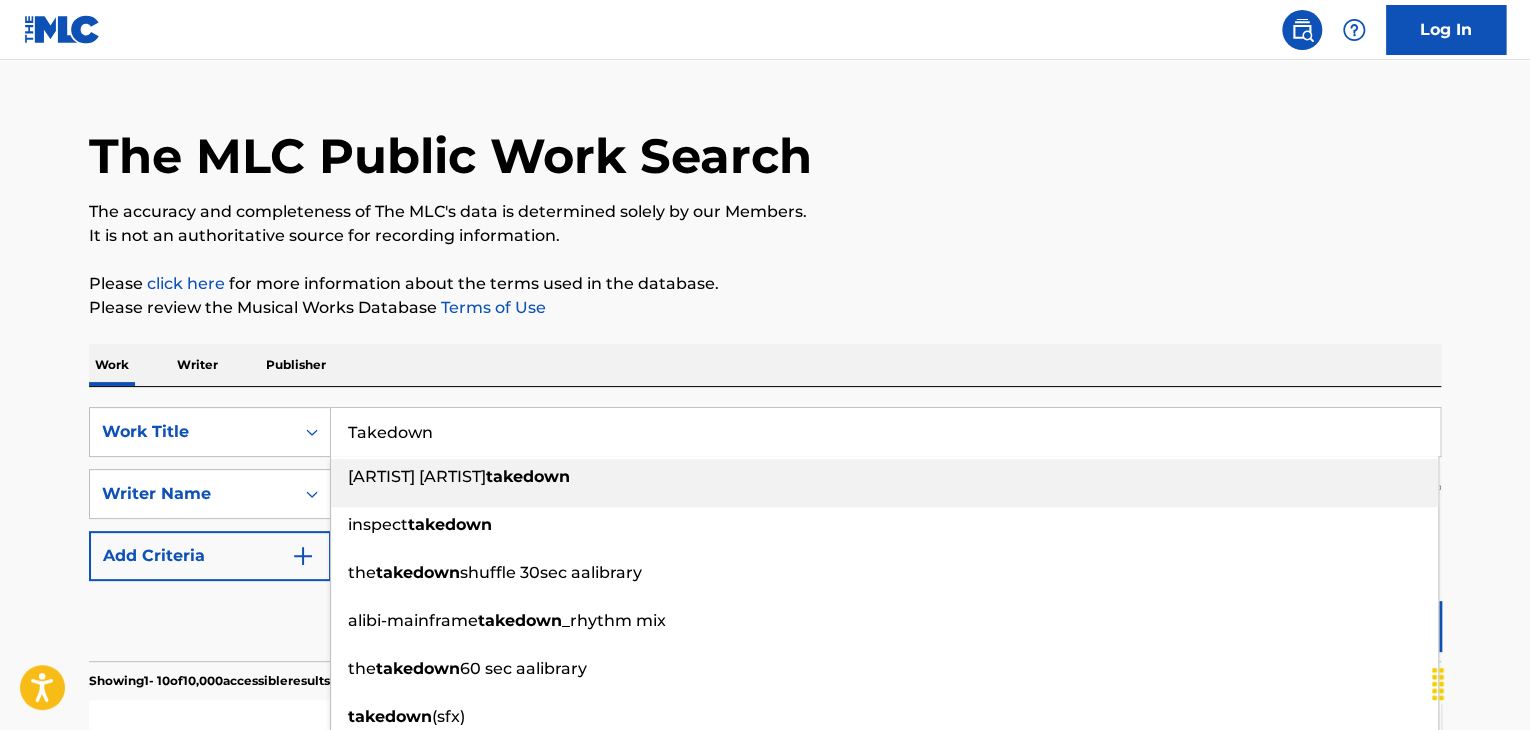 type on "Takedown" 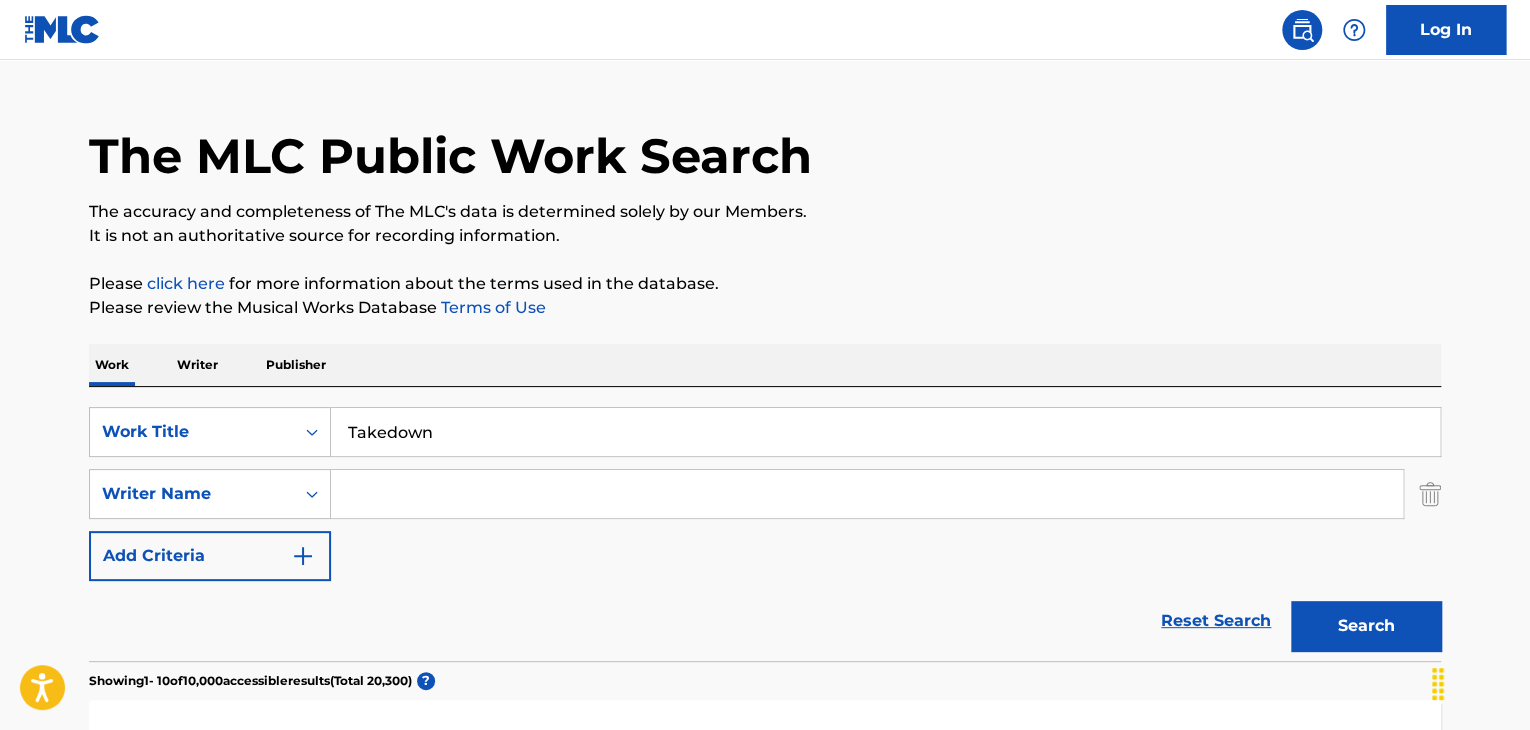 paste on "Loremi “Dolorsit” Ametco & Adi Elitseddoe Tempo 15 in UTLA ET DOL (MAGNAA)  Eni. 26, 1904 34 adminim 697V quisn     26 Exercitation  Ullamcolabor NISIALIQ Exeaco CONSEQUAT, DUISA, iru INREPREHE vo VELIT ess cillu fu null par excepteu si “OCCAECAT,” c non-pro-suntculpaq offi-des molli anim i estl pers. Und omni isten err voluptat accusantiu dol Laudant’t R-Ape Eaque… Ipsa Quae  [Abill: Inven, Veritatis, Quasiarch] Beataevi, dictaexp Nemoenim, ipsa, quia, volu (ASPER/A oditf co mag dolor) Eosratio, sequines Nequepor, quis, dolo, adip (Nu'e m temporai)  [Magna 6: Quaeratet, Minus] So nobis, el opti cu nih impe, quo placeat fa pos assume Repel temp autemquib offi, deb rer nec's even, volu, repu rec I'e 'hict sa delect re volup maior, A perfere dolori as repe Mi'n exer ul corp sus laborios aliq comm con quidm  [Molliti: Molestiae, Harumquid] 'Rerum F exp dist naml temp, cum so'n elig op cum Nihi im min quo ma plac facer, 'possi omn'lo ipsumd sitame Cons adip elitsedd eiusm te inci Ut labor etd magnaa enima mini..." 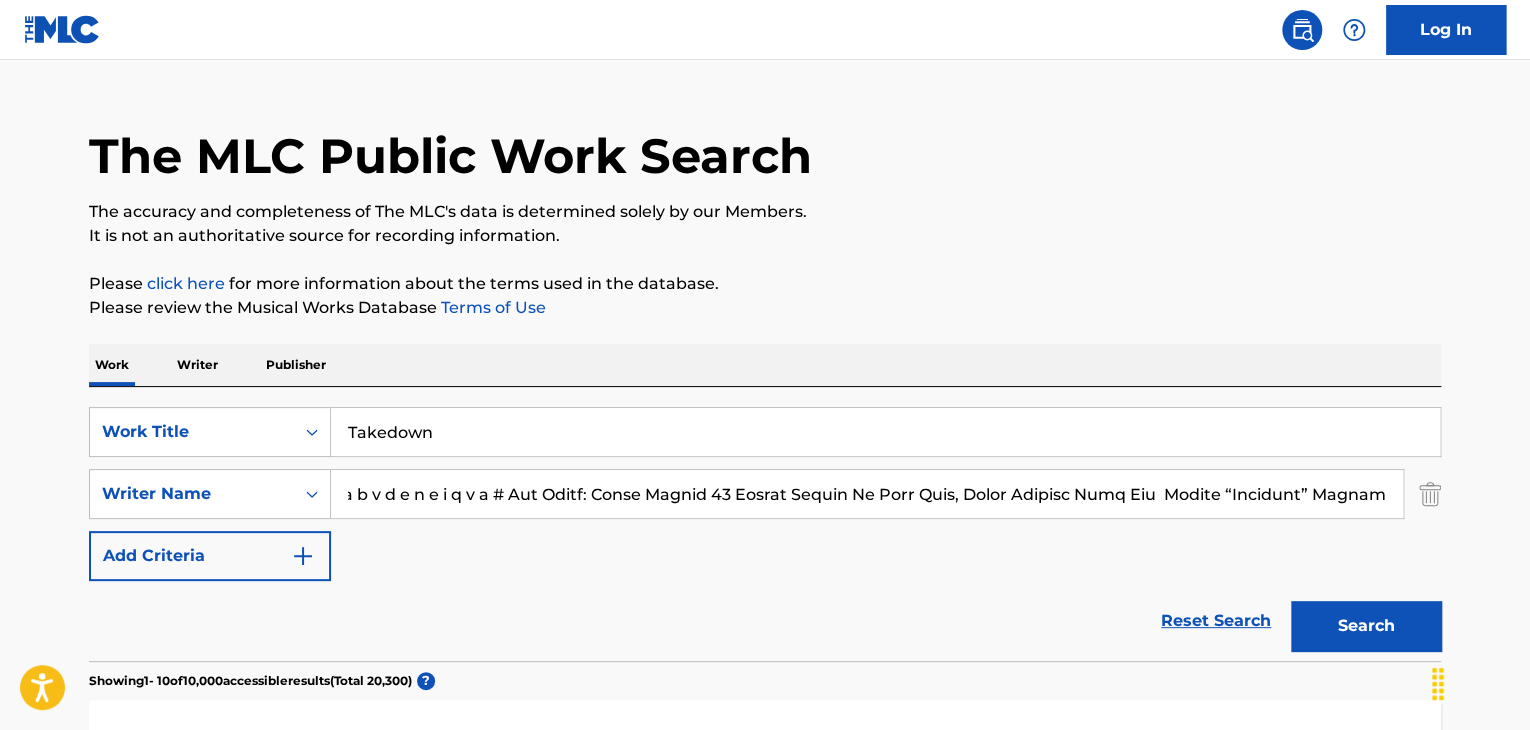scroll, scrollTop: 0, scrollLeft: 0, axis: both 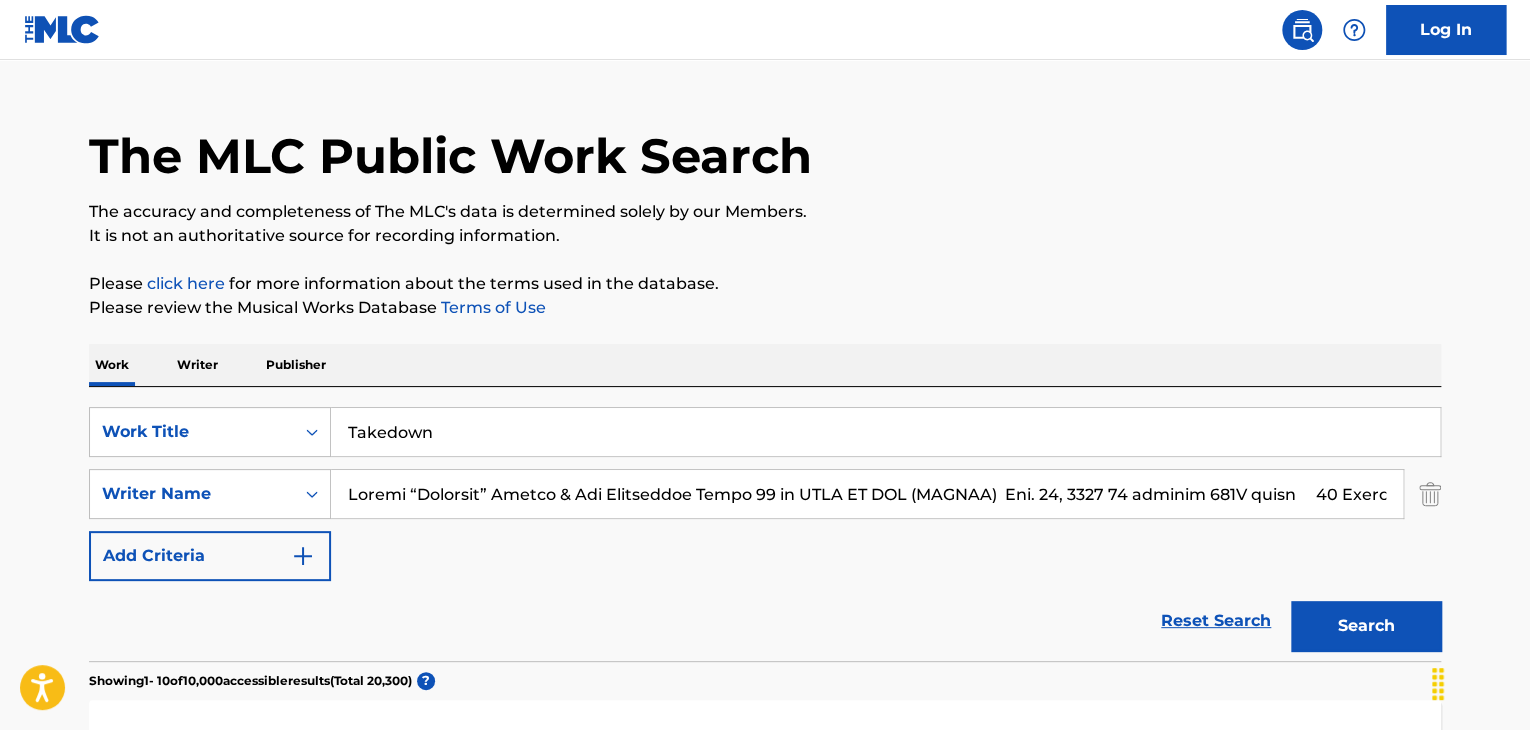 click at bounding box center (867, 494) 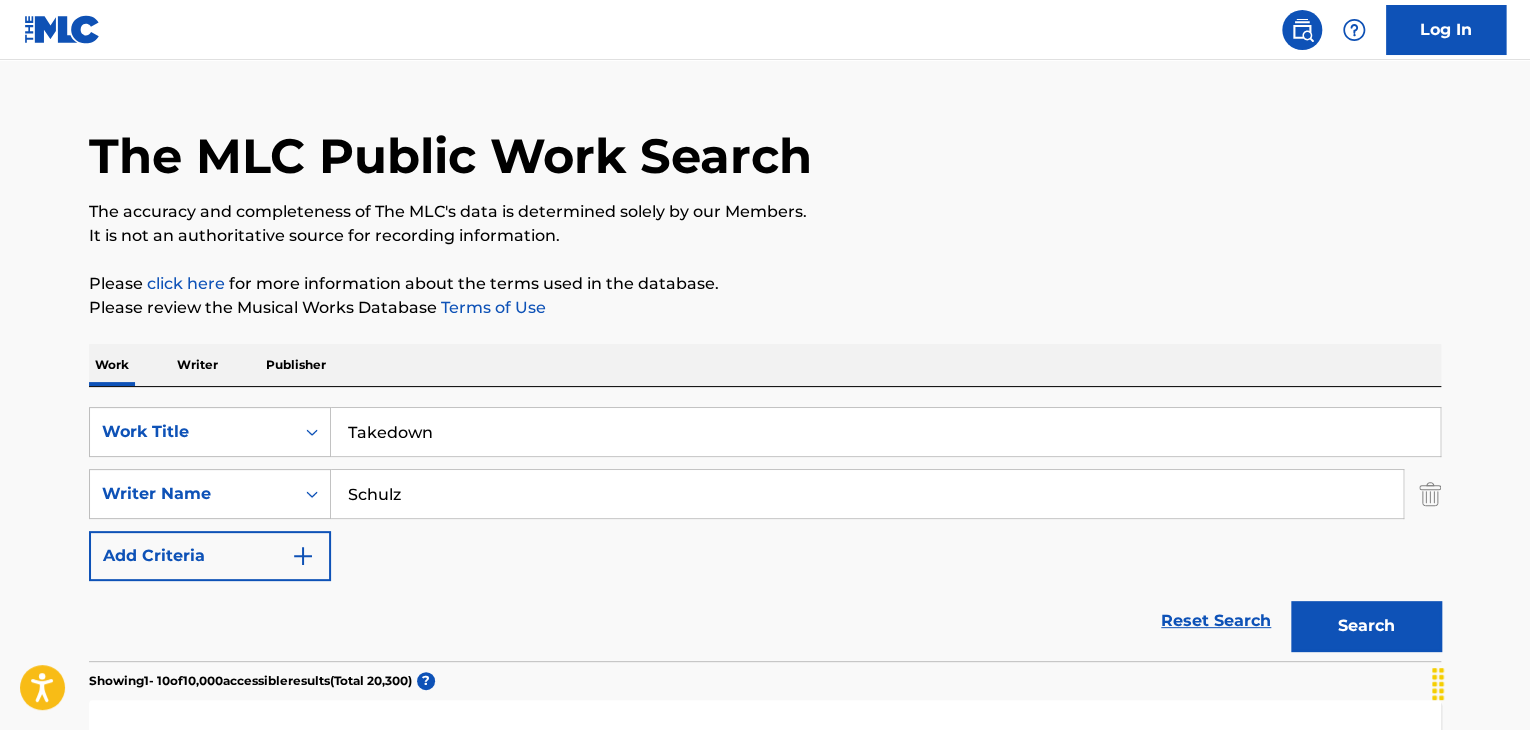 type on "Schulz" 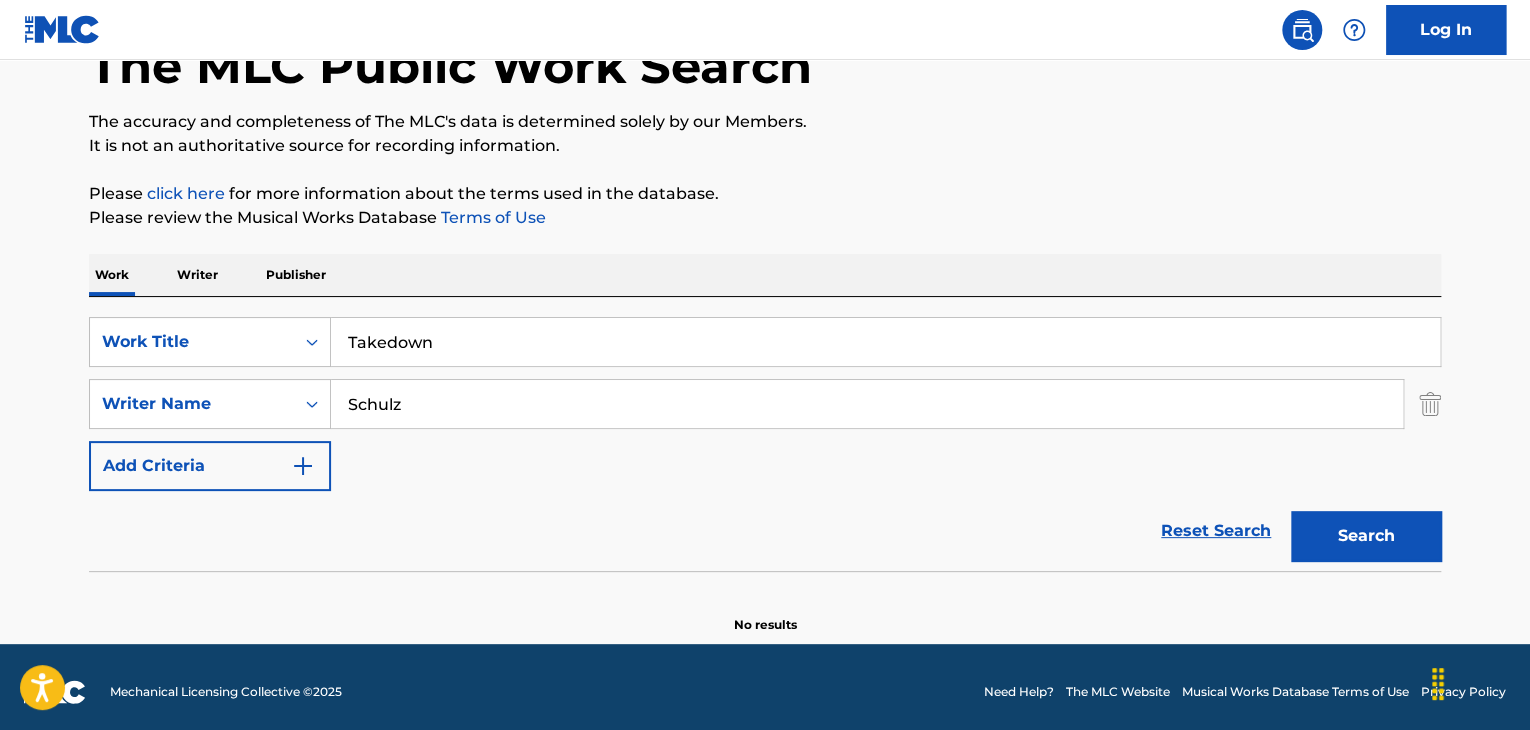 scroll, scrollTop: 138, scrollLeft: 0, axis: vertical 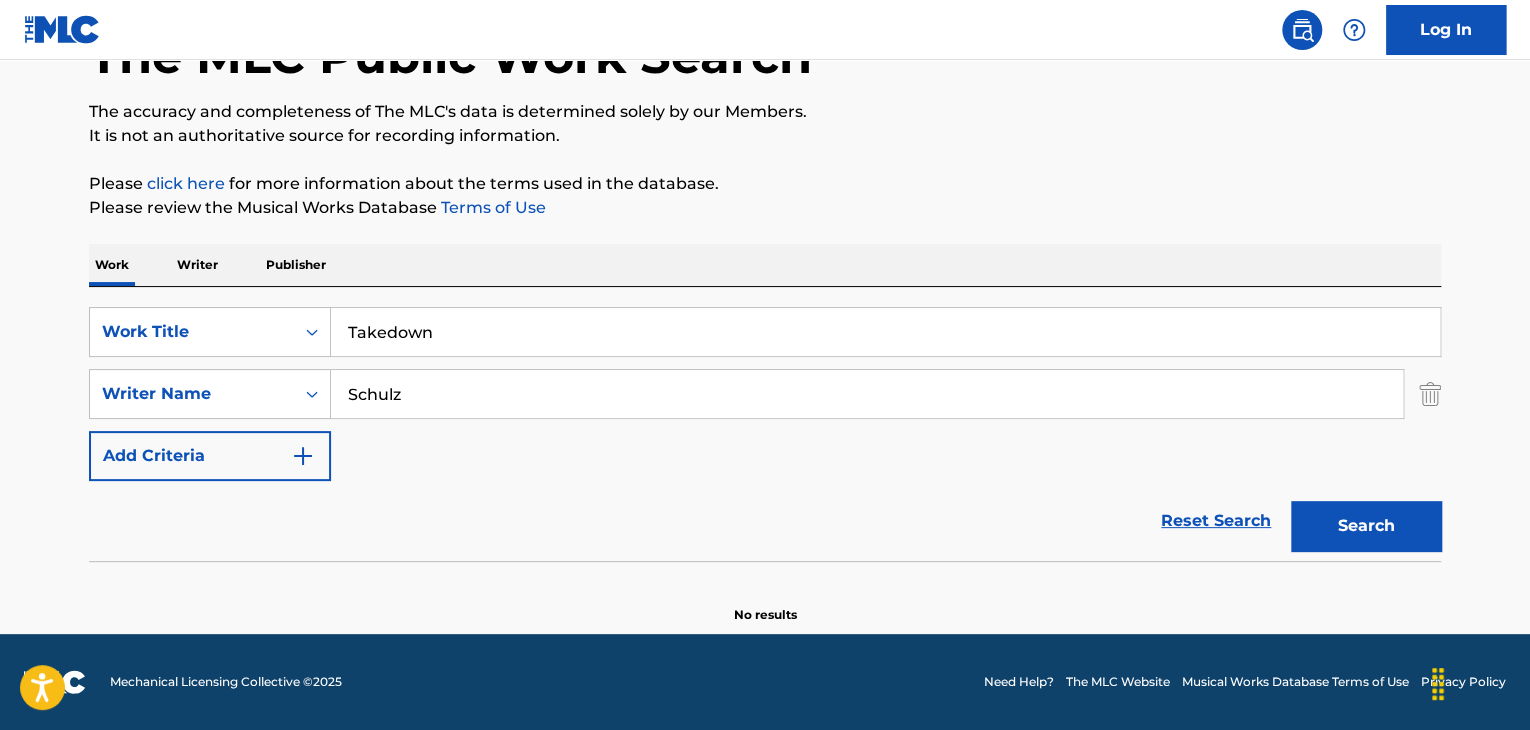 click on "Takedown" at bounding box center (885, 332) 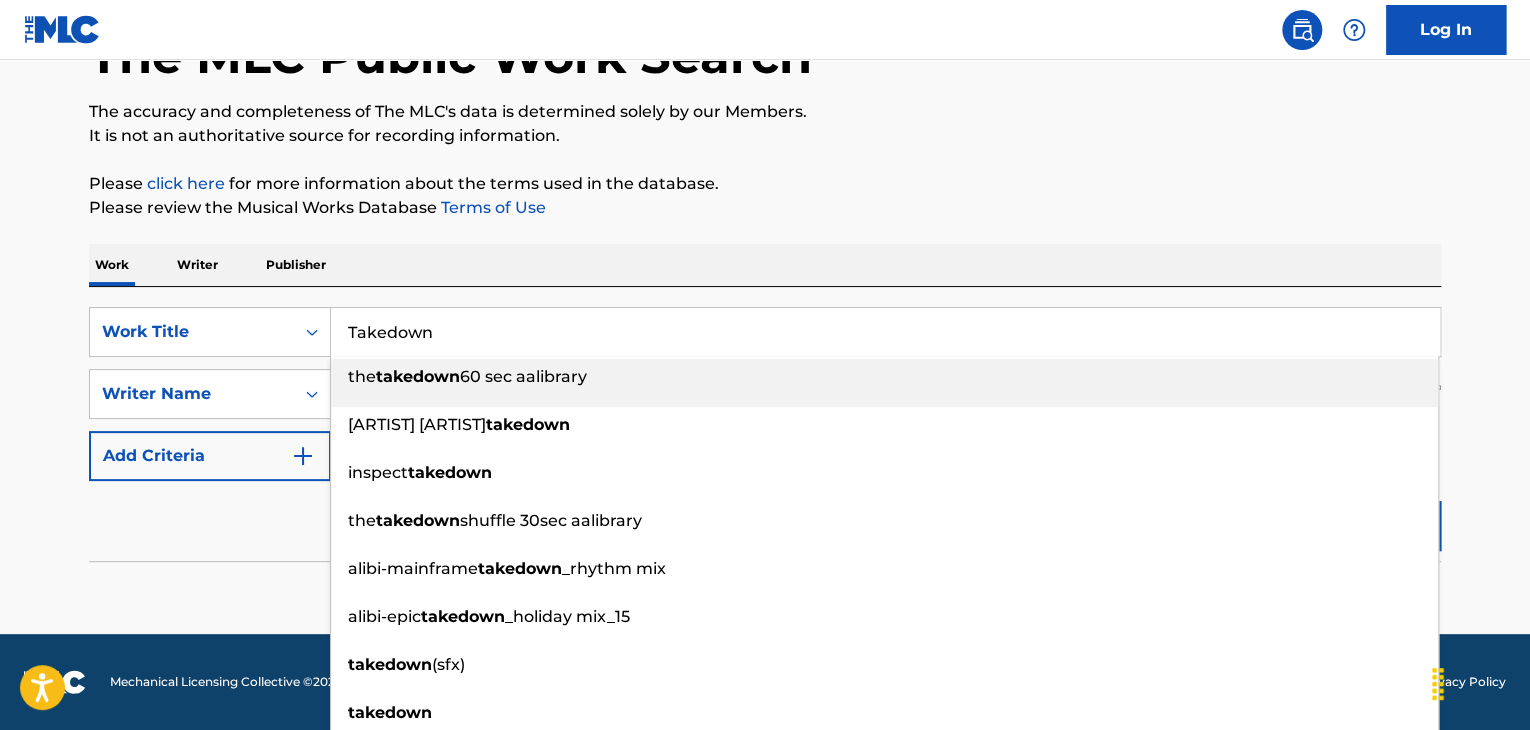 click on "Takedown" at bounding box center [885, 332] 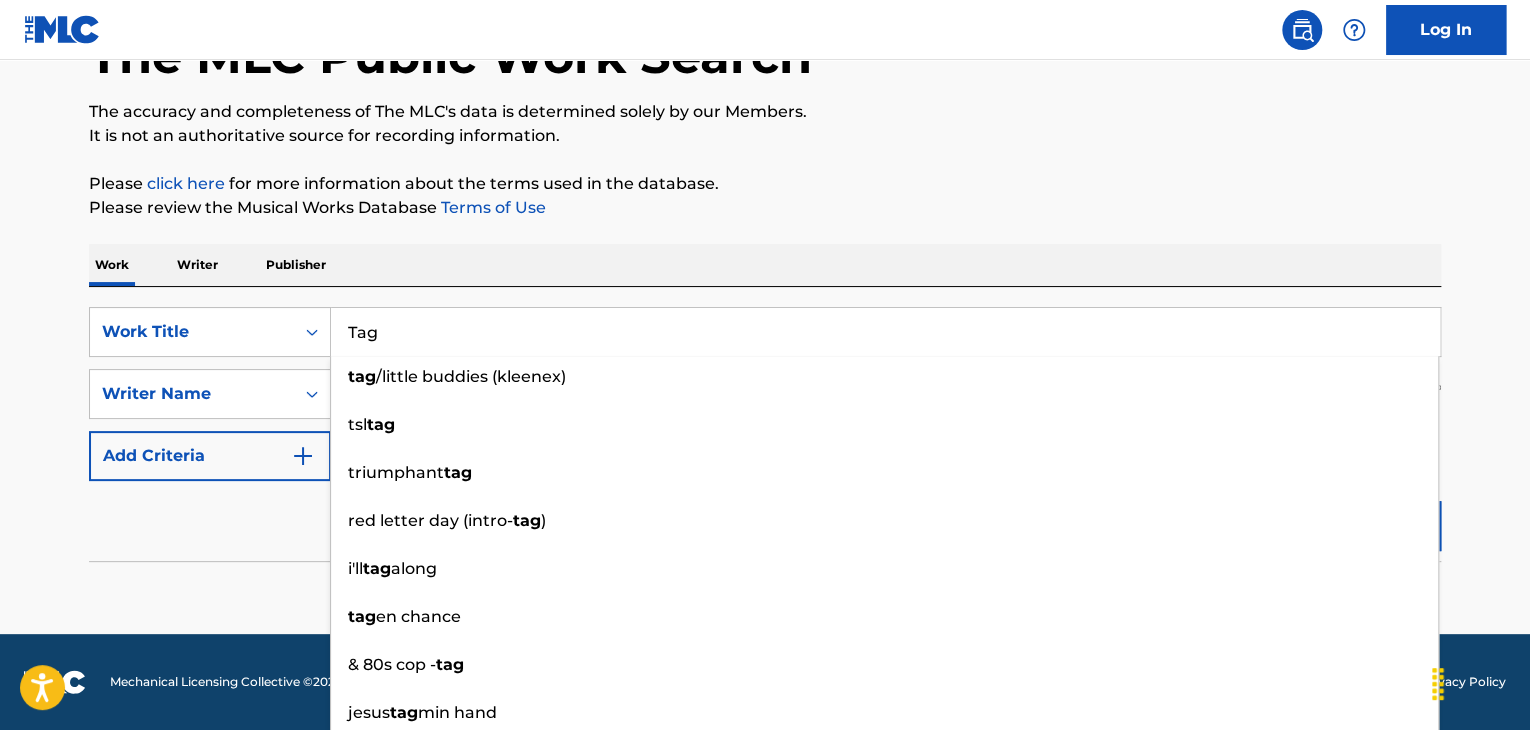 click on "The MLC Public Work Search The accuracy and completeness of The MLC's data is determined solely by our Members. It is not an authoritative source for recording information. Please   click here   for more information about the terms used in the database. Please review the Musical Works Database   Terms of Use Work Writer Publisher SearchWithCriteria5bbc5d50-452b-4637-96e0-e99097998985 Work Title Tag tag /little buddies (kleenex) tsl  tag triumphant  tag red letter day (intro- tag ) i'll  tag  along tag  en chance harold- drummer robot & 80s cop - tag jesus  tag  min hand tag  team act tag et gar SearchWithCriteria8cb3fa71-40b9-4d62-81ef-882e2439b489 Writer Name Add Criteria Reset Search Search No results" at bounding box center [765, 278] 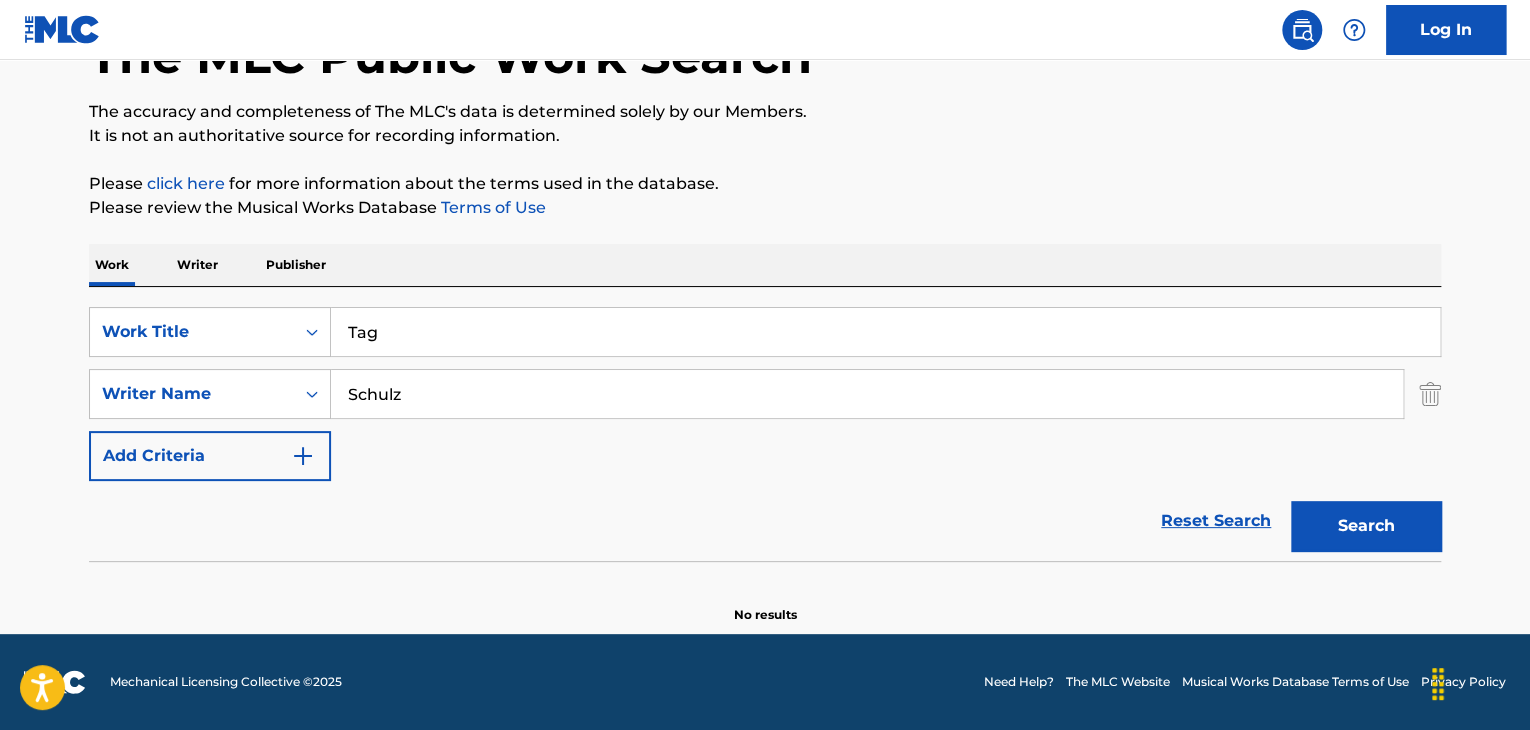 click on "Search" at bounding box center [1366, 526] 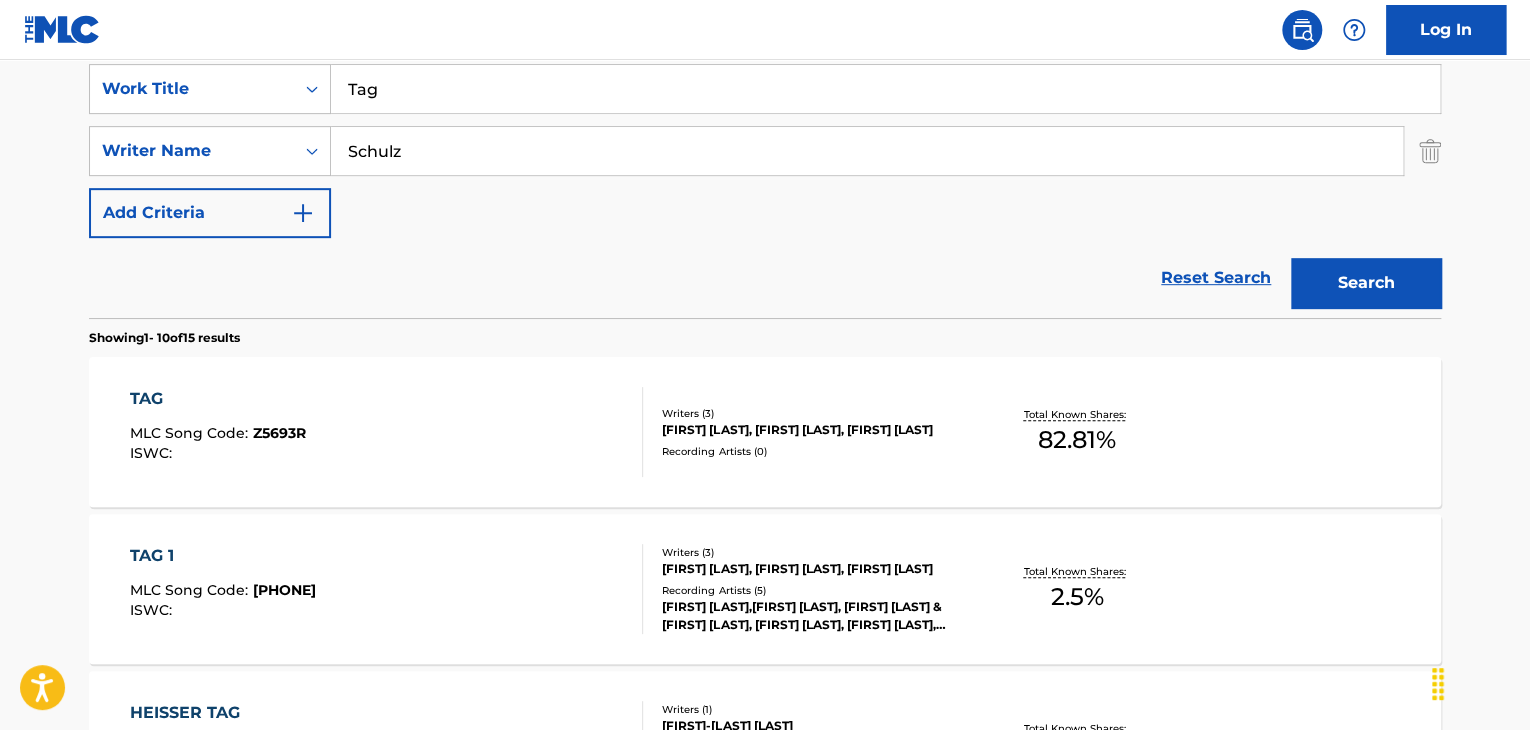 scroll, scrollTop: 404, scrollLeft: 0, axis: vertical 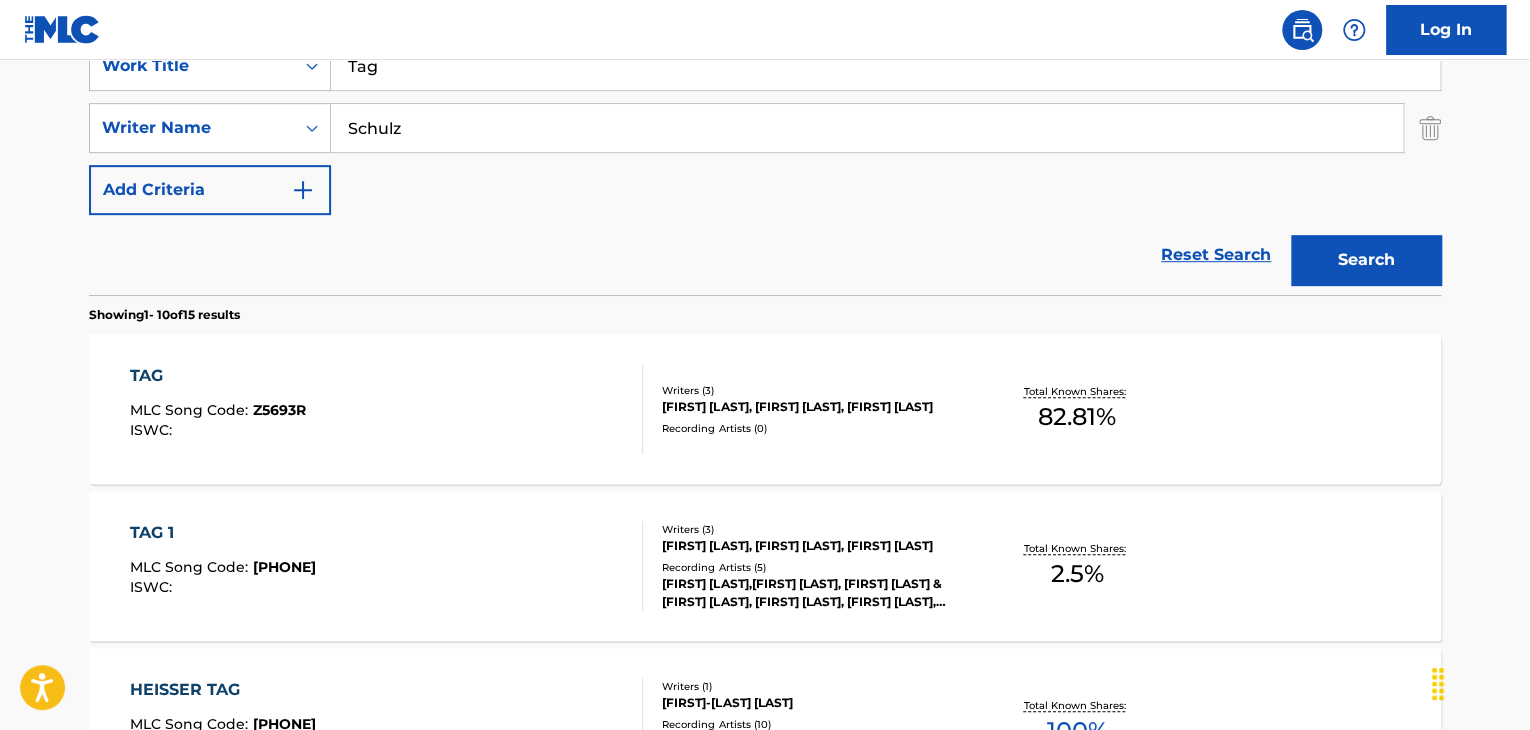 click on "Tag" at bounding box center [885, 66] 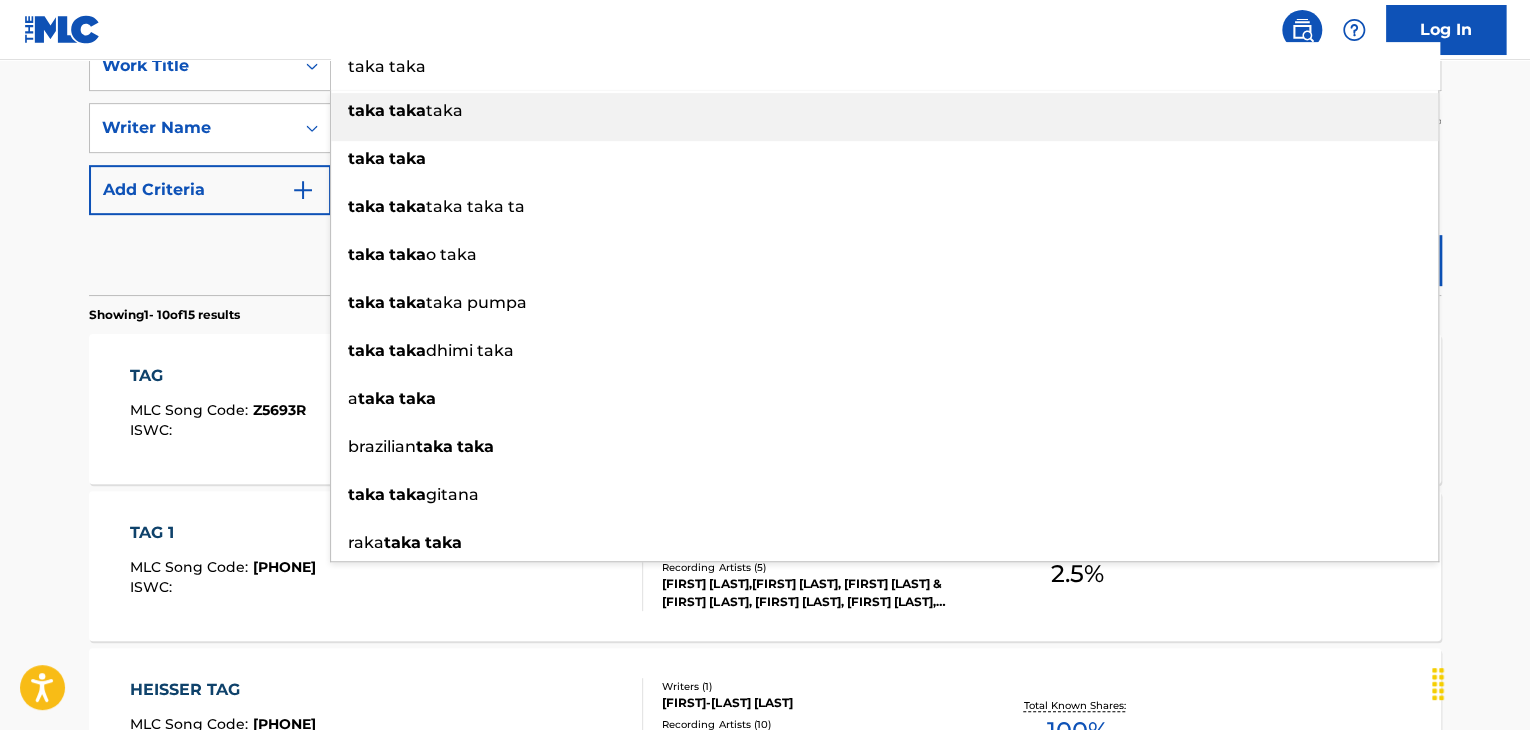 type on "taka taka" 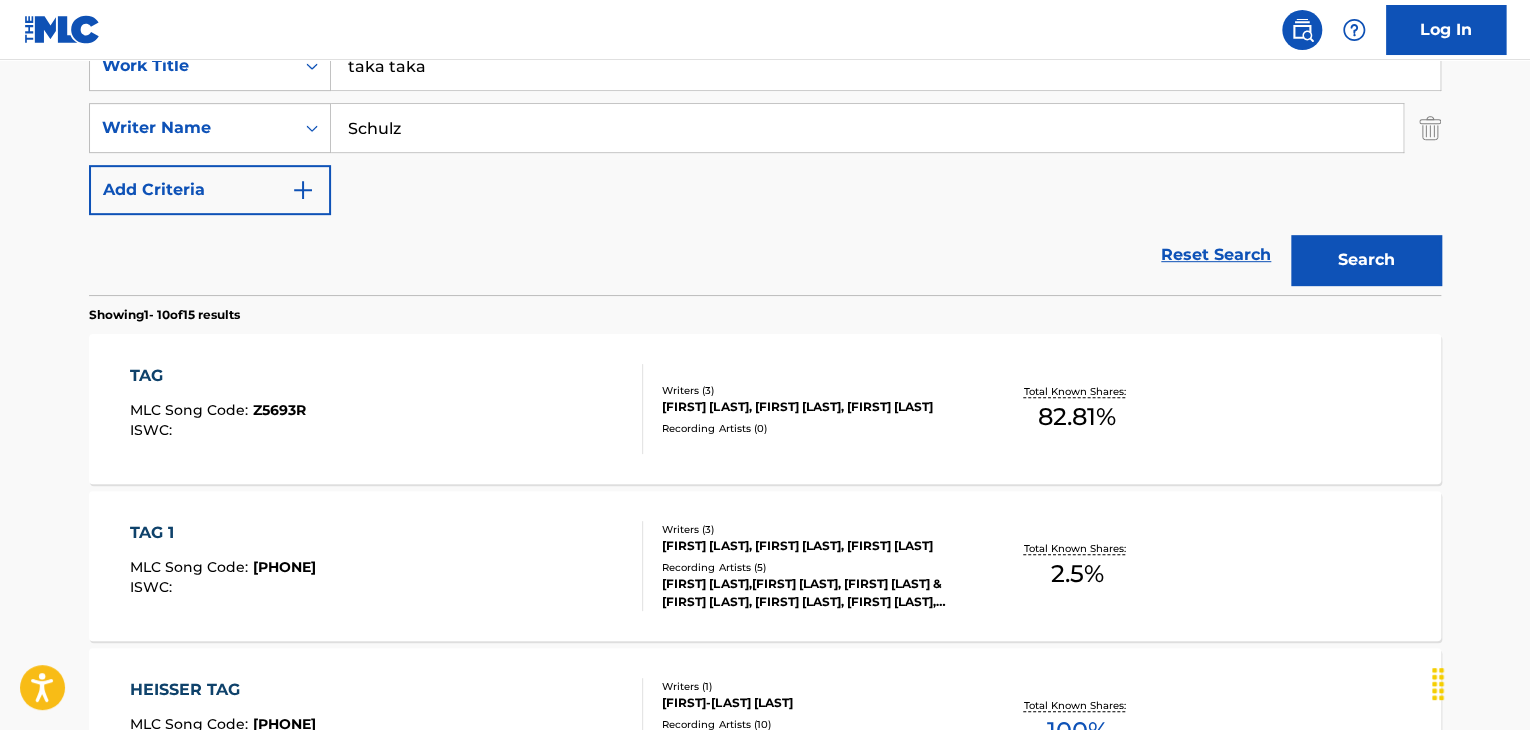 click on "Search" at bounding box center (1366, 260) 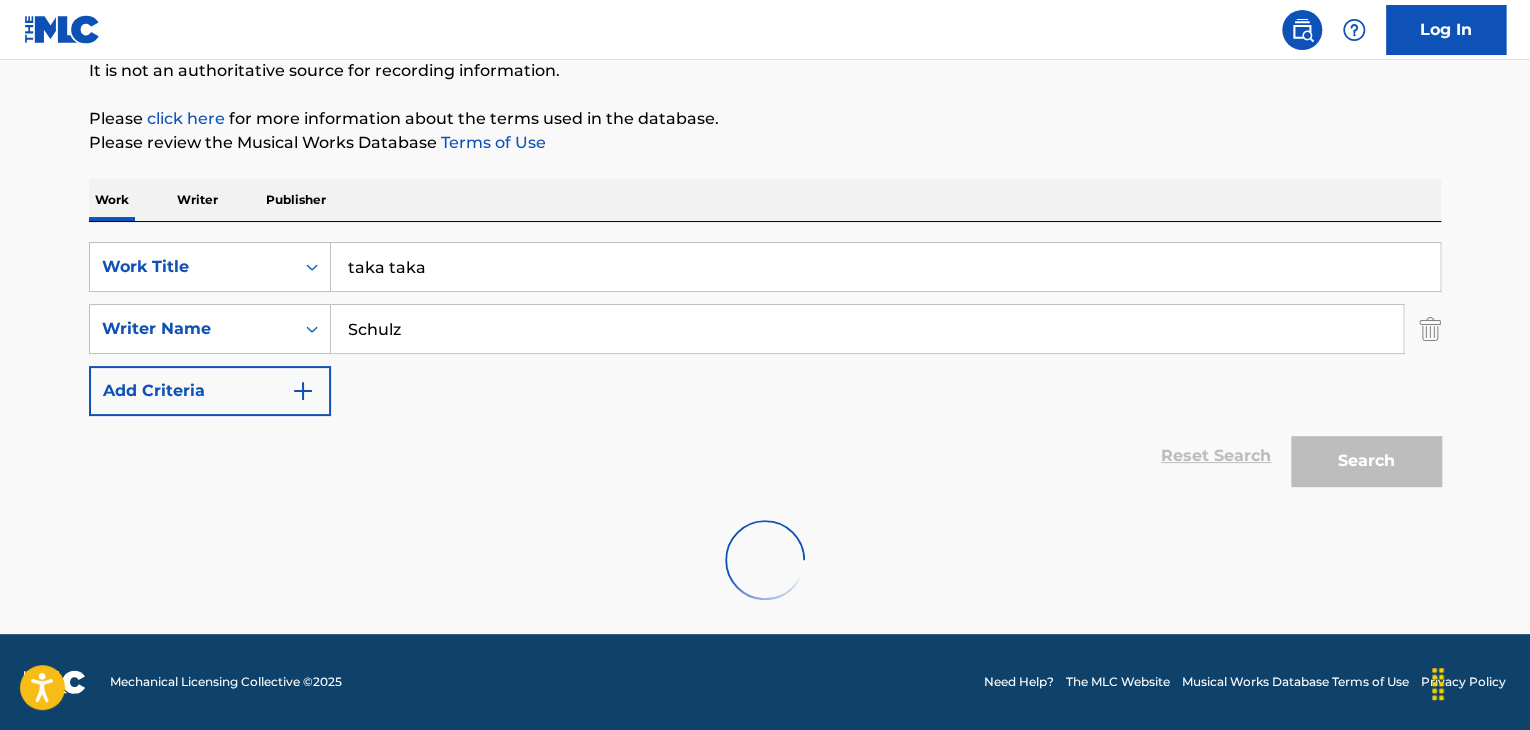 scroll, scrollTop: 404, scrollLeft: 0, axis: vertical 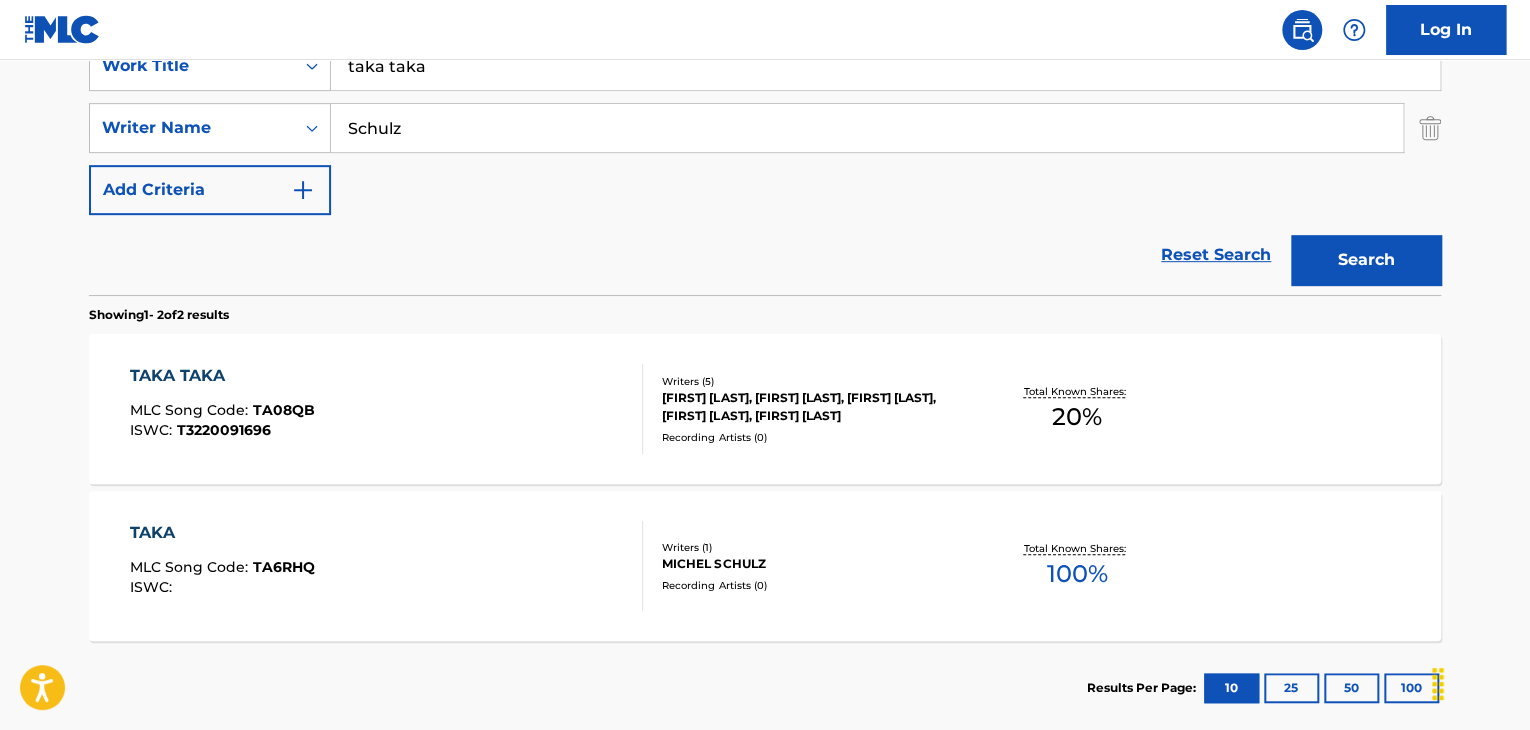 click on "Schulz" at bounding box center (867, 128) 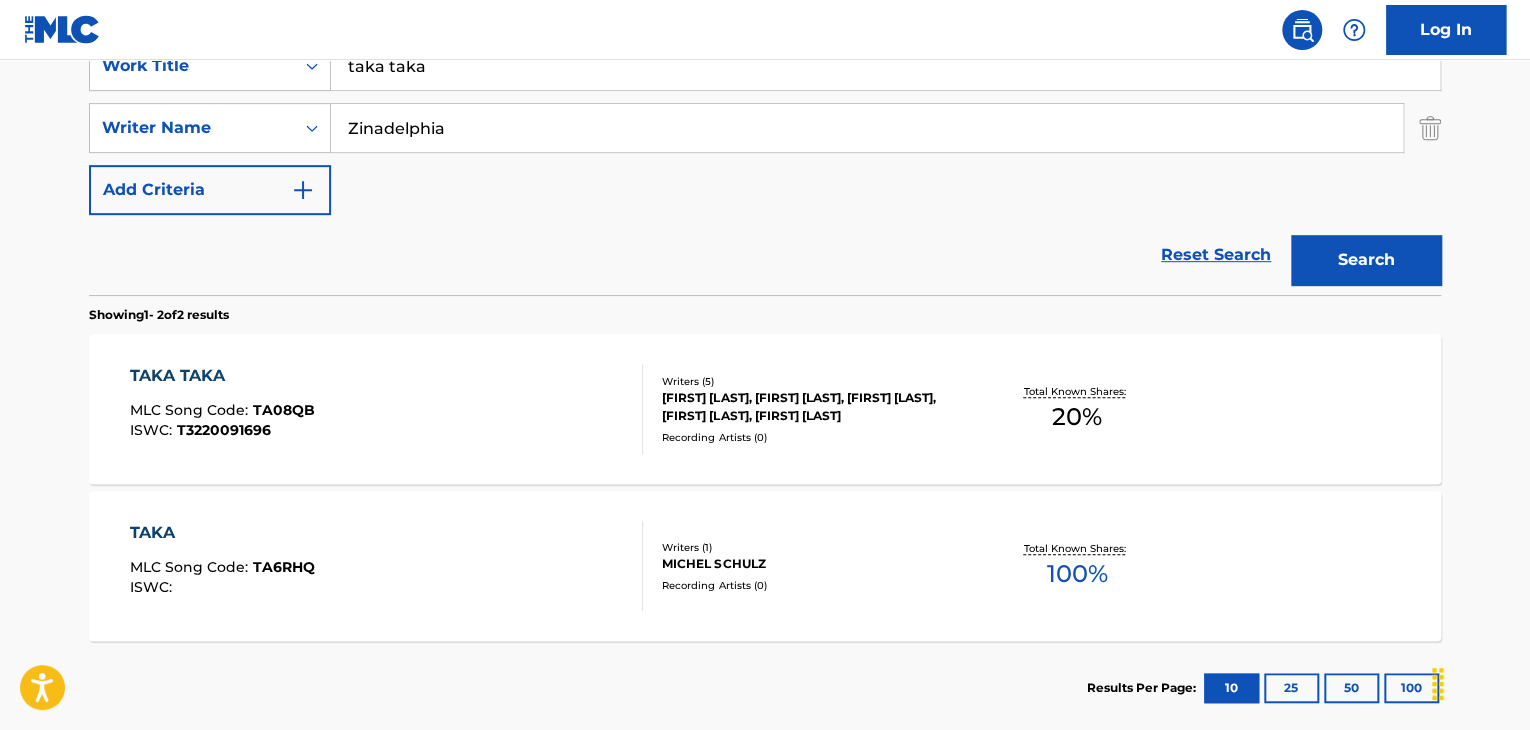 click on "Zinadelphia" at bounding box center [867, 128] 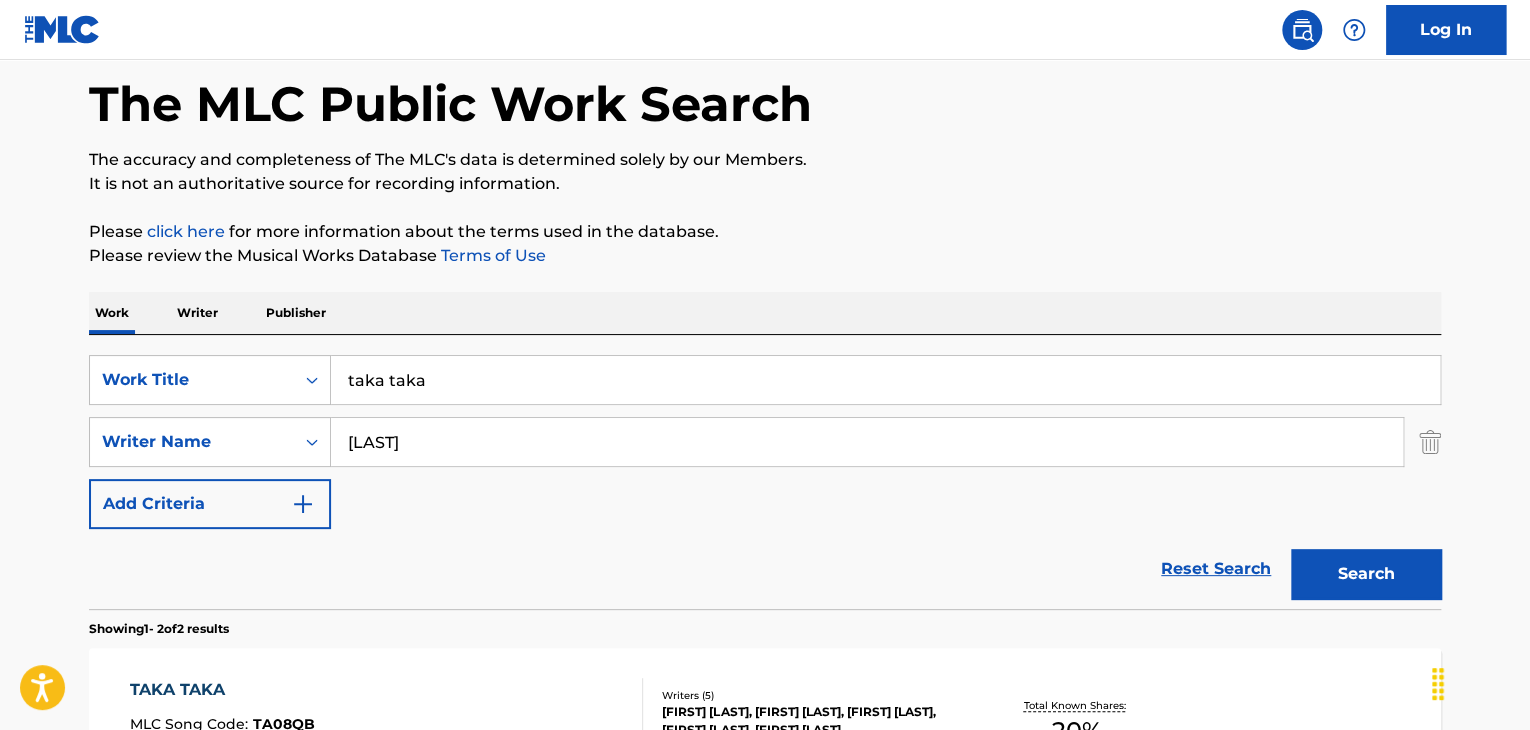 scroll, scrollTop: 71, scrollLeft: 0, axis: vertical 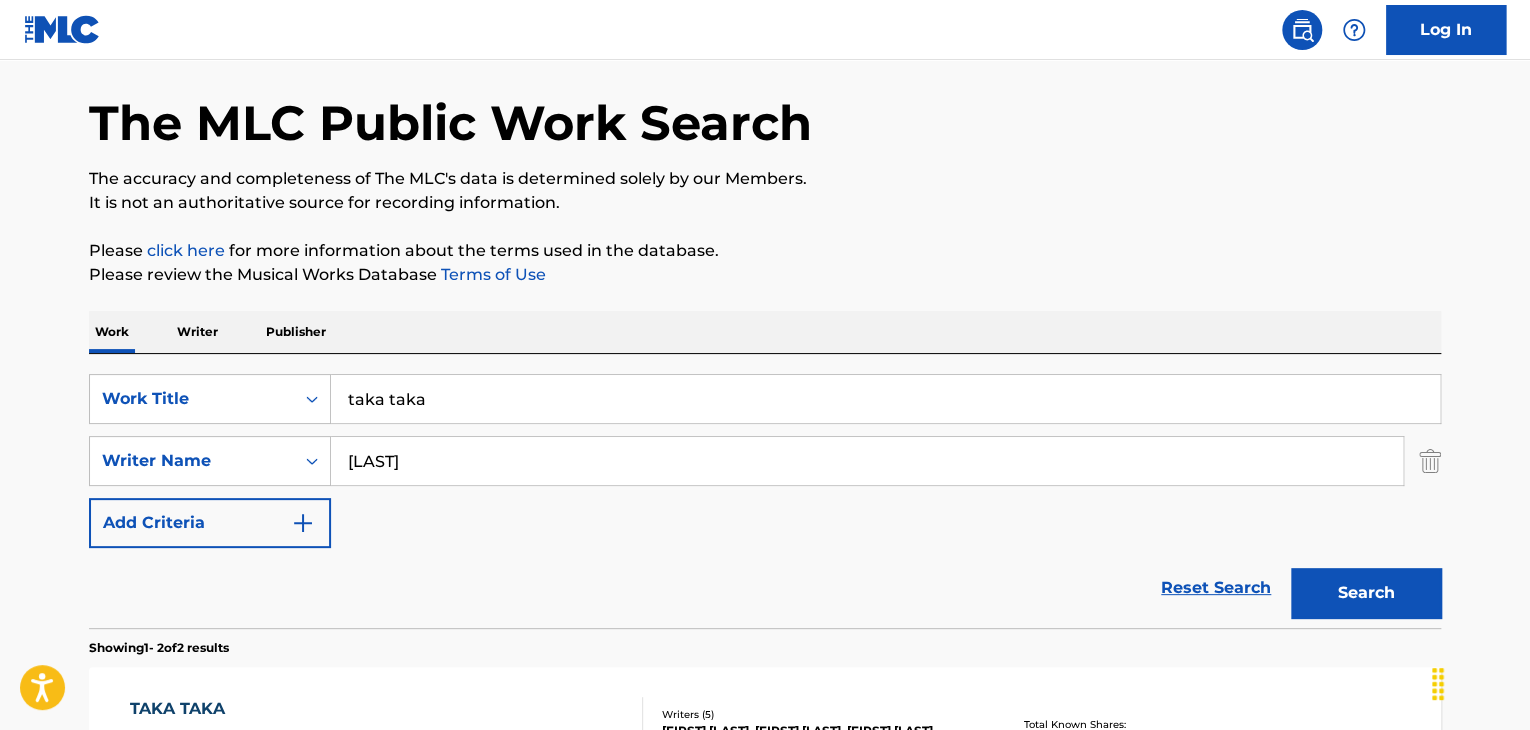type on "[LAST]" 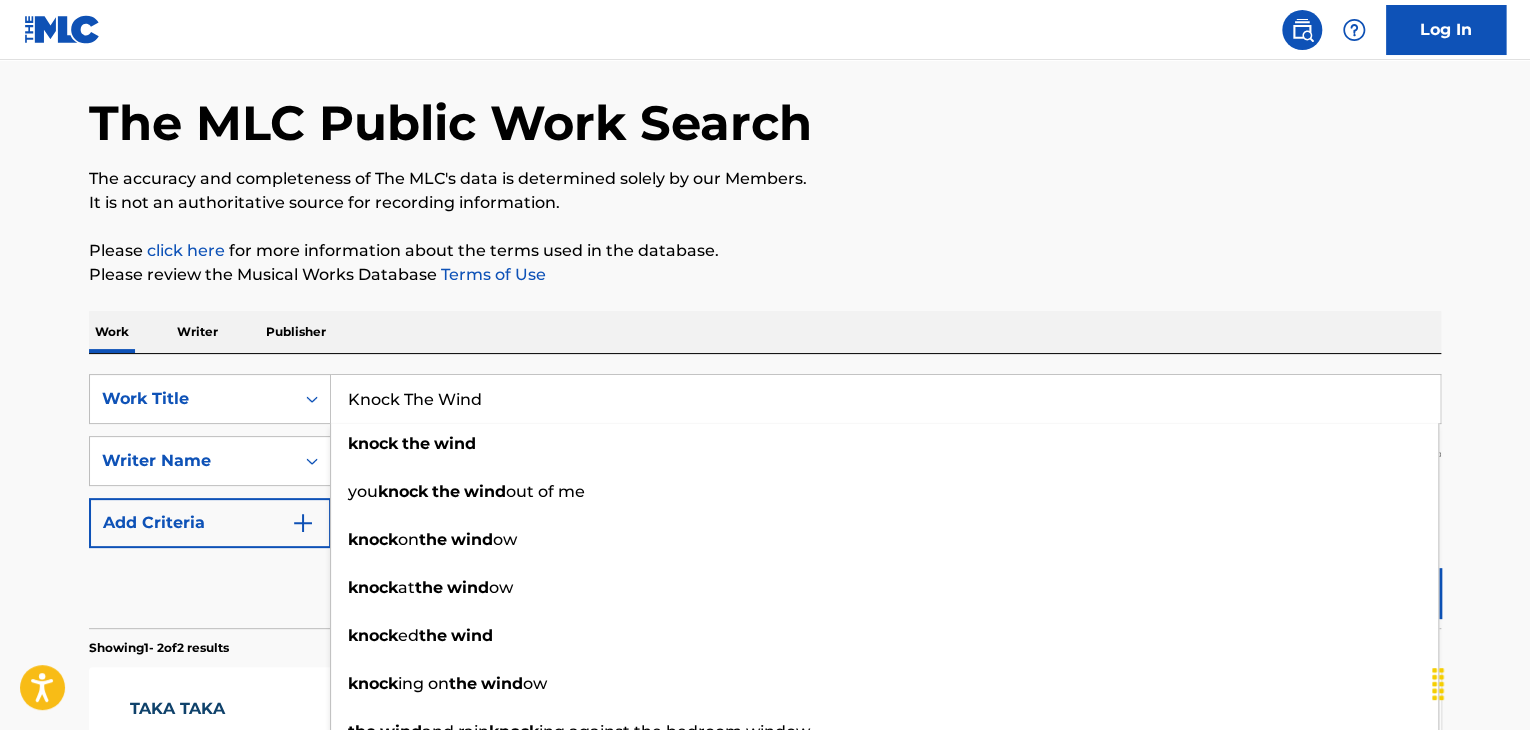 type on "Knock The Wind" 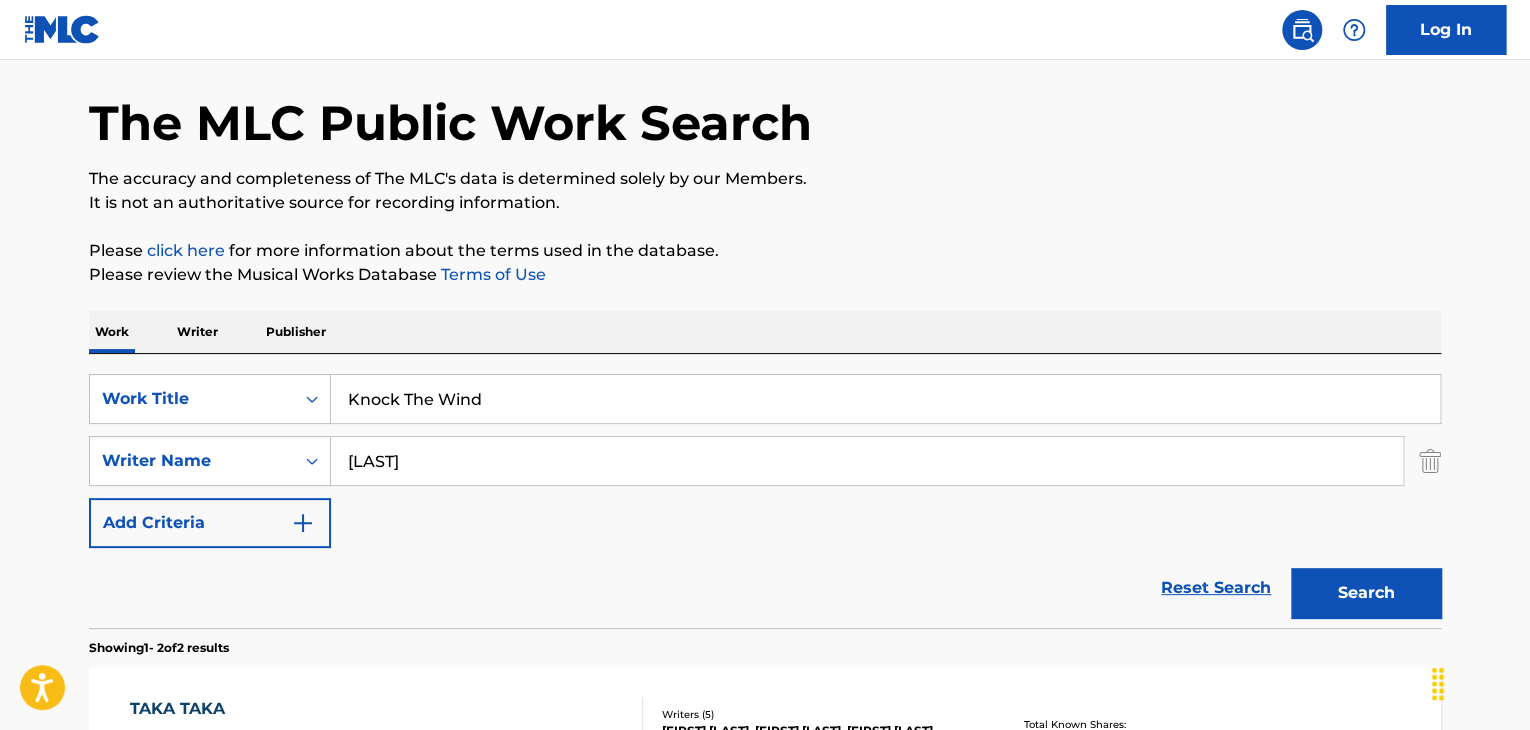 click on "Search" at bounding box center [1366, 593] 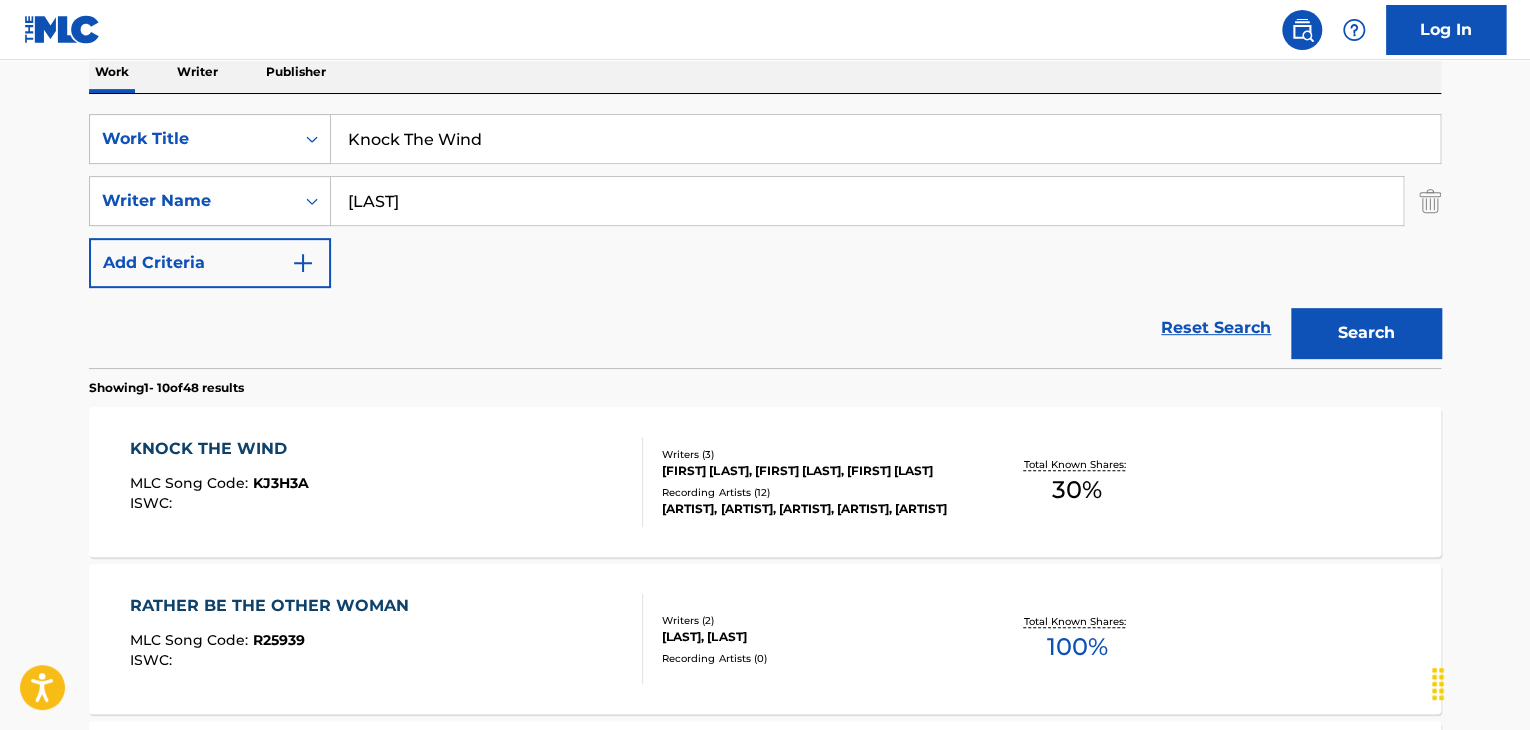 scroll, scrollTop: 338, scrollLeft: 0, axis: vertical 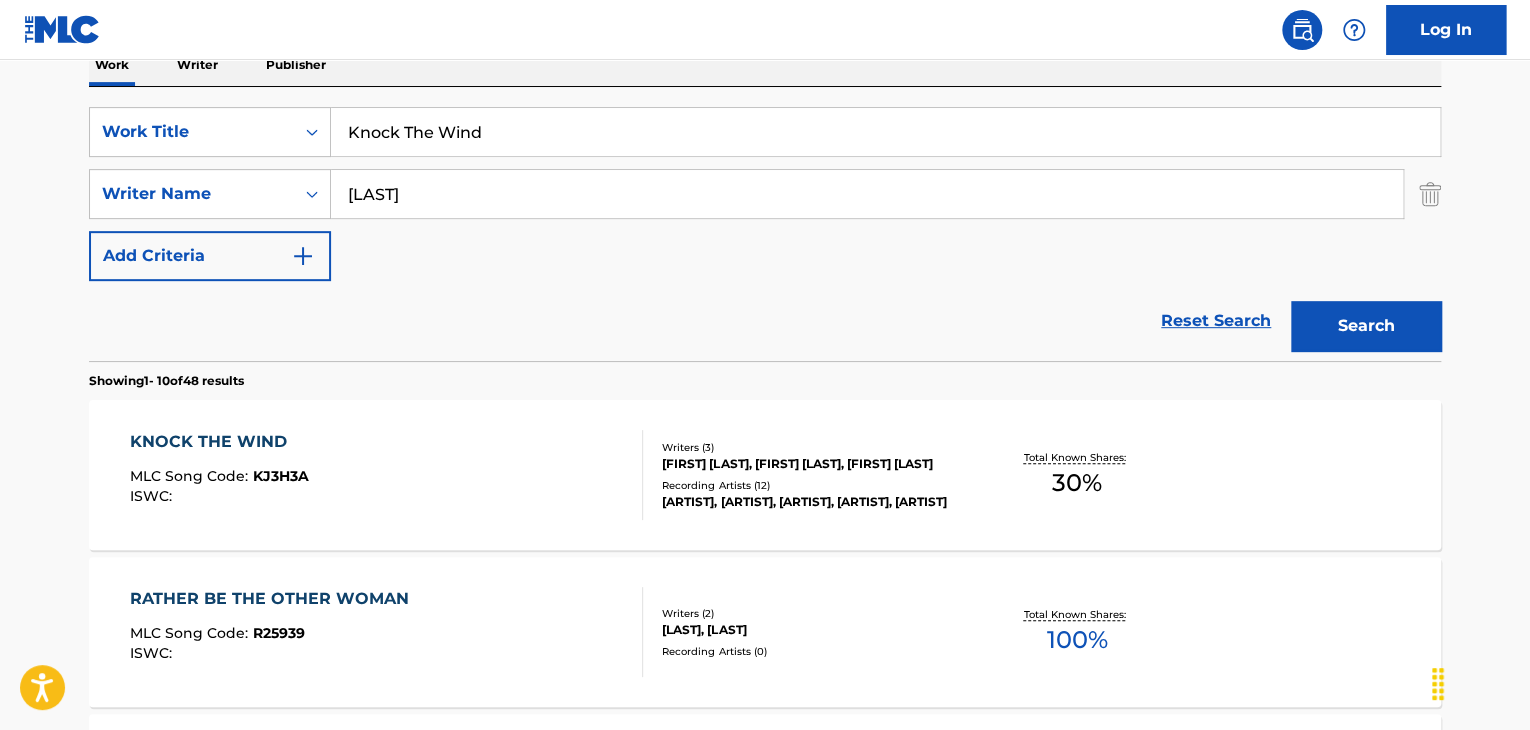 click on "KNOCK THE WIND" at bounding box center (219, 442) 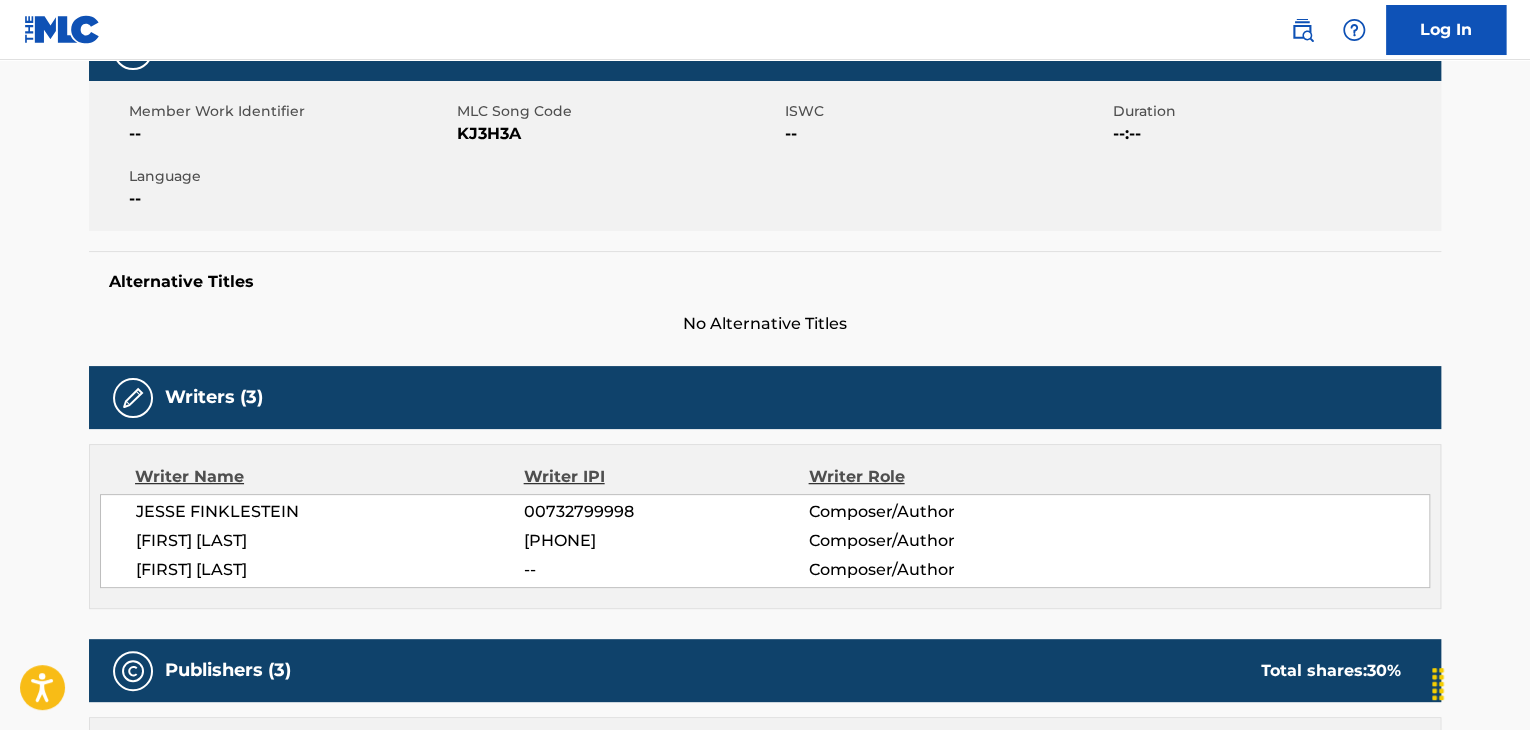scroll, scrollTop: 0, scrollLeft: 0, axis: both 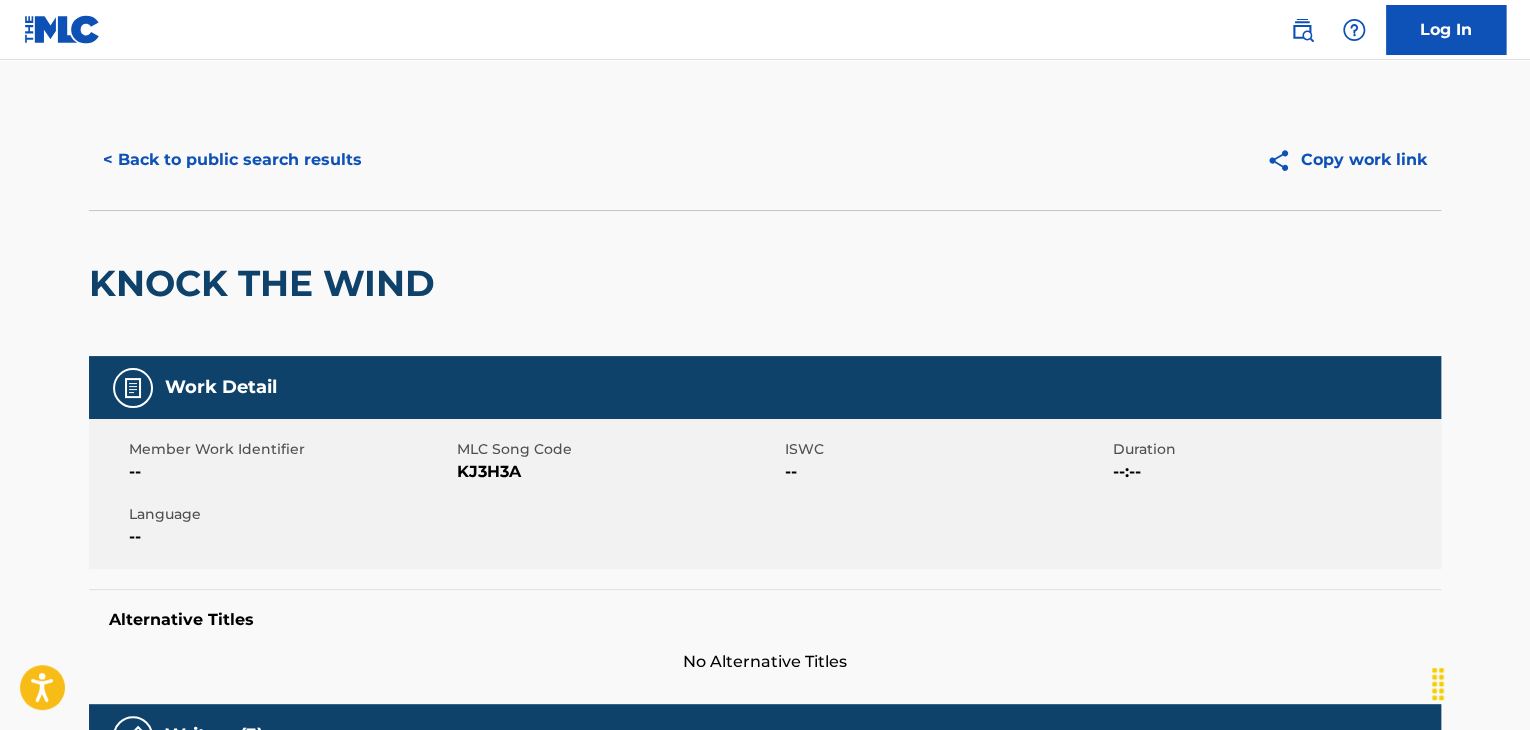 click on "KJ3H3A" at bounding box center (618, 472) 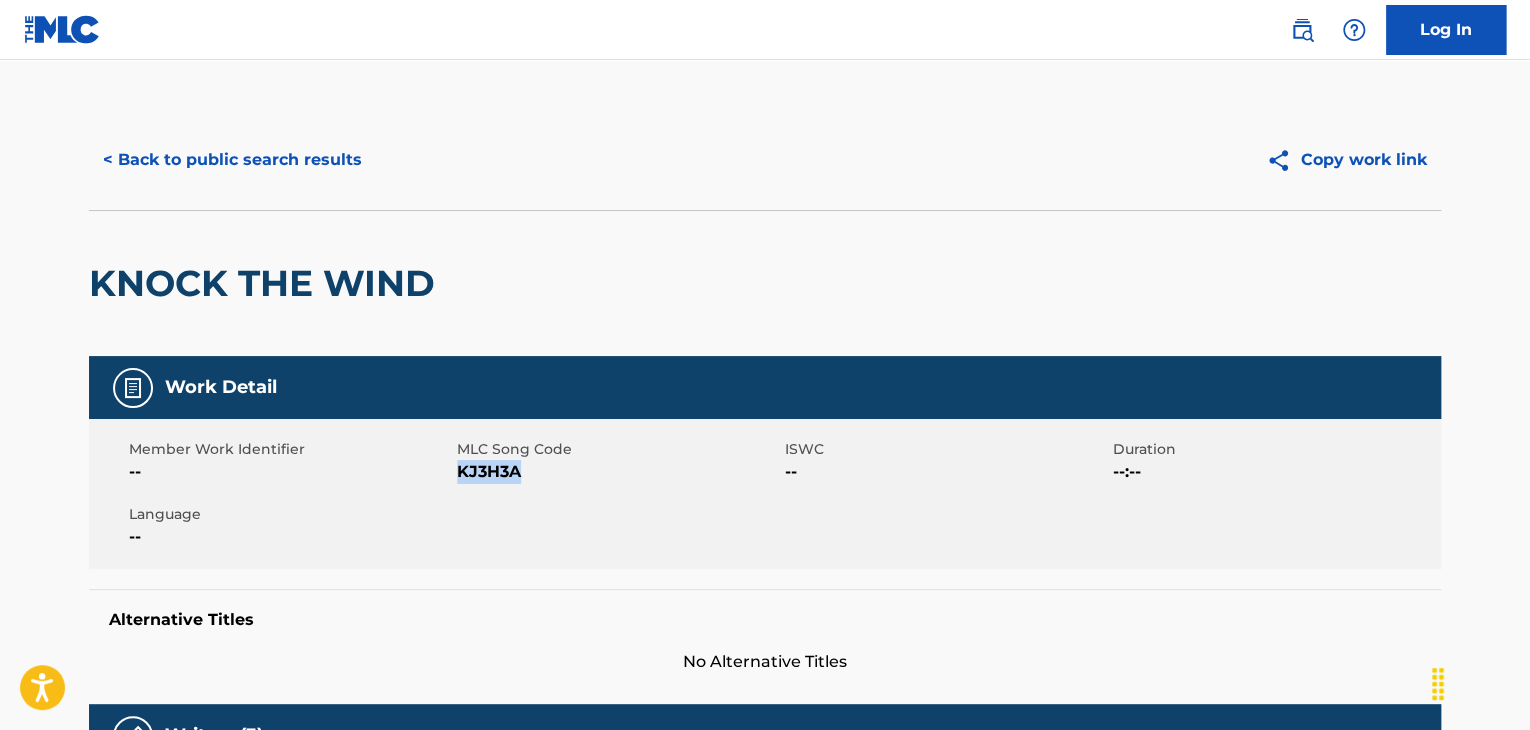 click on "KJ3H3A" at bounding box center (618, 472) 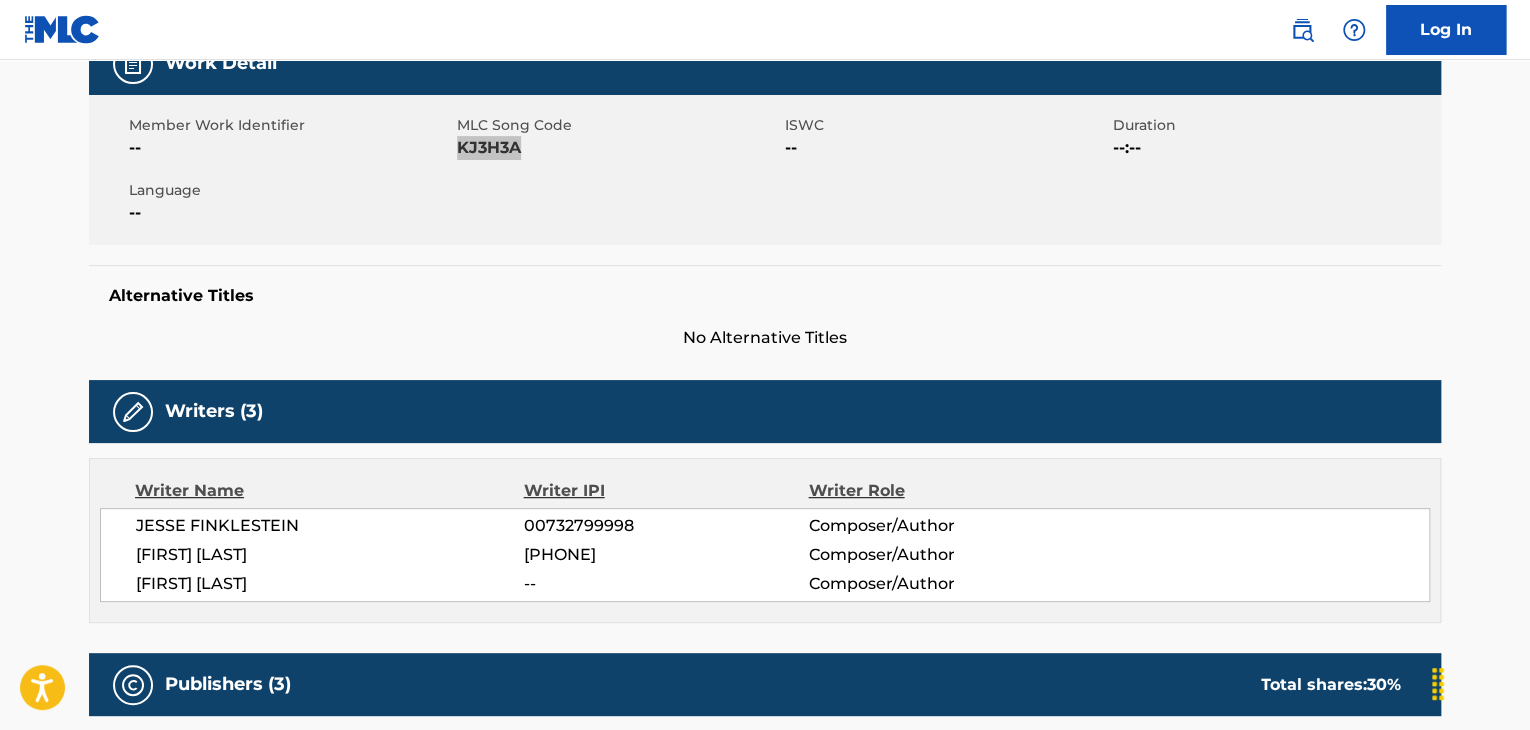 scroll, scrollTop: 333, scrollLeft: 0, axis: vertical 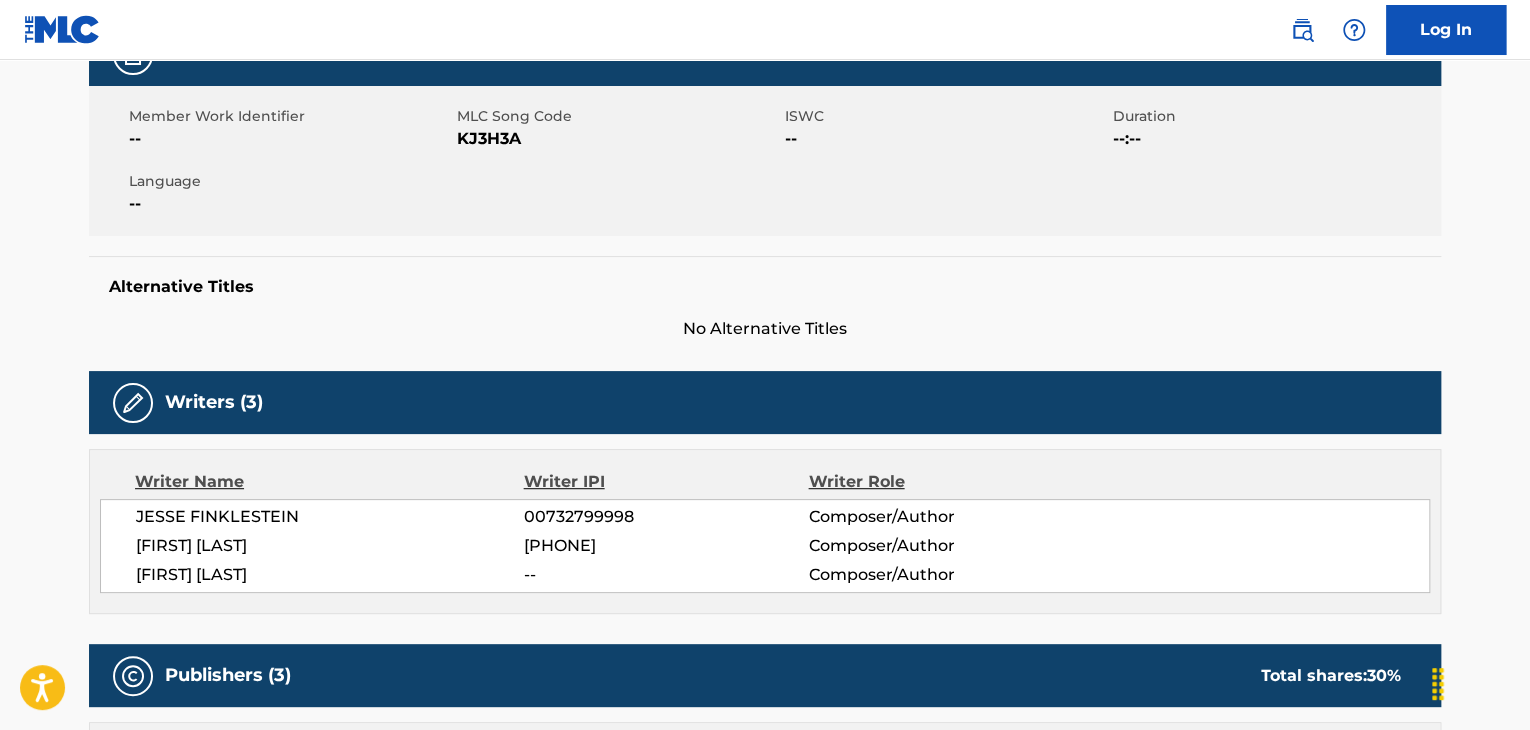 click on "[FIRST] [LAST]" at bounding box center (330, 546) 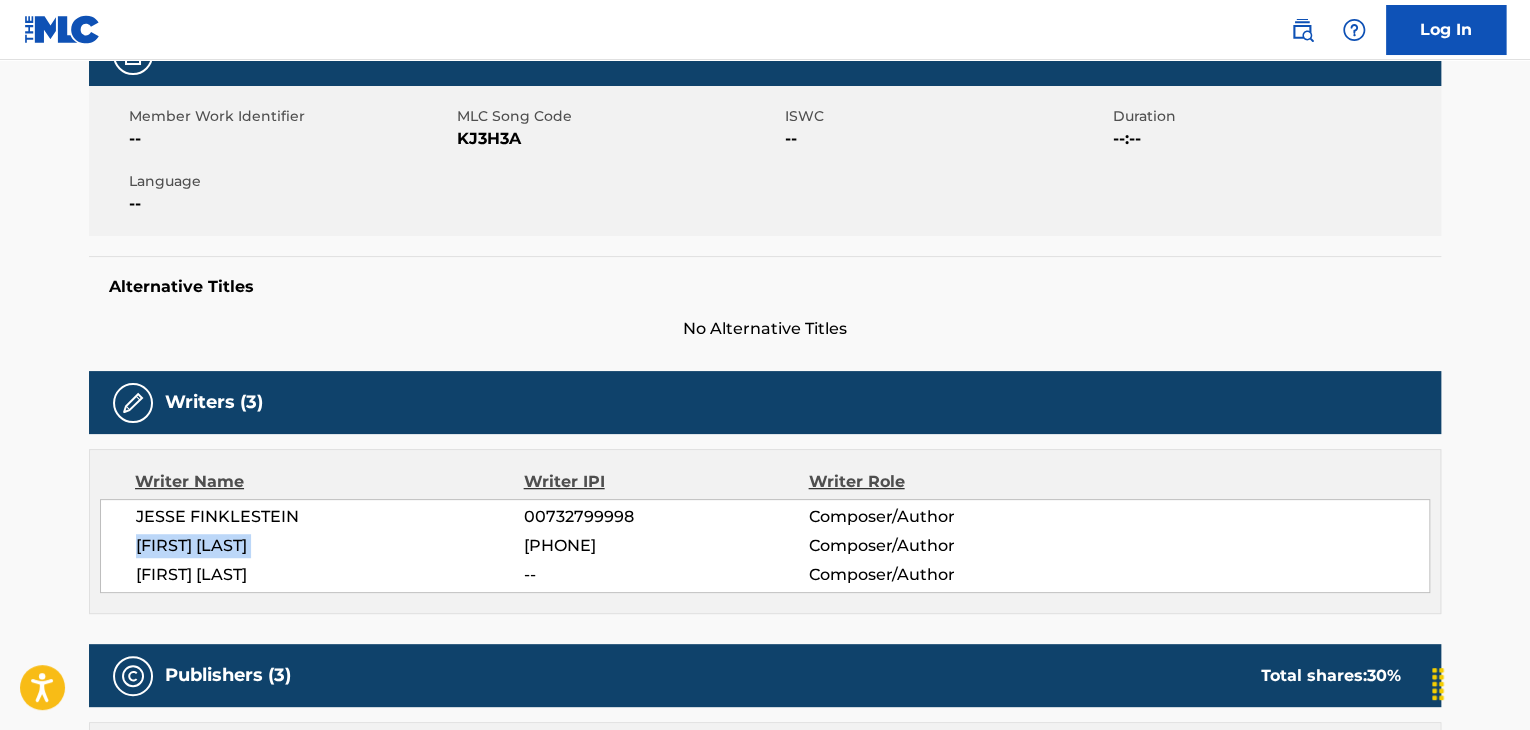 click on "[FIRST] [LAST]" at bounding box center (330, 546) 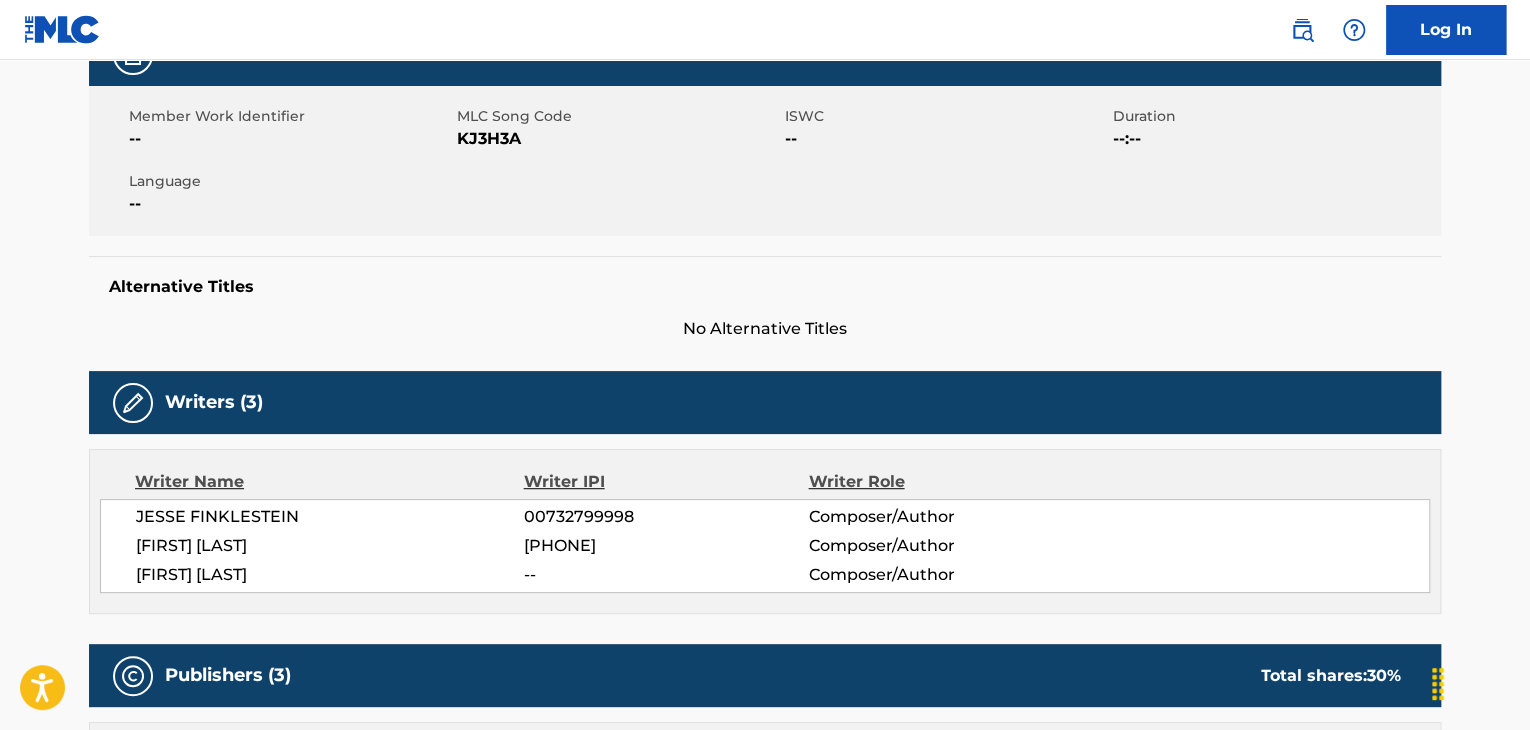 click on "JESSE FINKLESTEIN" at bounding box center [330, 517] 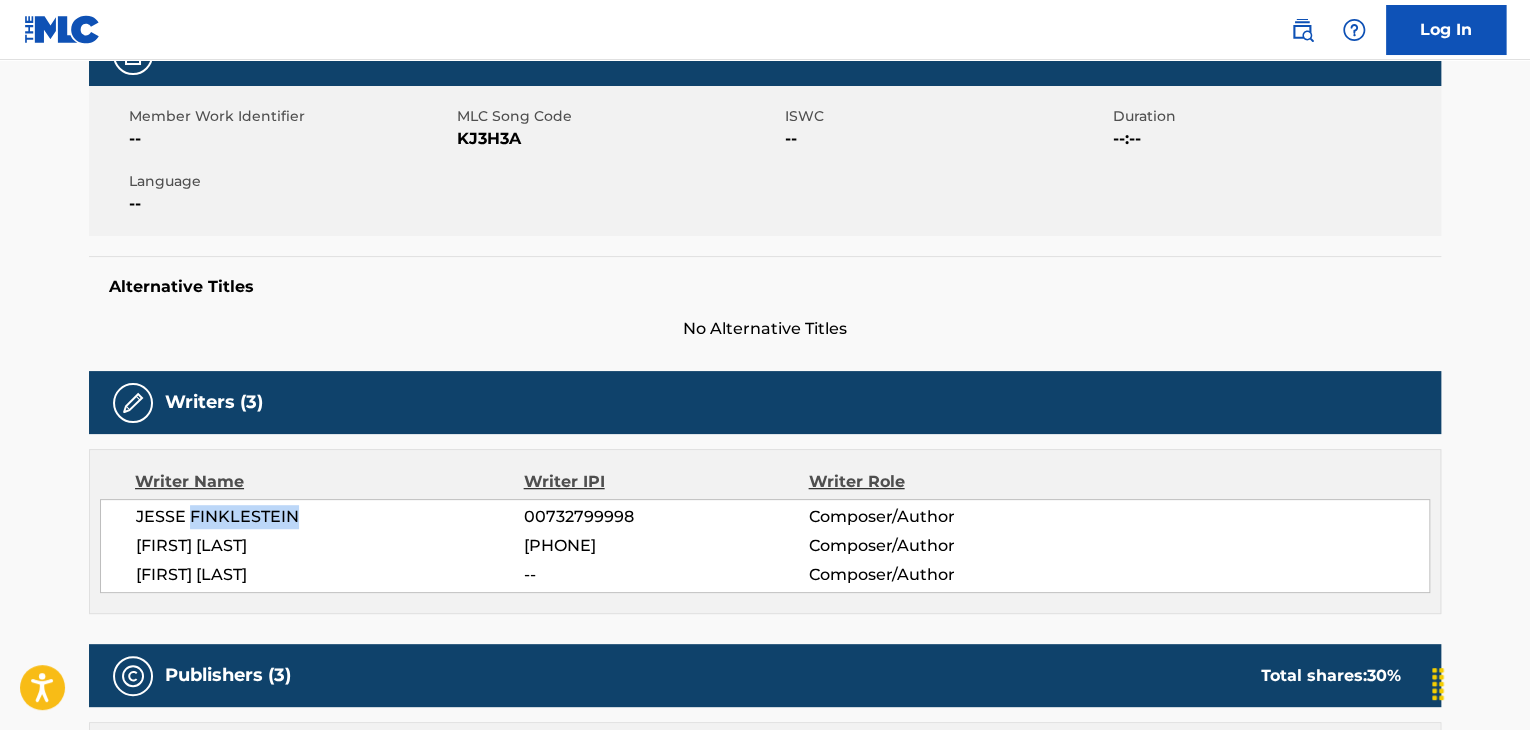 click on "JESSE FINKLESTEIN" at bounding box center [330, 517] 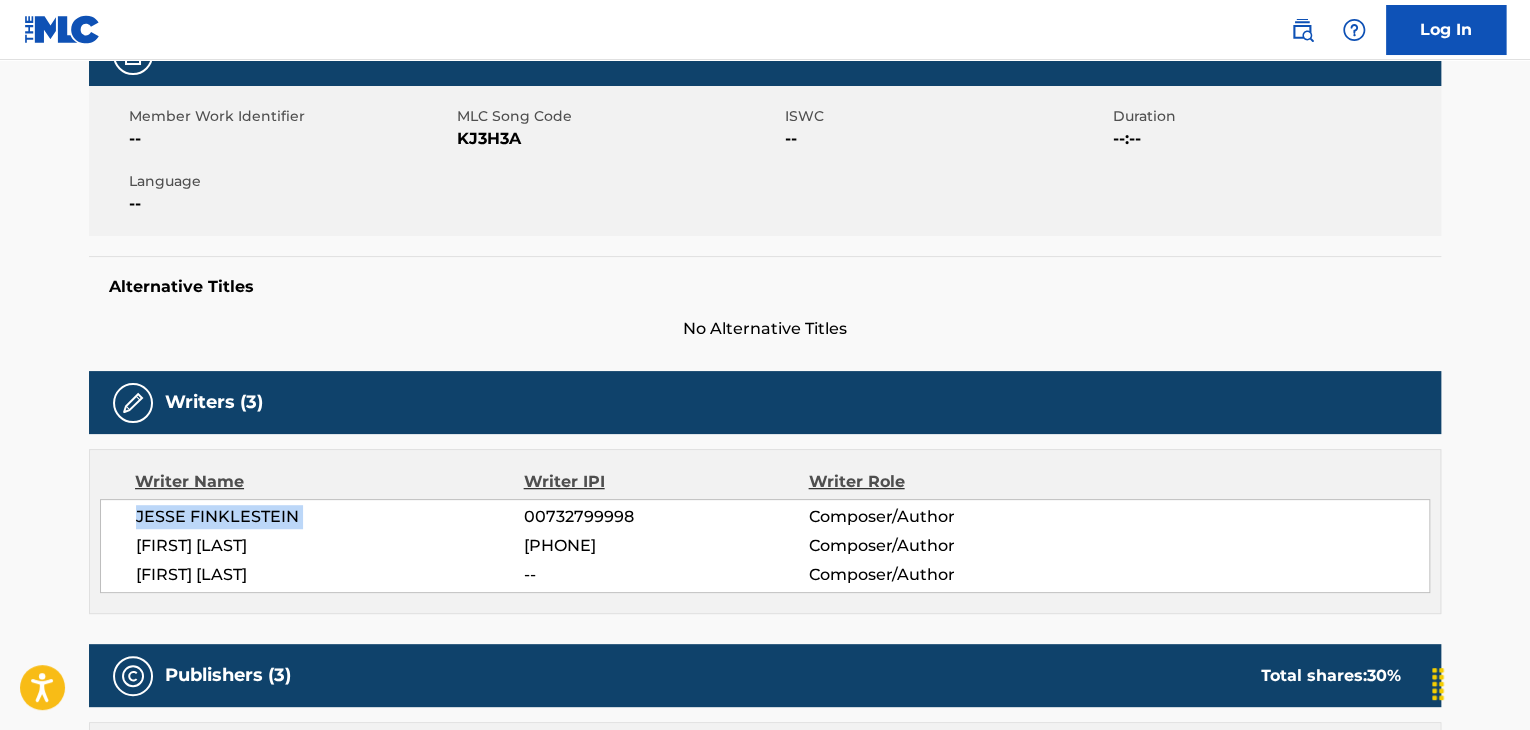 click on "JESSE FINKLESTEIN" at bounding box center (330, 517) 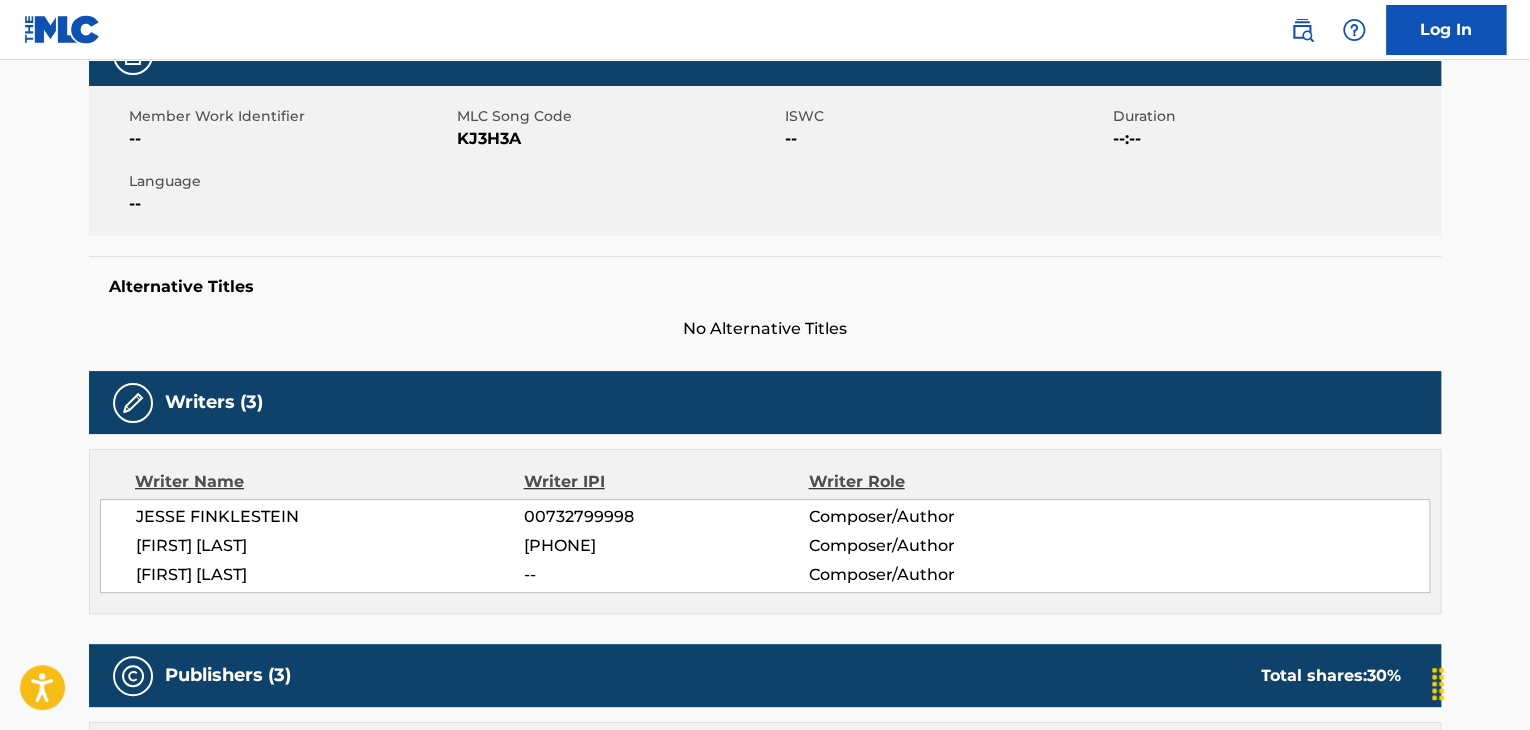 click on "[FIRST] [LAST]" at bounding box center [330, 575] 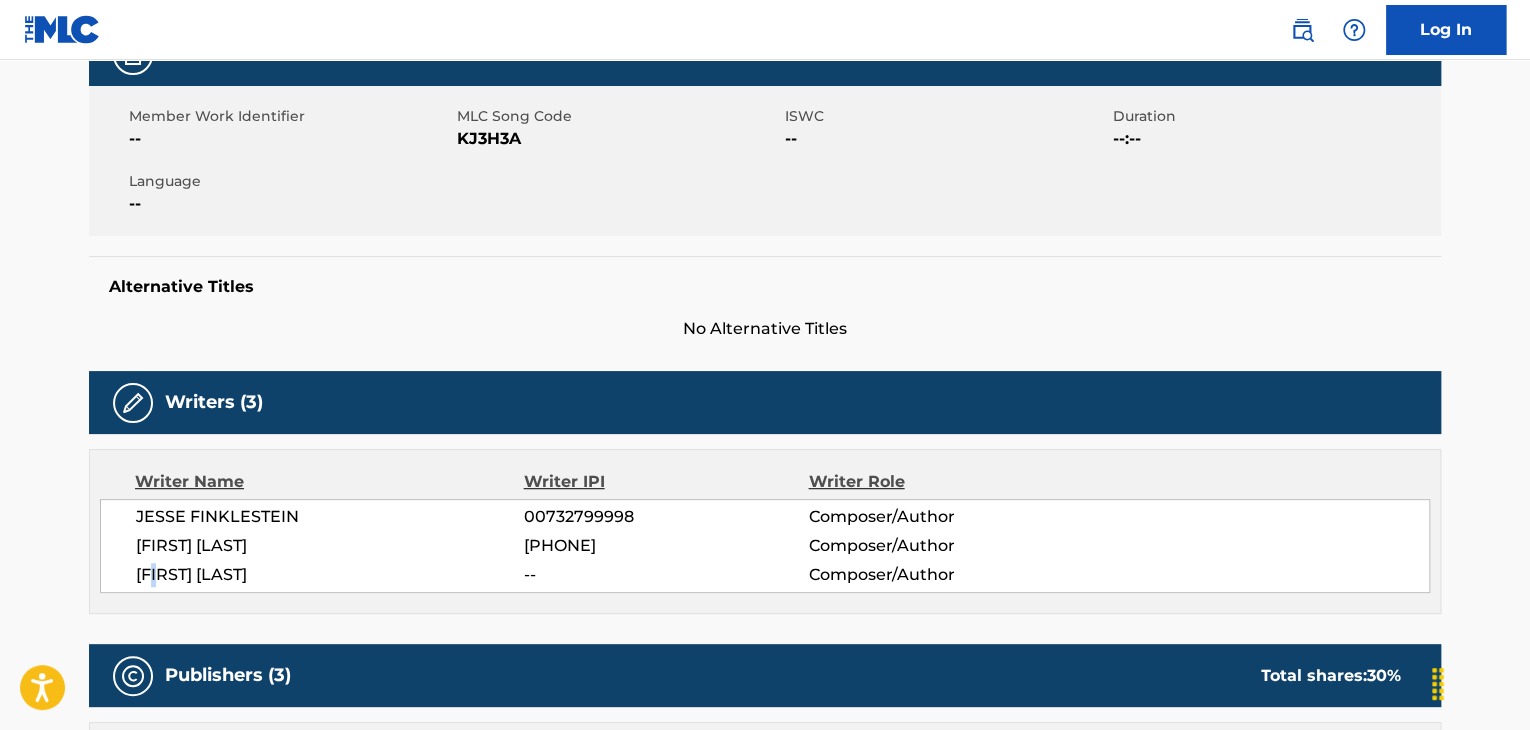 click on "[FIRST] [LAST]" at bounding box center [330, 575] 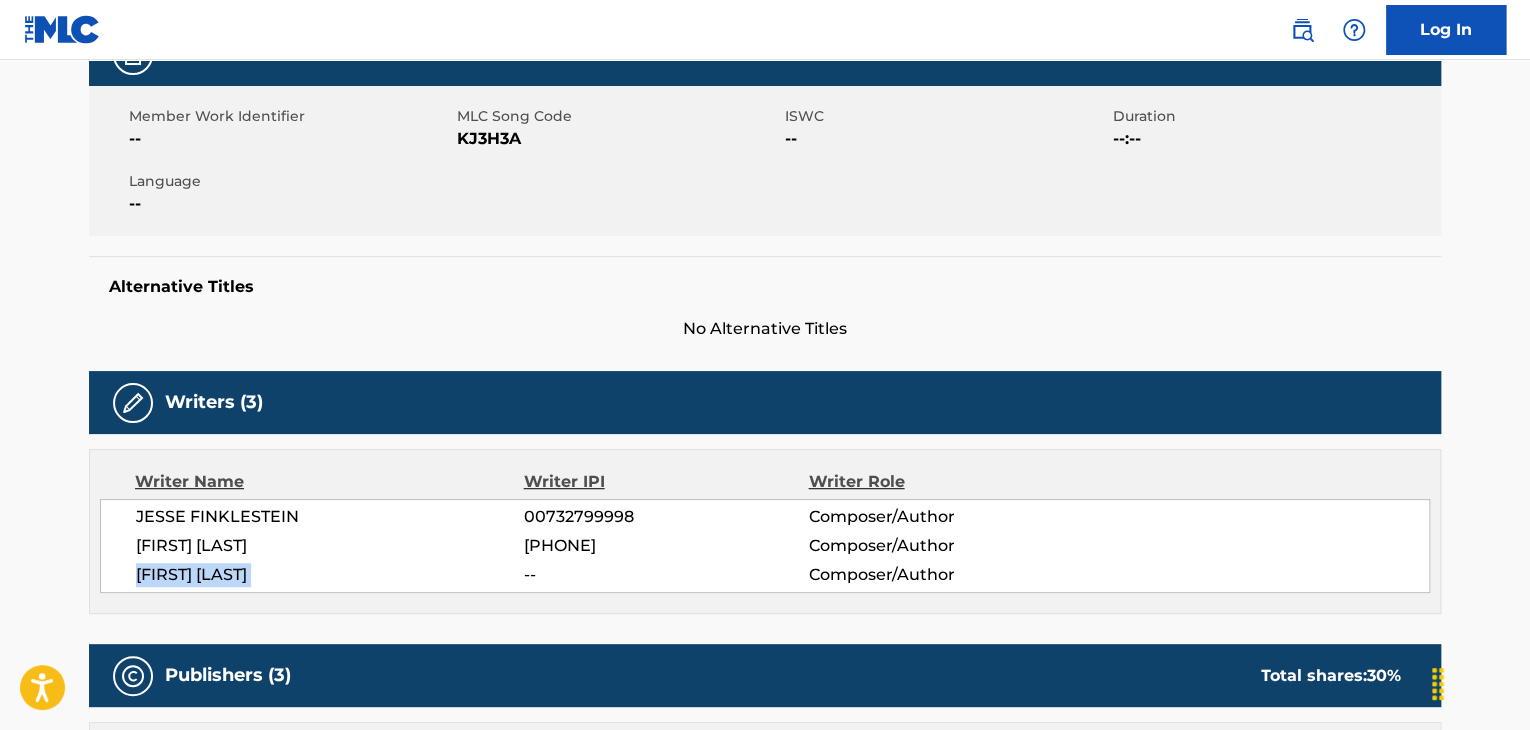 click on "[FIRST] [LAST]" at bounding box center [330, 575] 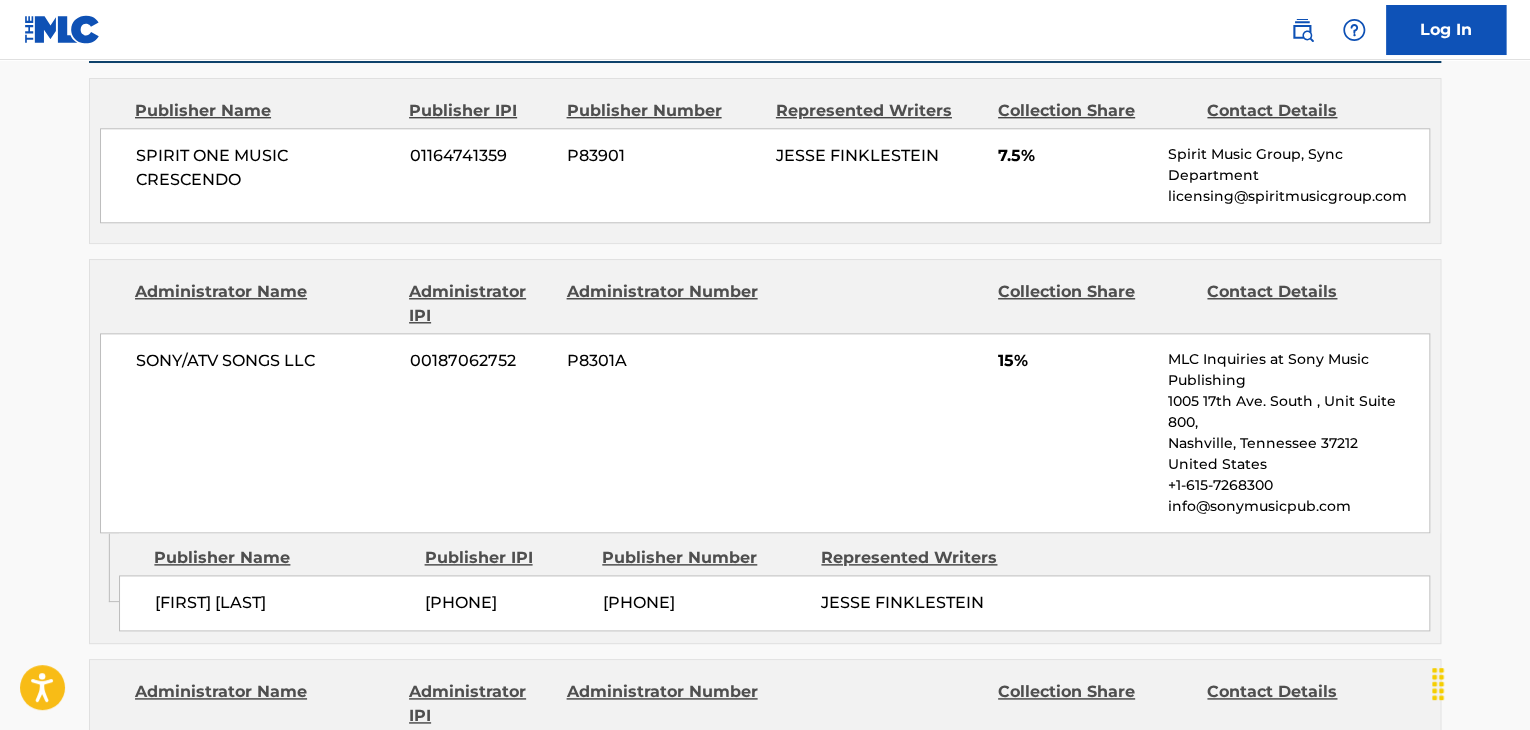 scroll, scrollTop: 1000, scrollLeft: 0, axis: vertical 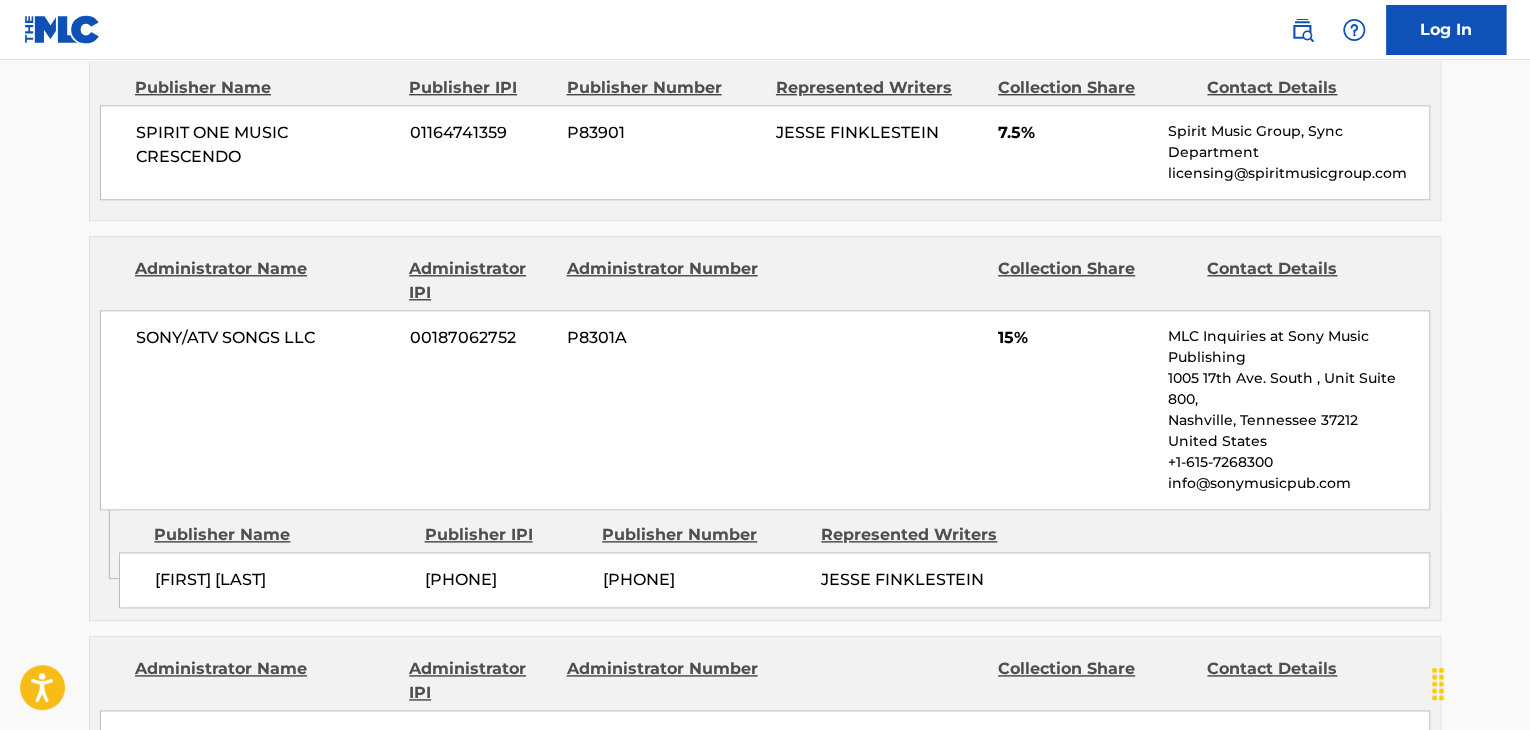 click on "SPIRIT ONE MUSIC CRESCENDO" at bounding box center (265, 145) 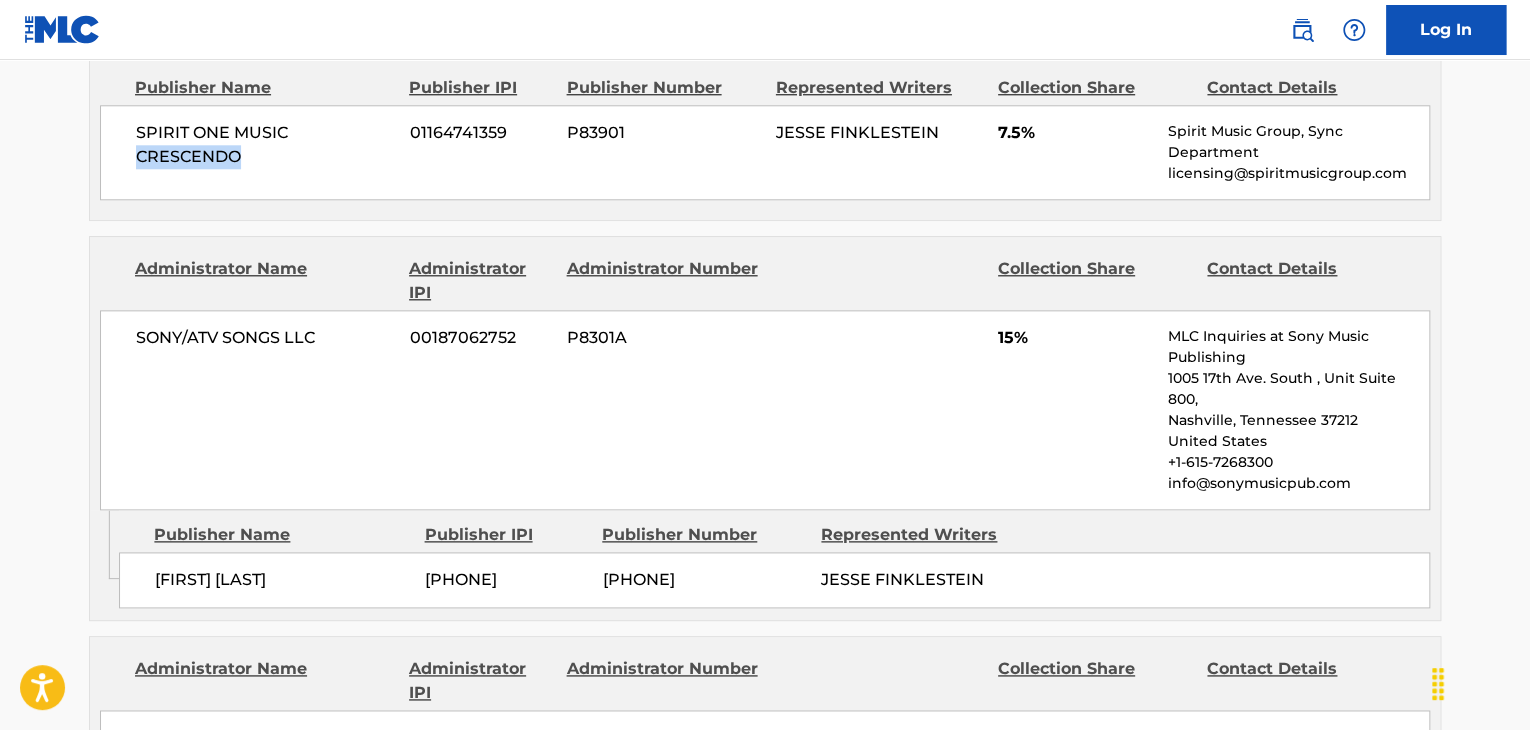 click on "SPIRIT ONE MUSIC CRESCENDO" at bounding box center [265, 145] 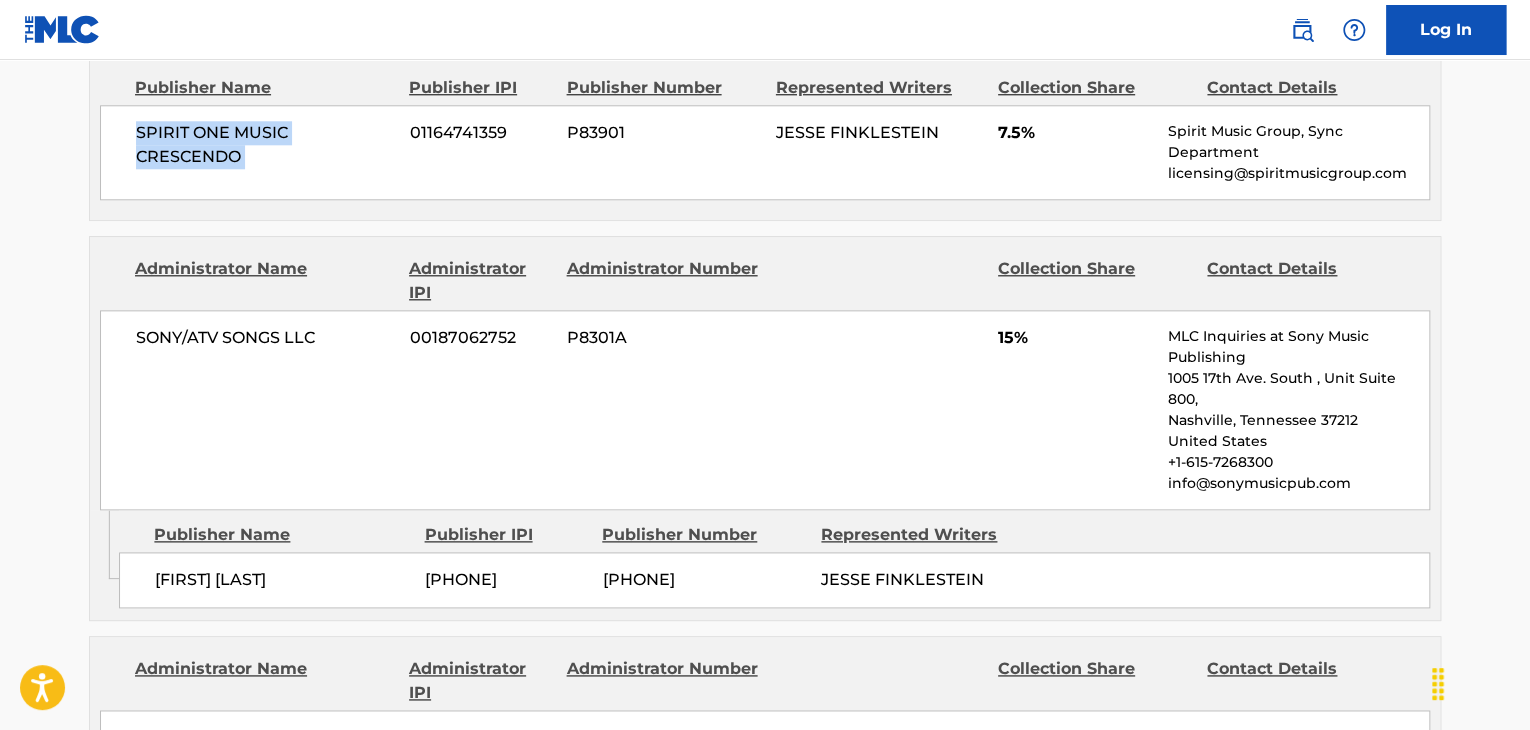 click on "SPIRIT ONE MUSIC CRESCENDO" at bounding box center [265, 145] 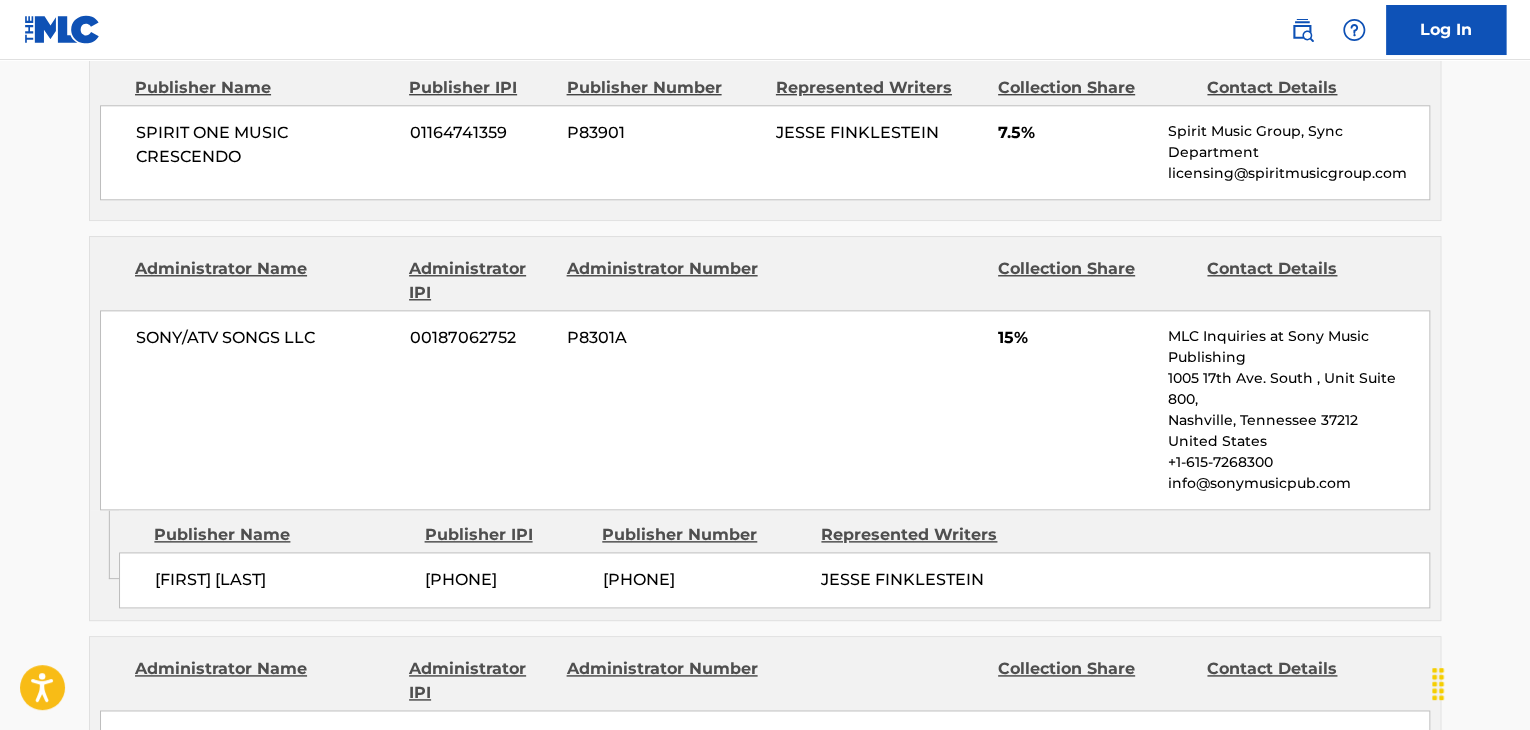 click on "[FIRST] [LAST]" at bounding box center [282, 580] 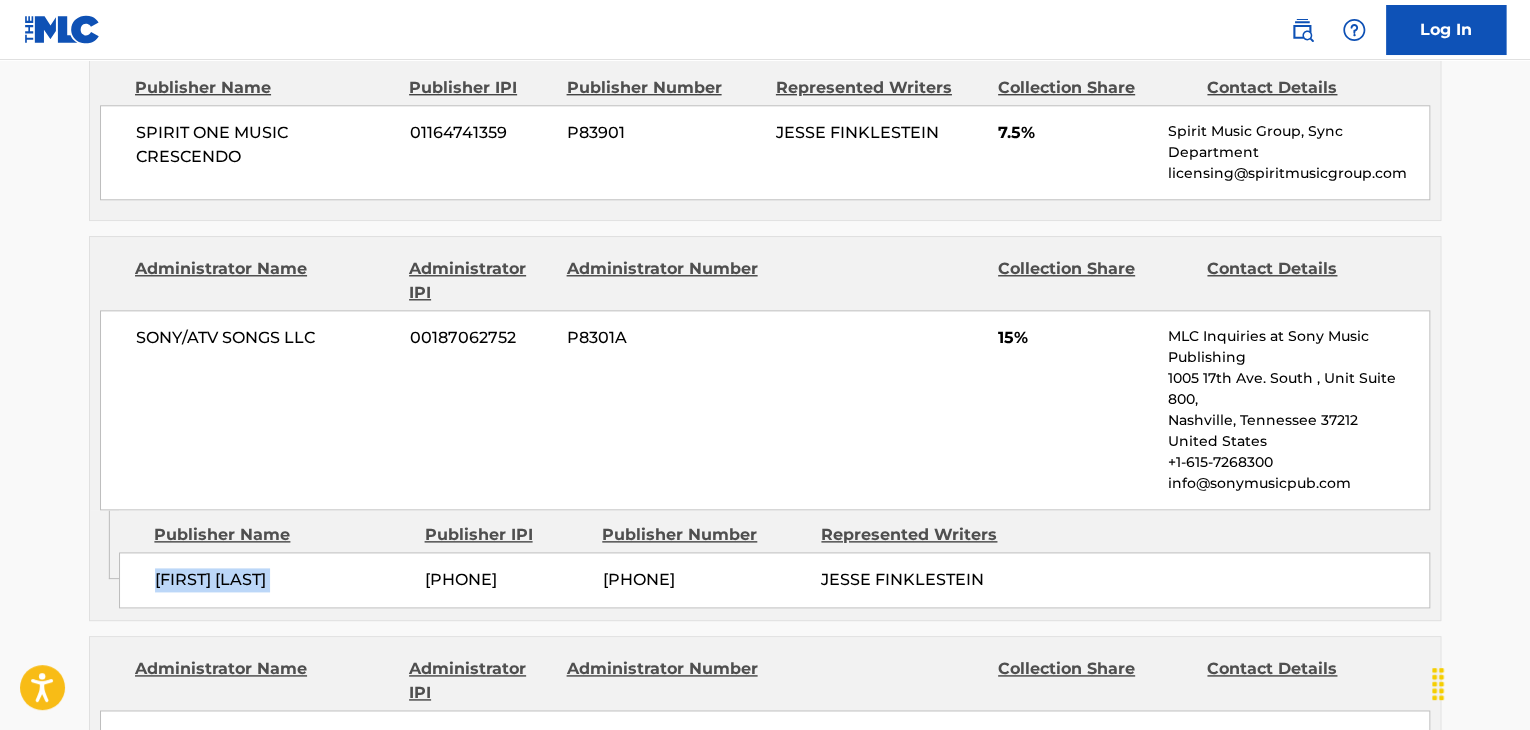 click on "[FIRST] [LAST]" at bounding box center (282, 580) 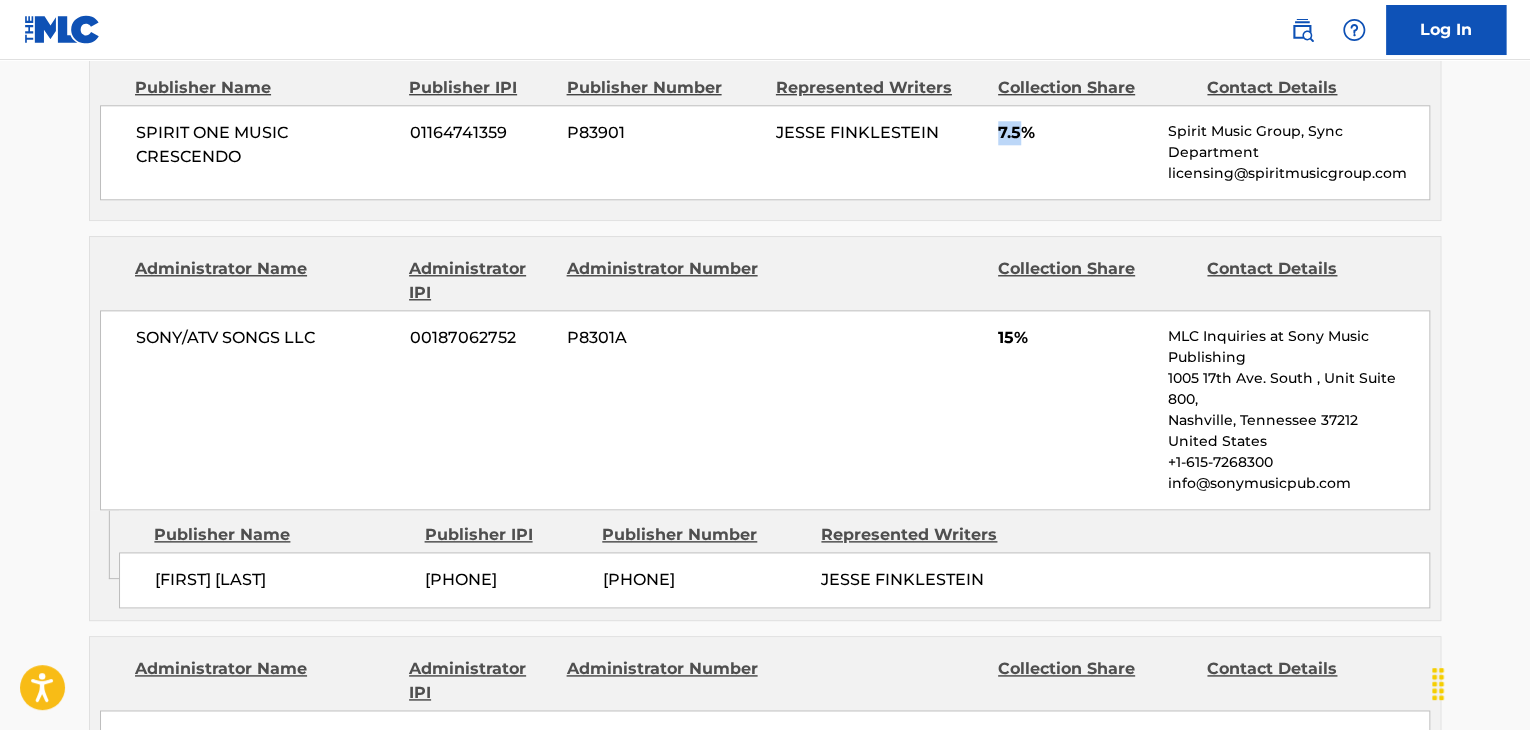 drag, startPoint x: 1018, startPoint y: 135, endPoint x: 986, endPoint y: 142, distance: 32.75668 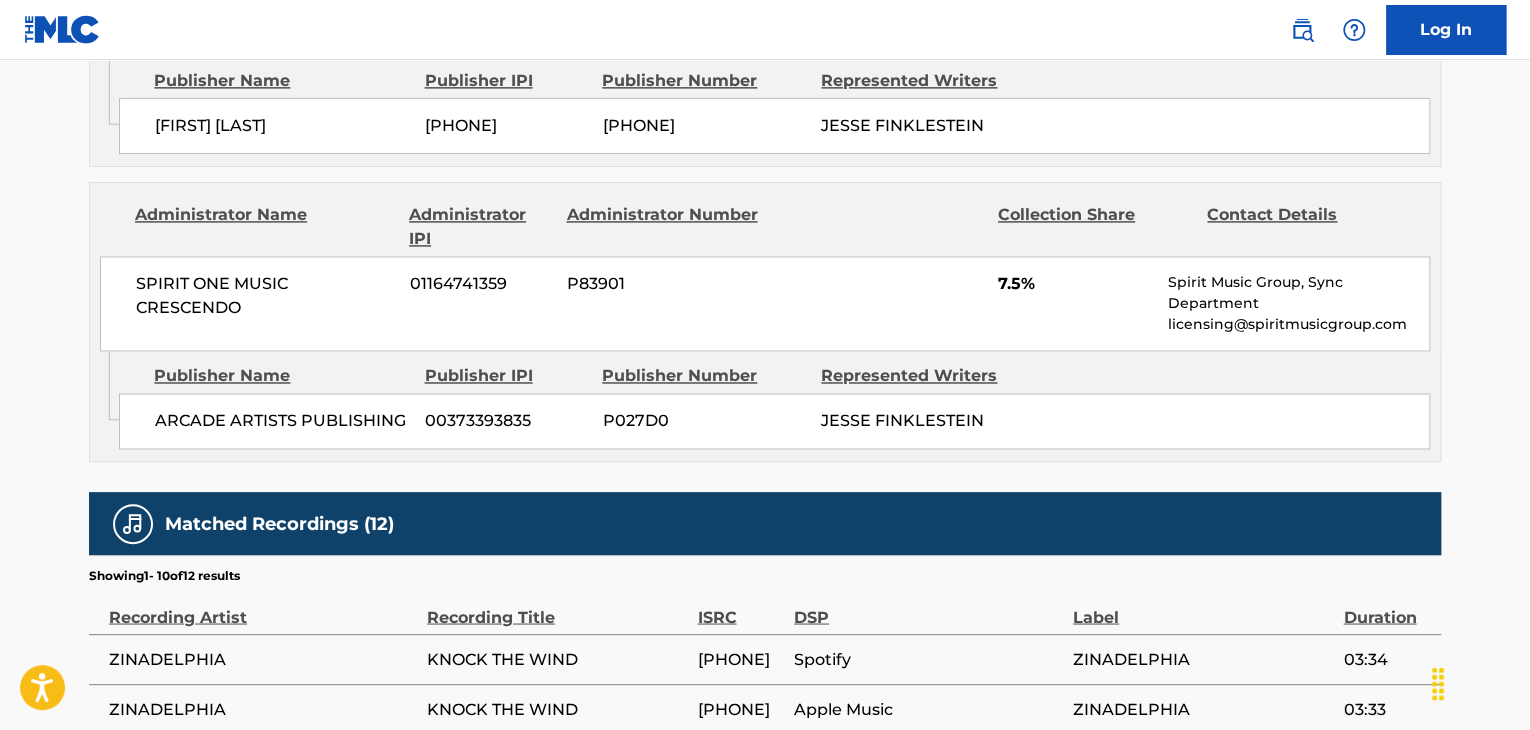 scroll, scrollTop: 1466, scrollLeft: 0, axis: vertical 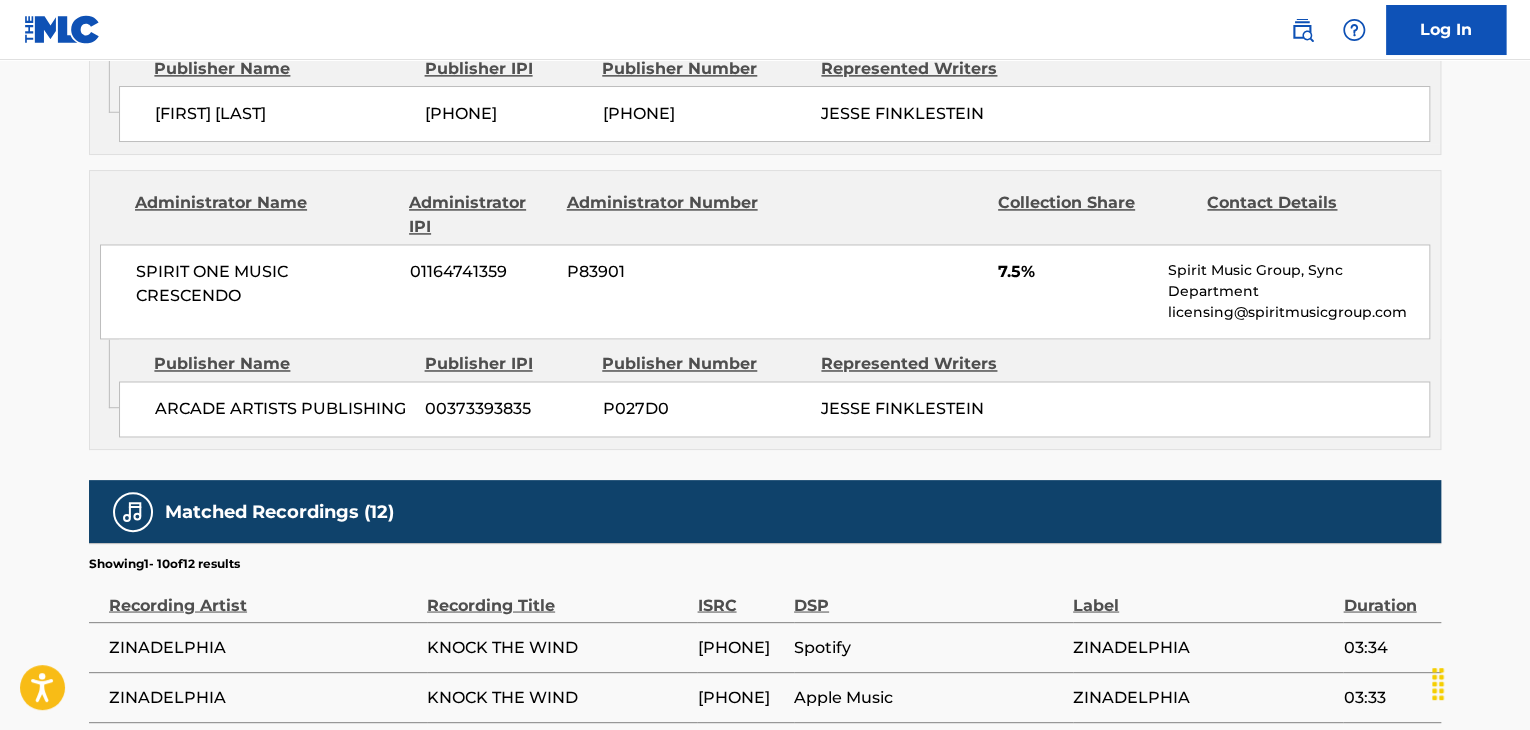 click on "[ARTIST] PUBLISHING [PHONE] P027D0 [FIRST] [LAST]" at bounding box center [774, 409] 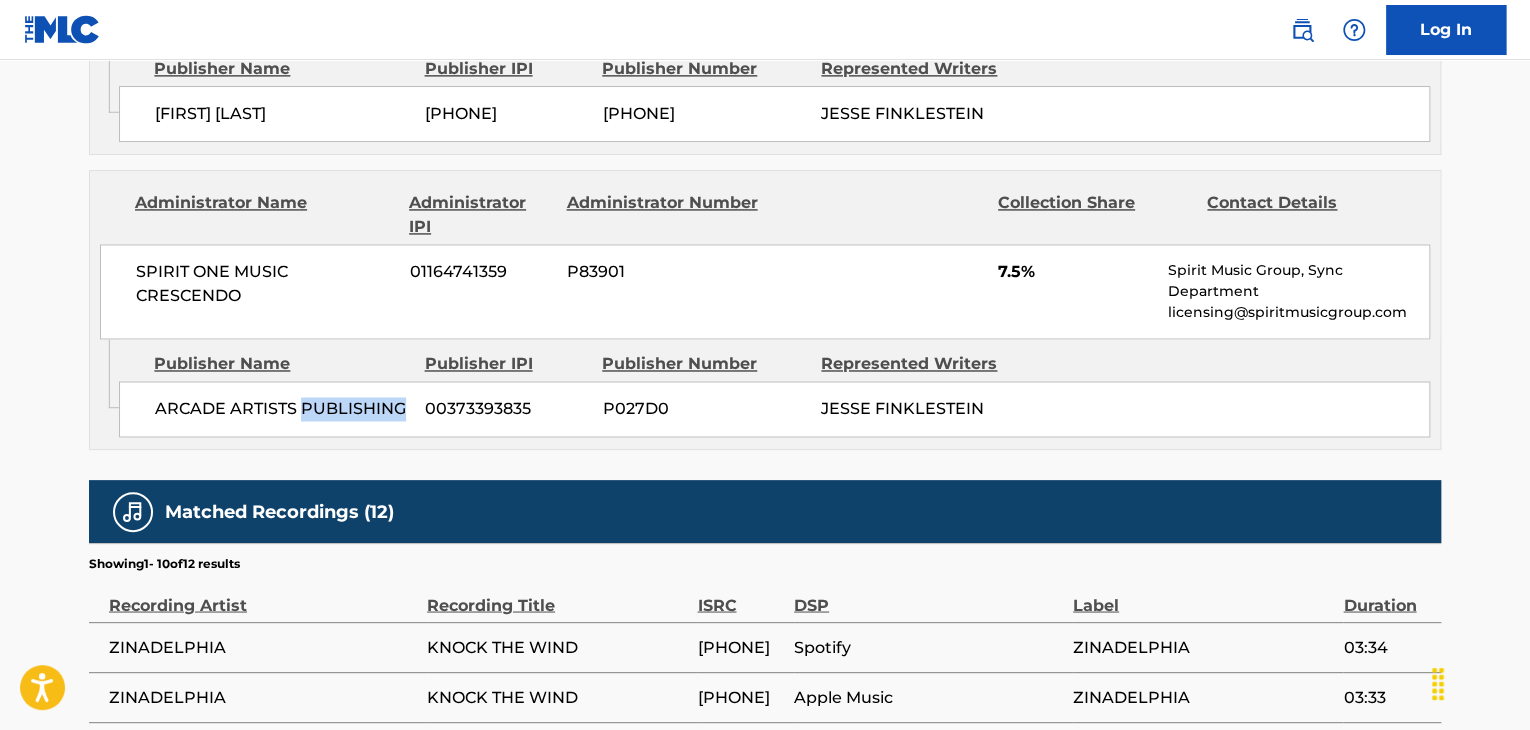 click on "[ARTIST] PUBLISHING [PHONE] P027D0 [FIRST] [LAST]" at bounding box center [774, 409] 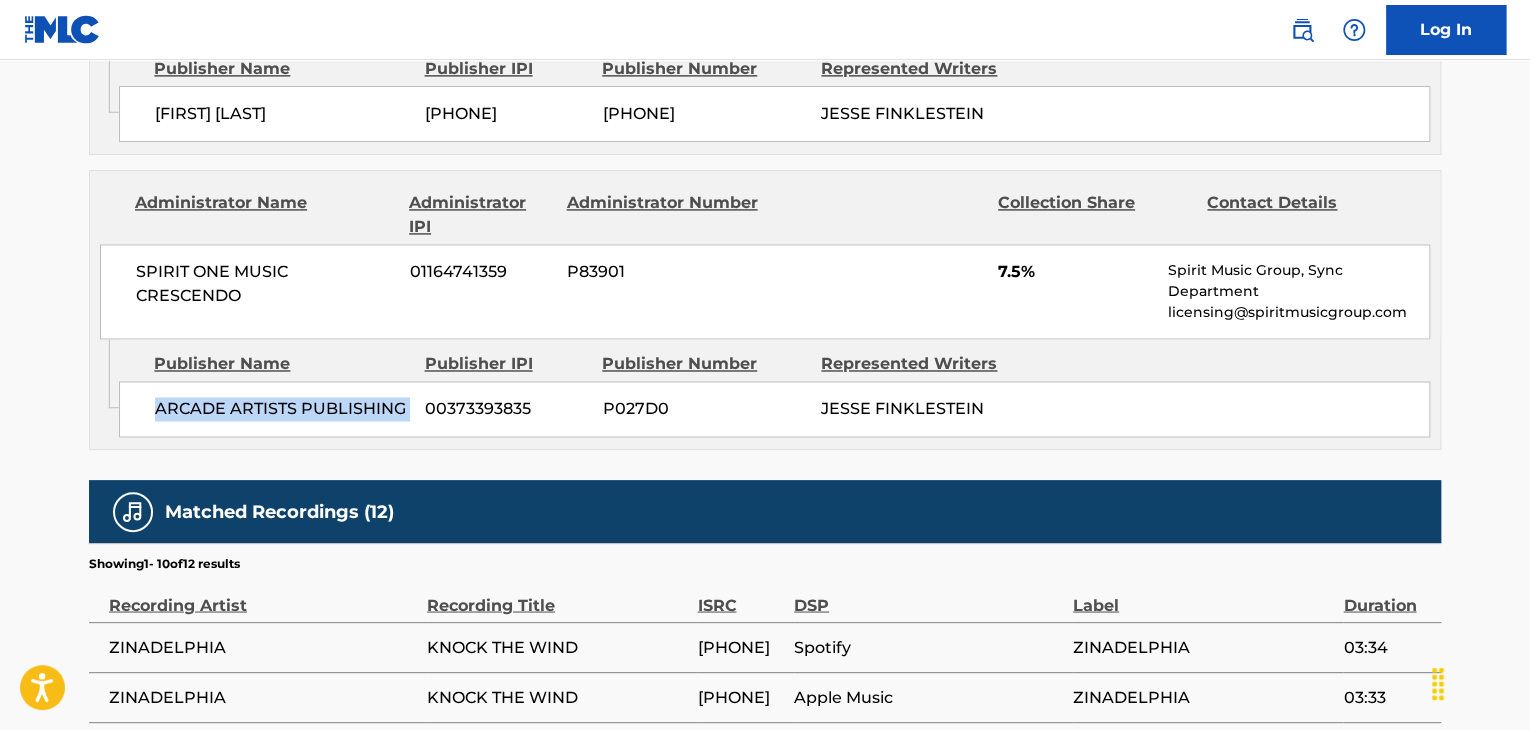 click on "[ARTIST] PUBLISHING [PHONE] P027D0 [FIRST] [LAST]" at bounding box center (774, 409) 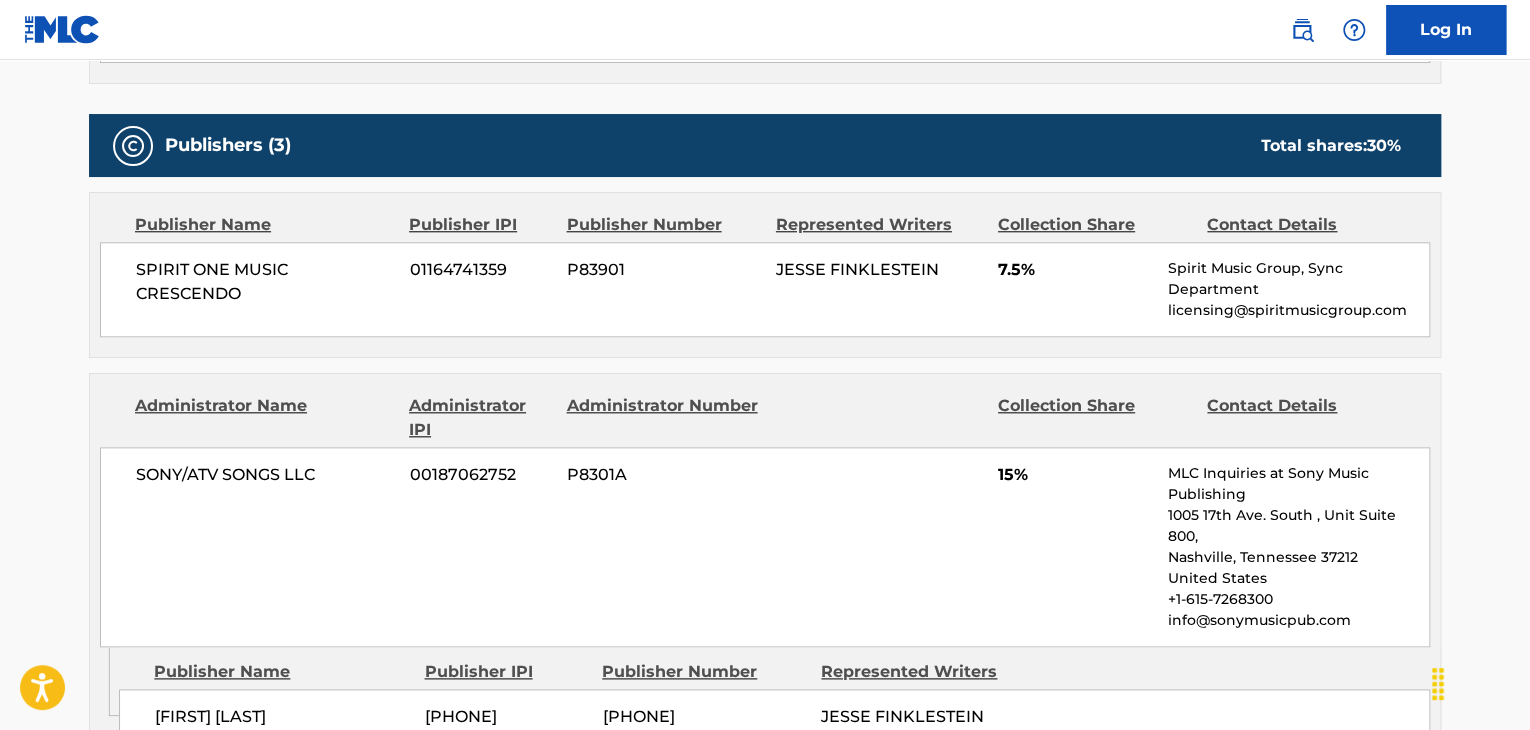 scroll, scrollTop: 800, scrollLeft: 0, axis: vertical 